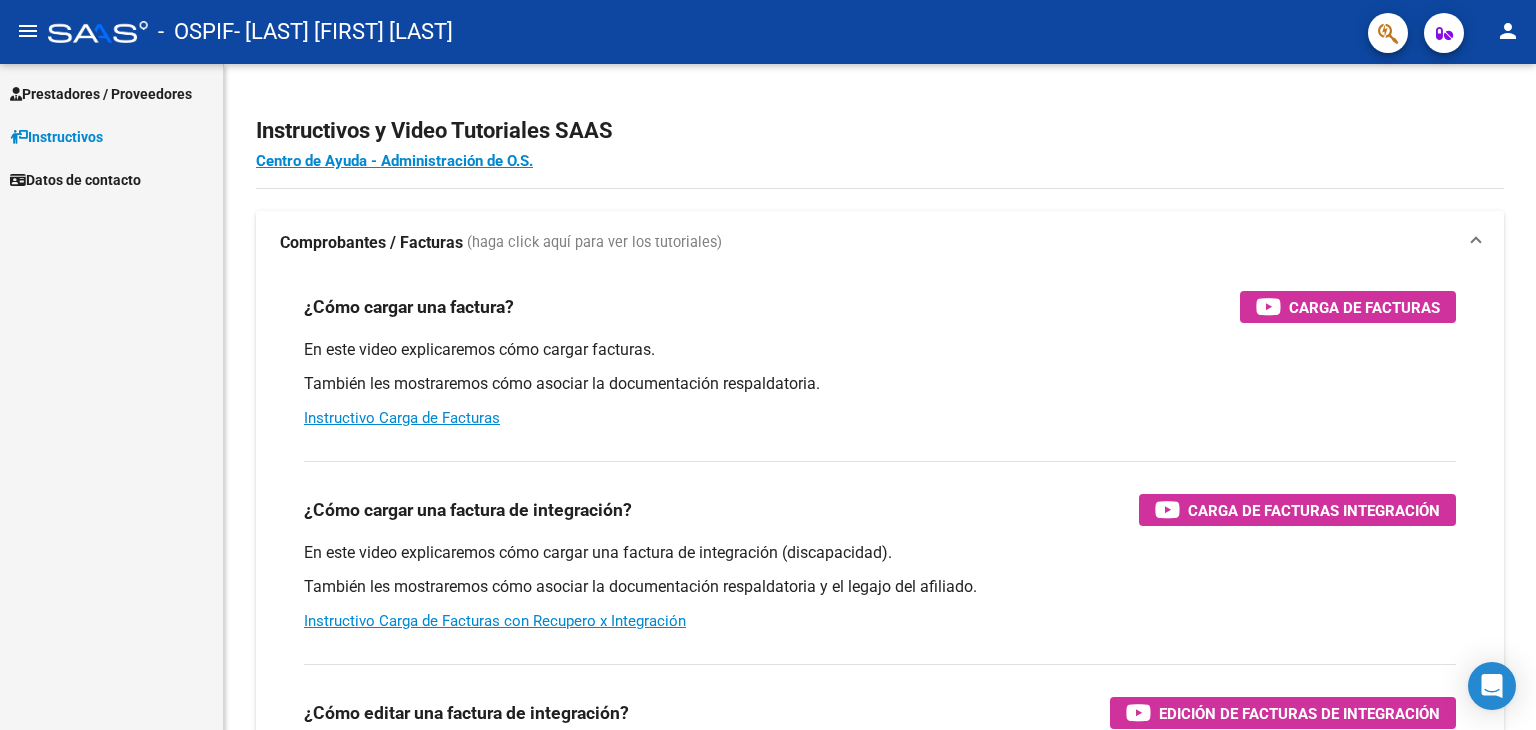 scroll, scrollTop: 0, scrollLeft: 0, axis: both 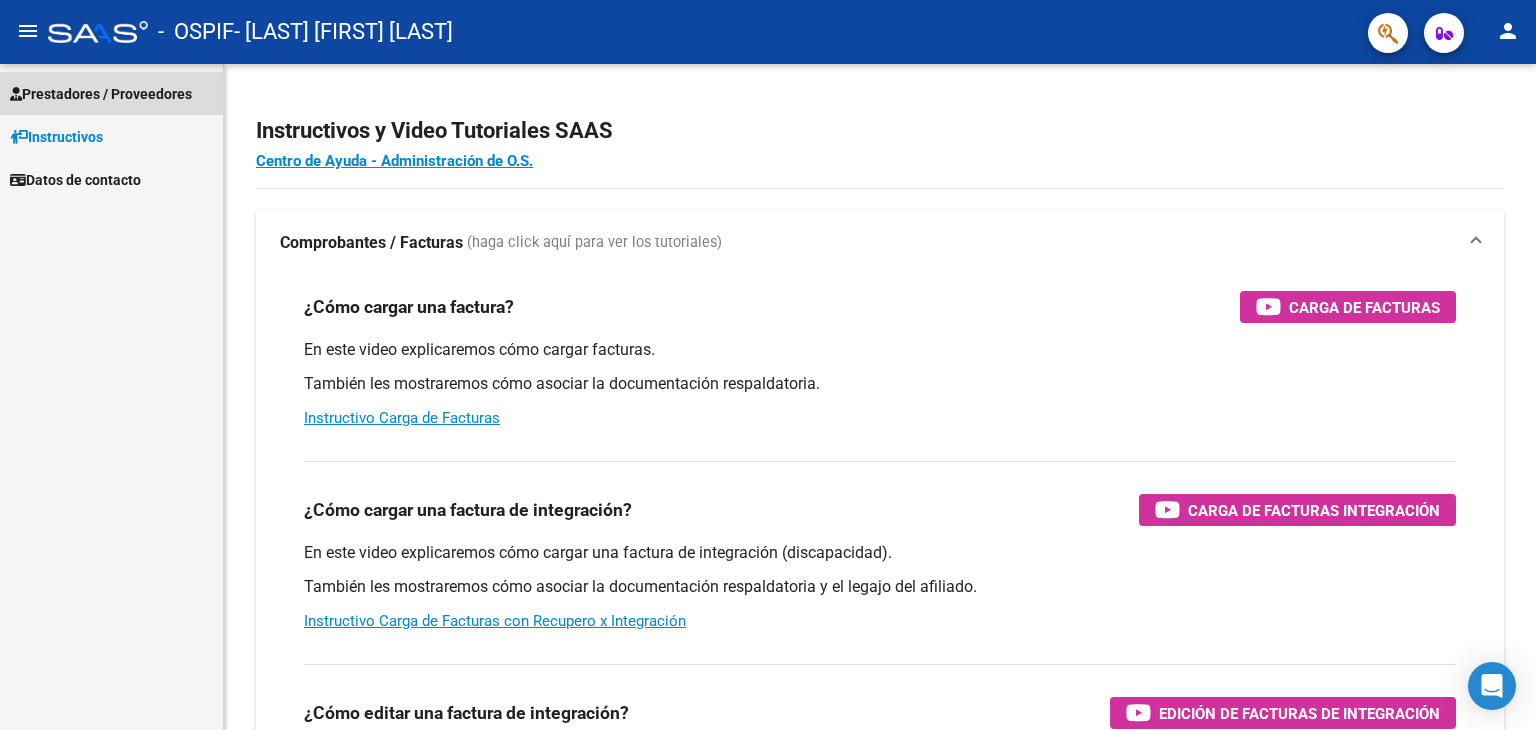 click on "Prestadores / Proveedores" at bounding box center [101, 94] 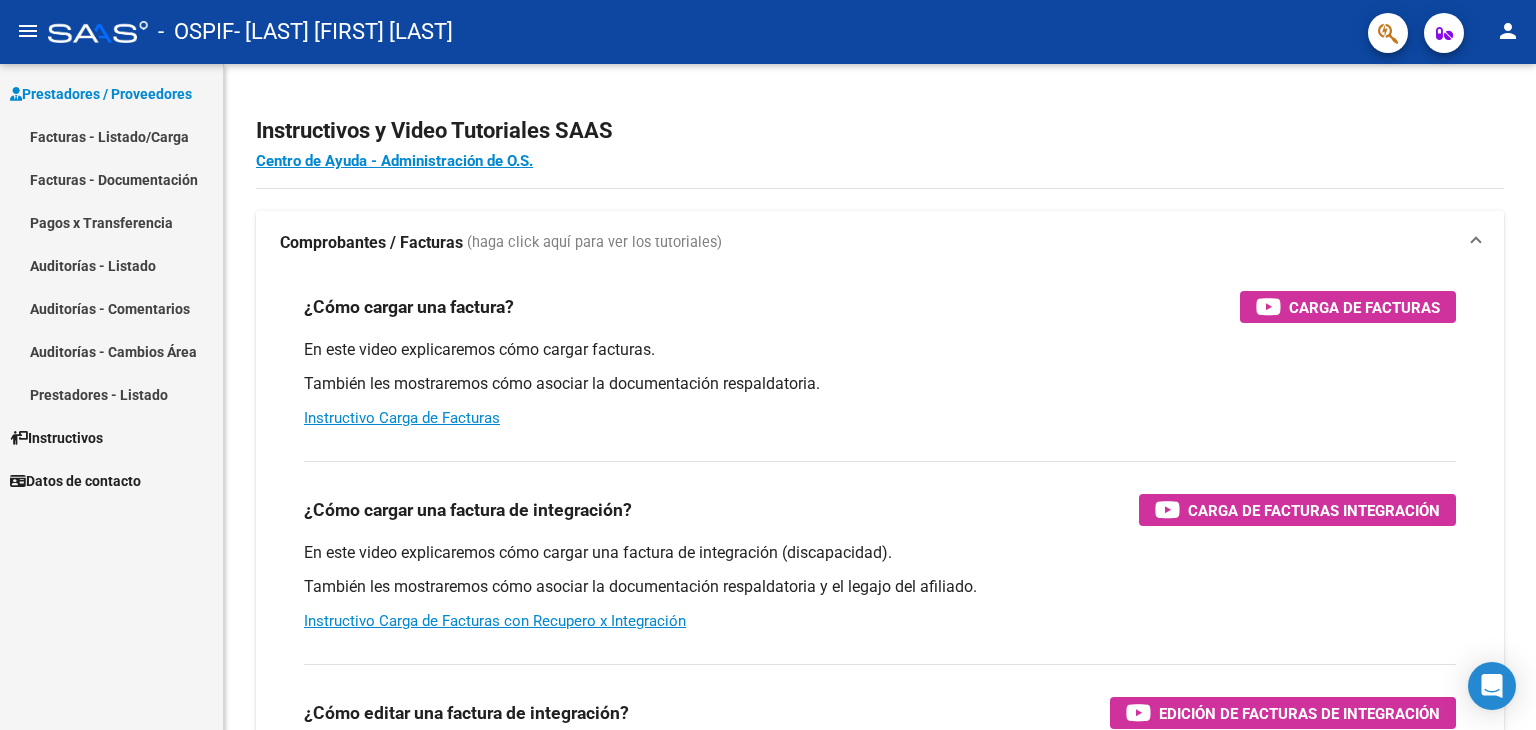 click on "Facturas - Listado/Carga" at bounding box center (111, 136) 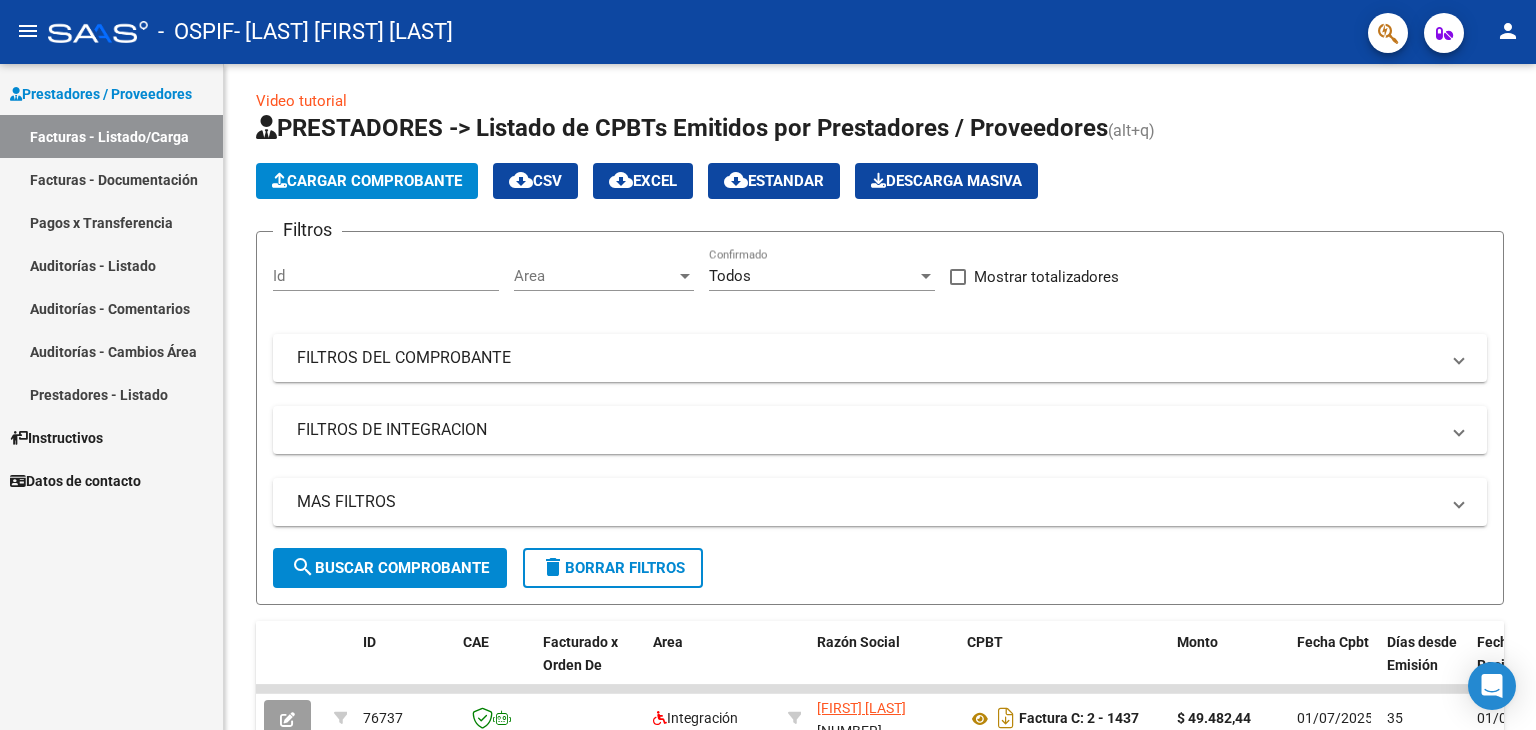 scroll, scrollTop: 0, scrollLeft: 0, axis: both 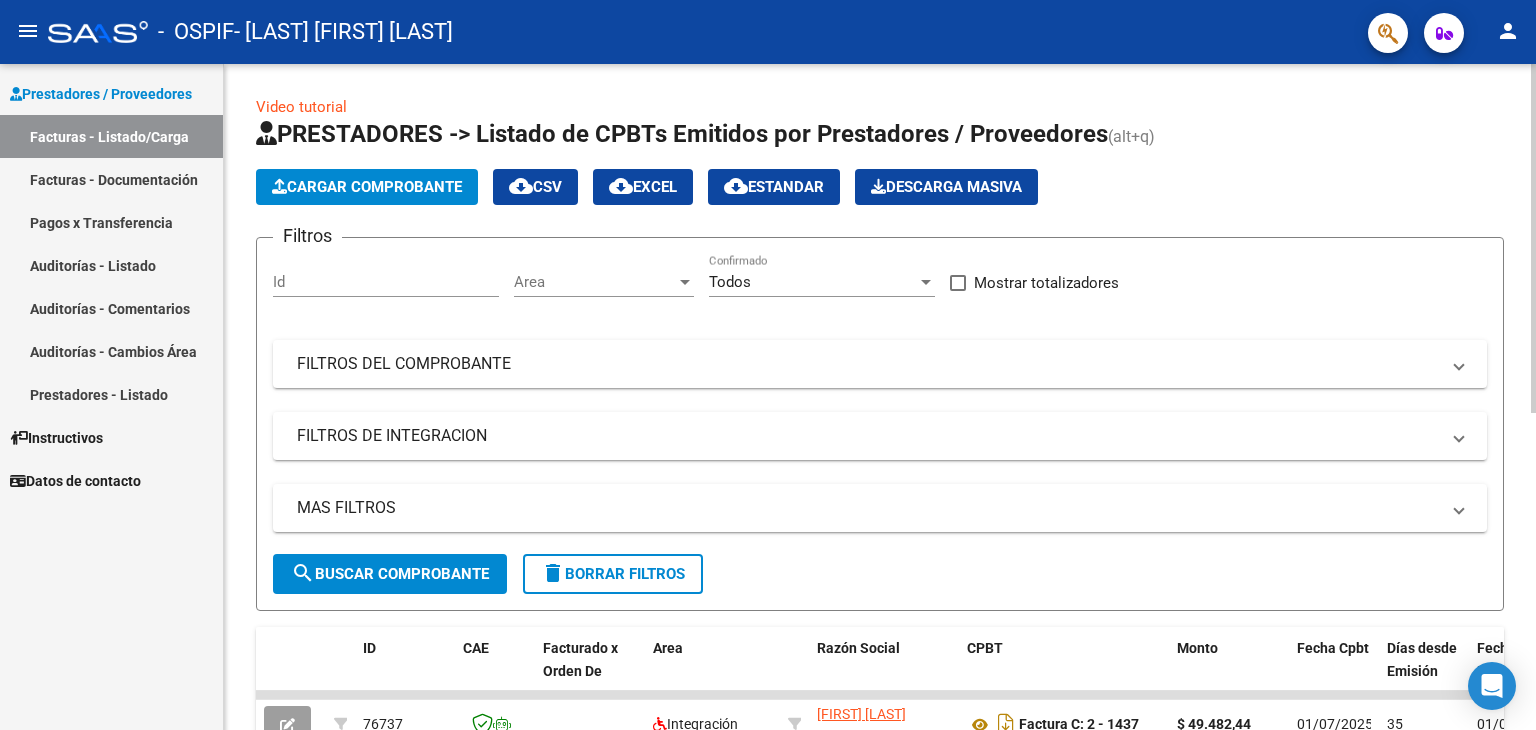 click on "Cargar Comprobante" 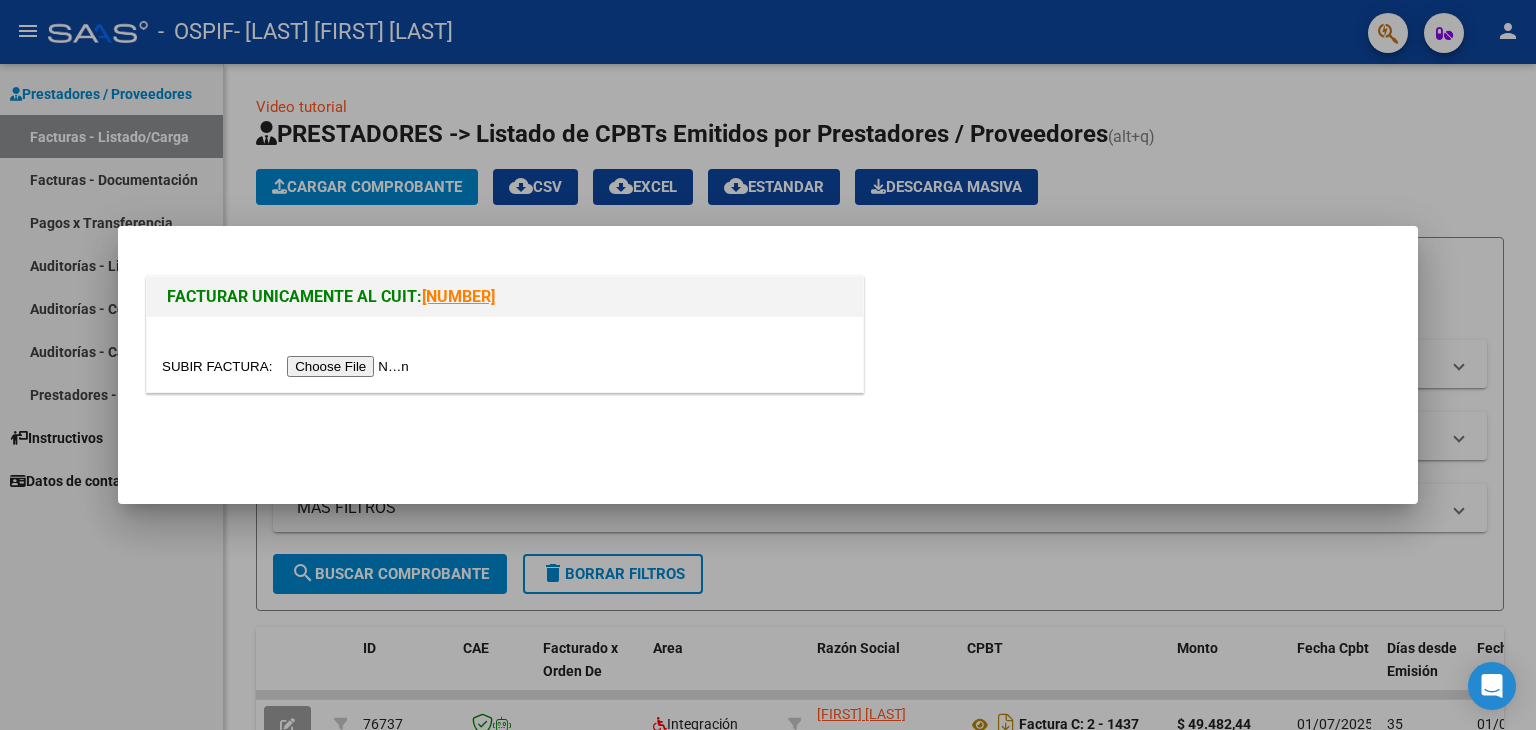 click at bounding box center [288, 366] 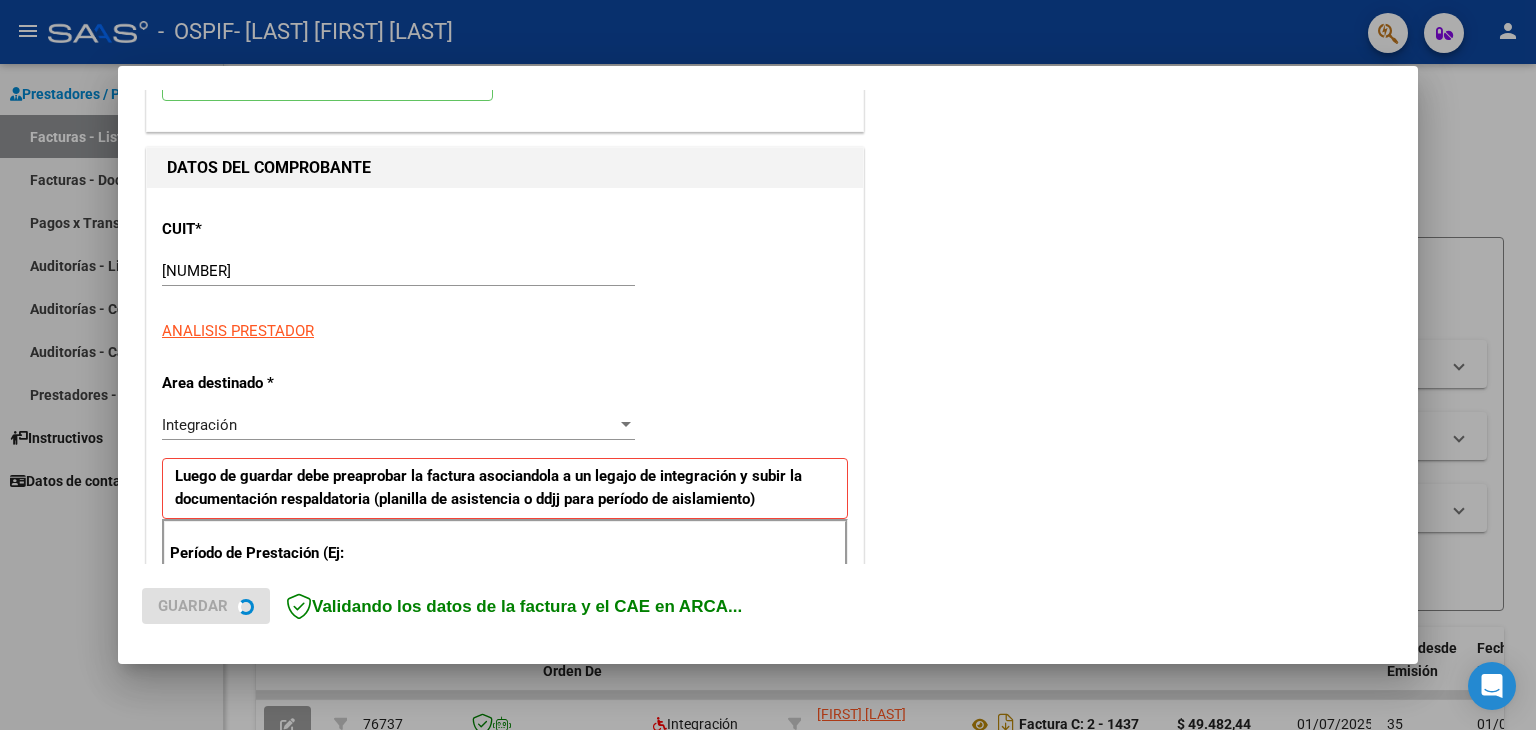 scroll, scrollTop: 300, scrollLeft: 0, axis: vertical 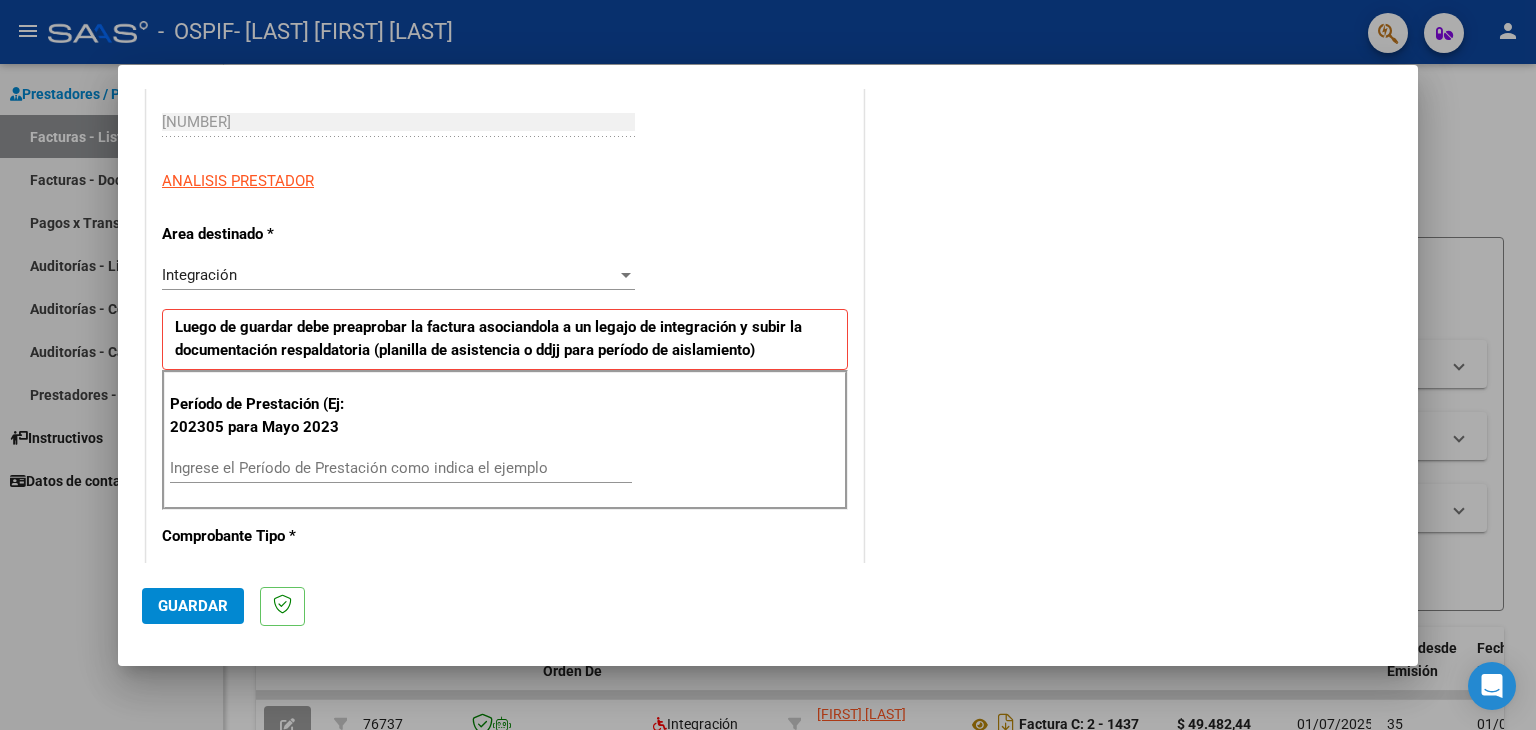 click on "Ingrese el Período de Prestación como indica el ejemplo" at bounding box center (401, 468) 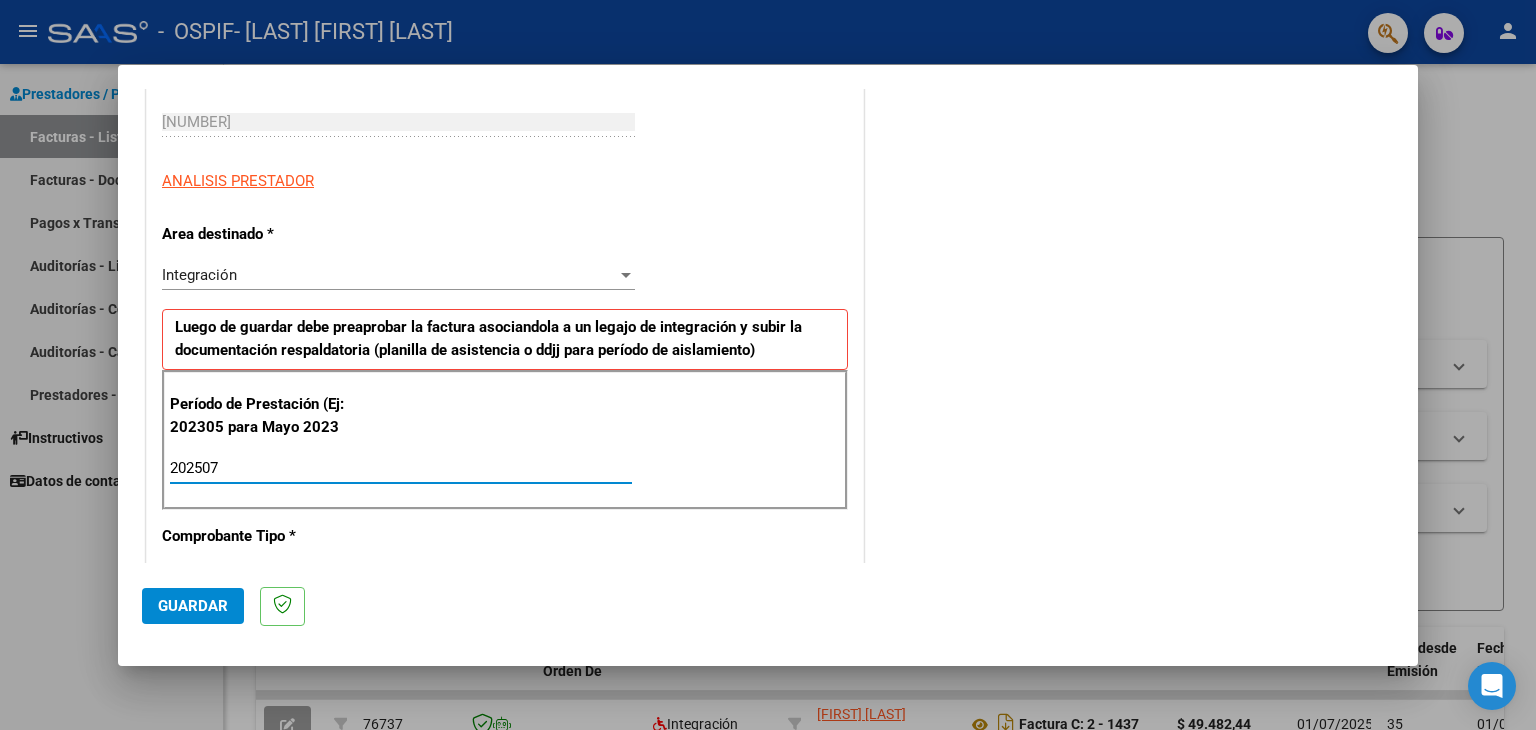 type on "202507" 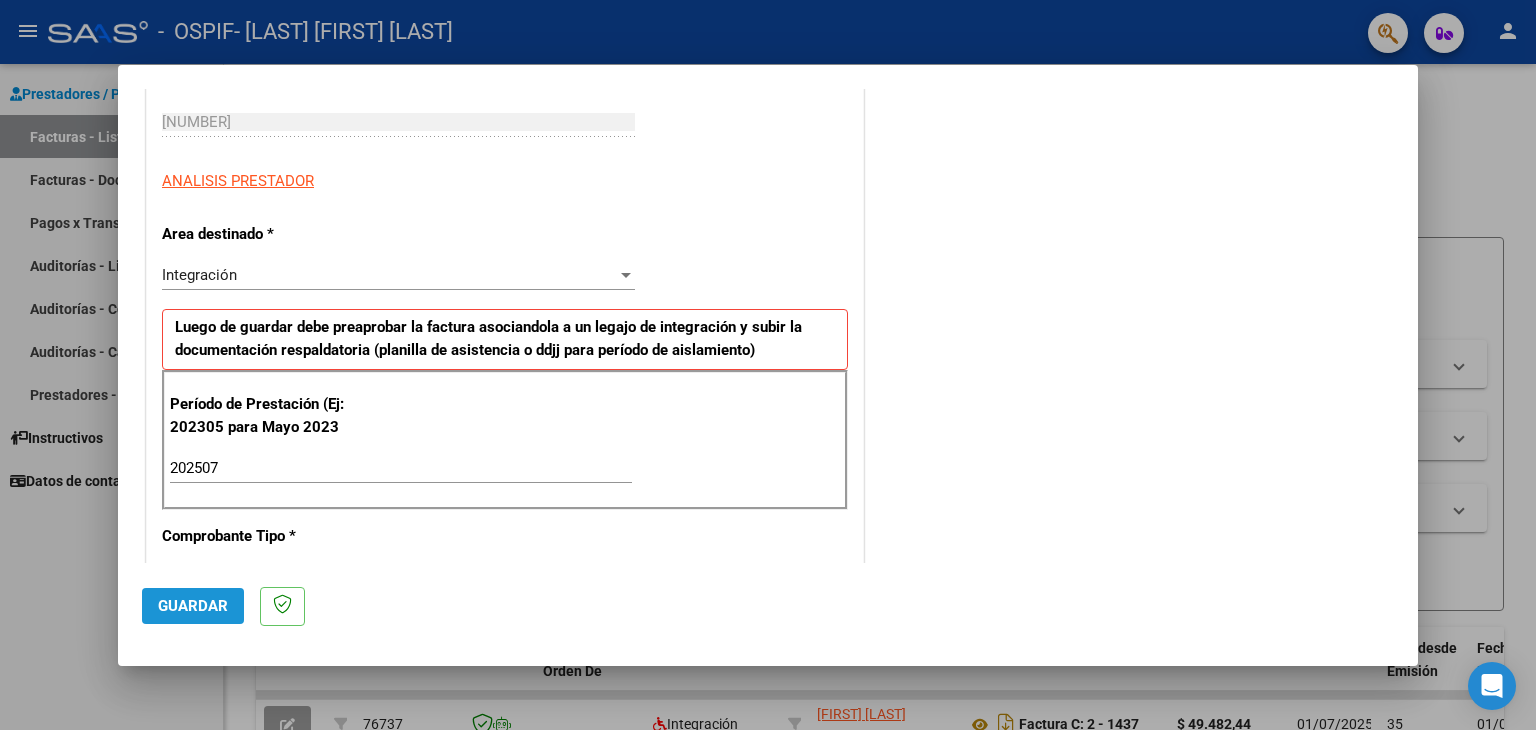 click on "Guardar" 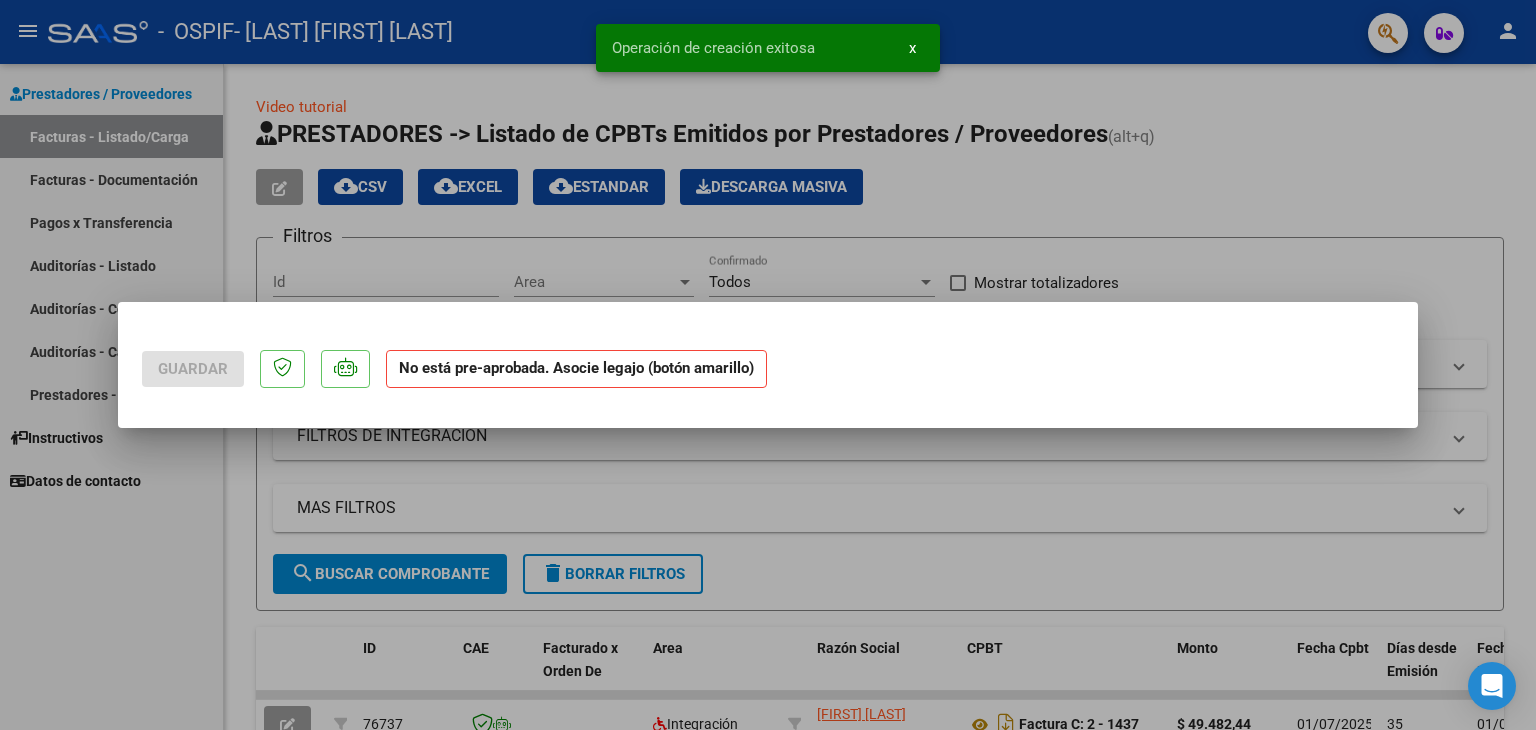 scroll, scrollTop: 0, scrollLeft: 0, axis: both 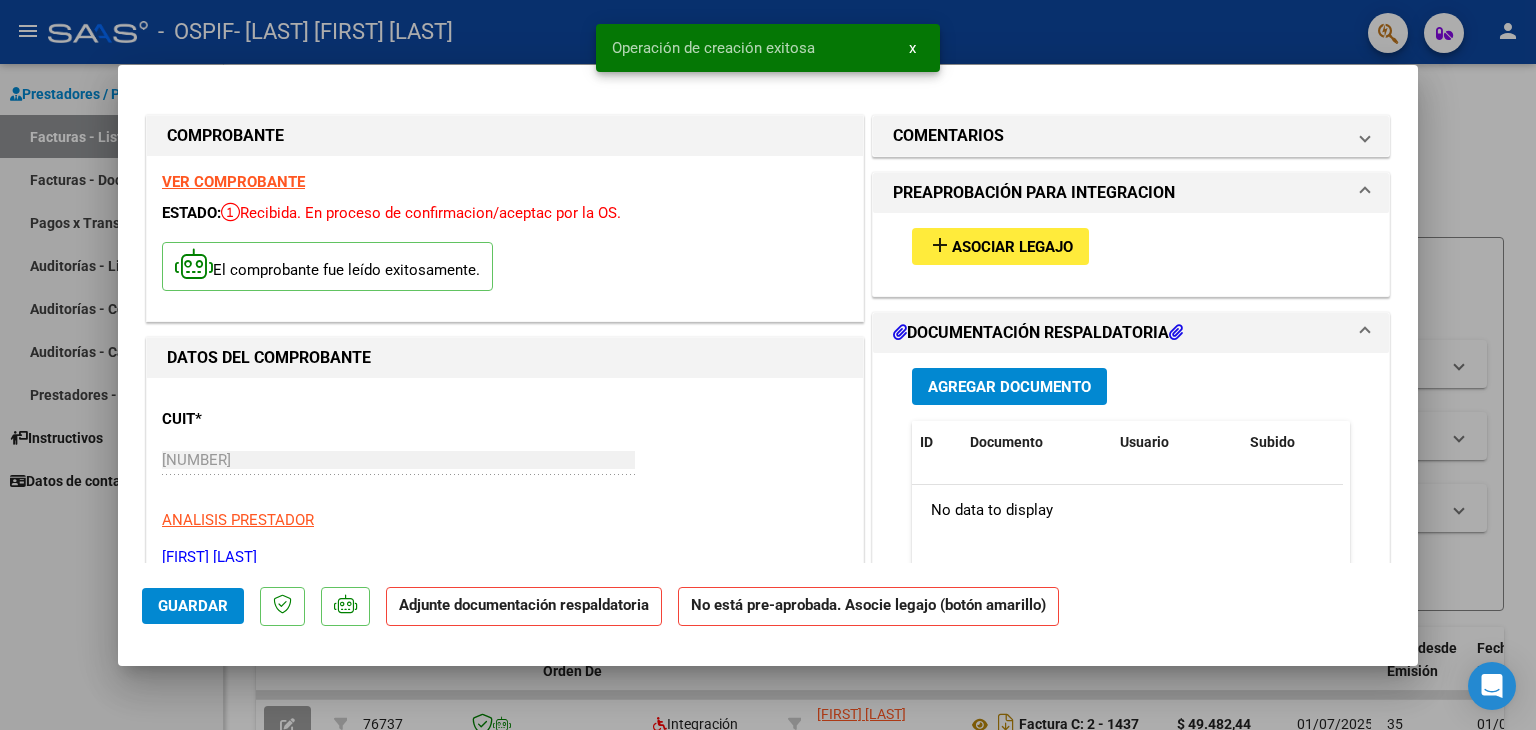click on "Asociar Legajo" at bounding box center [1012, 247] 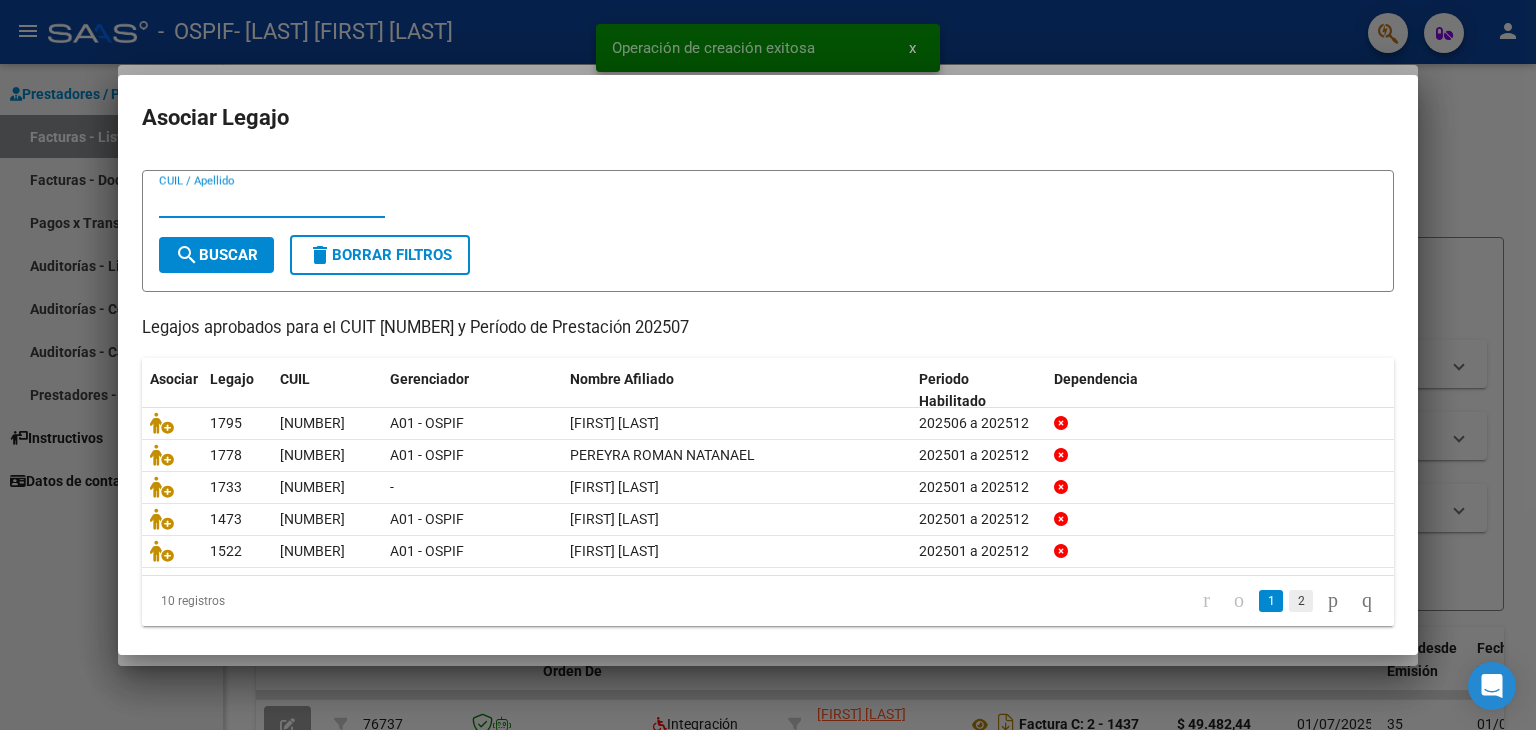scroll, scrollTop: 44, scrollLeft: 0, axis: vertical 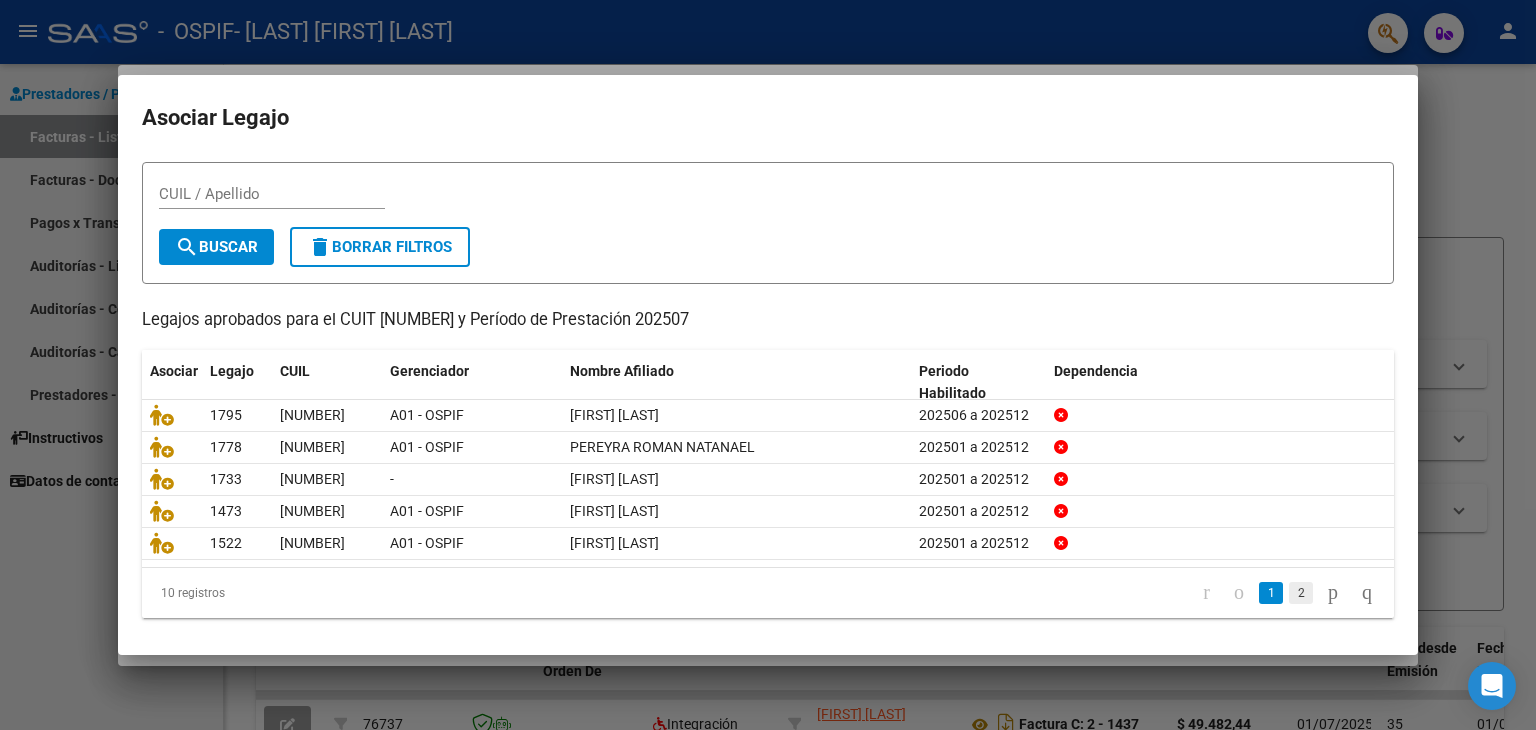 click on "2" 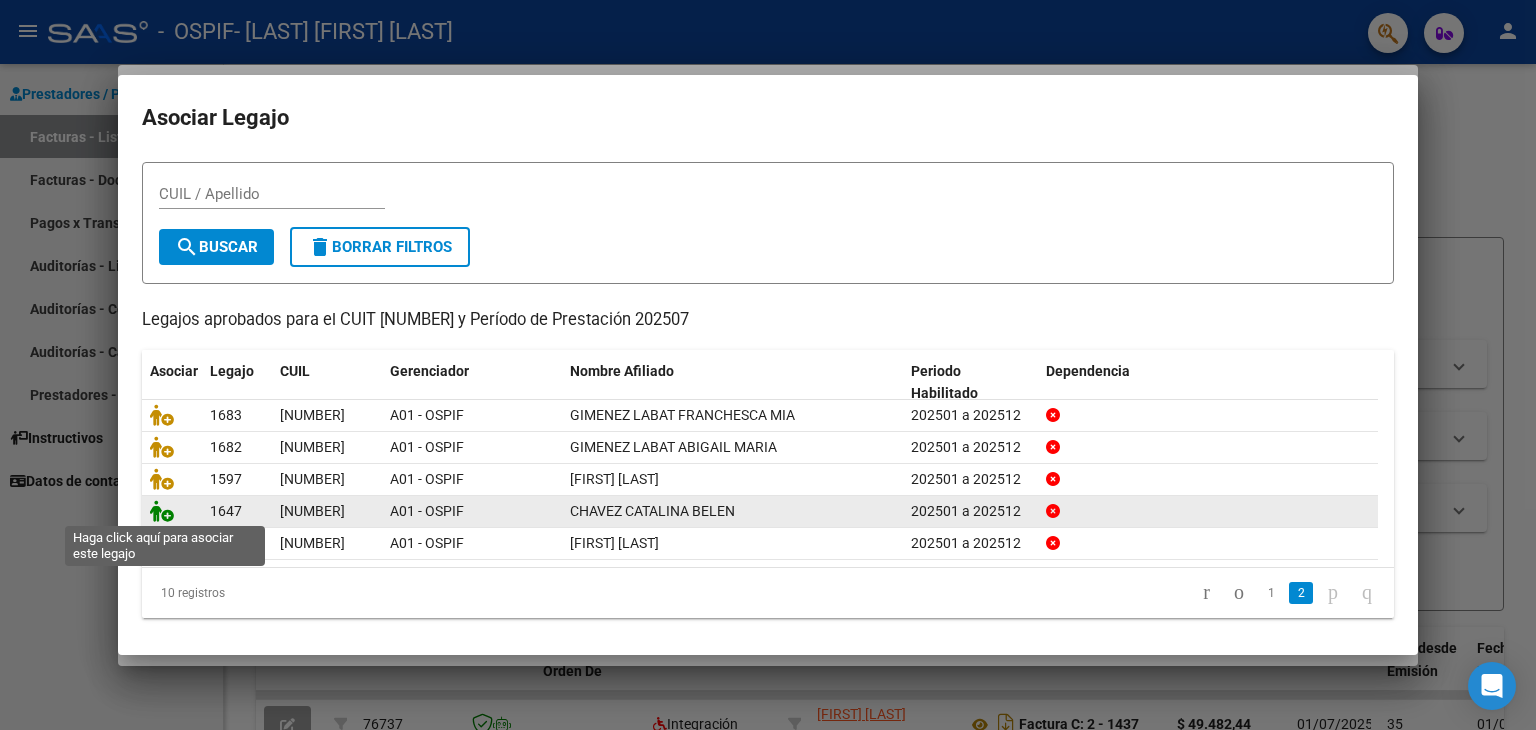 click 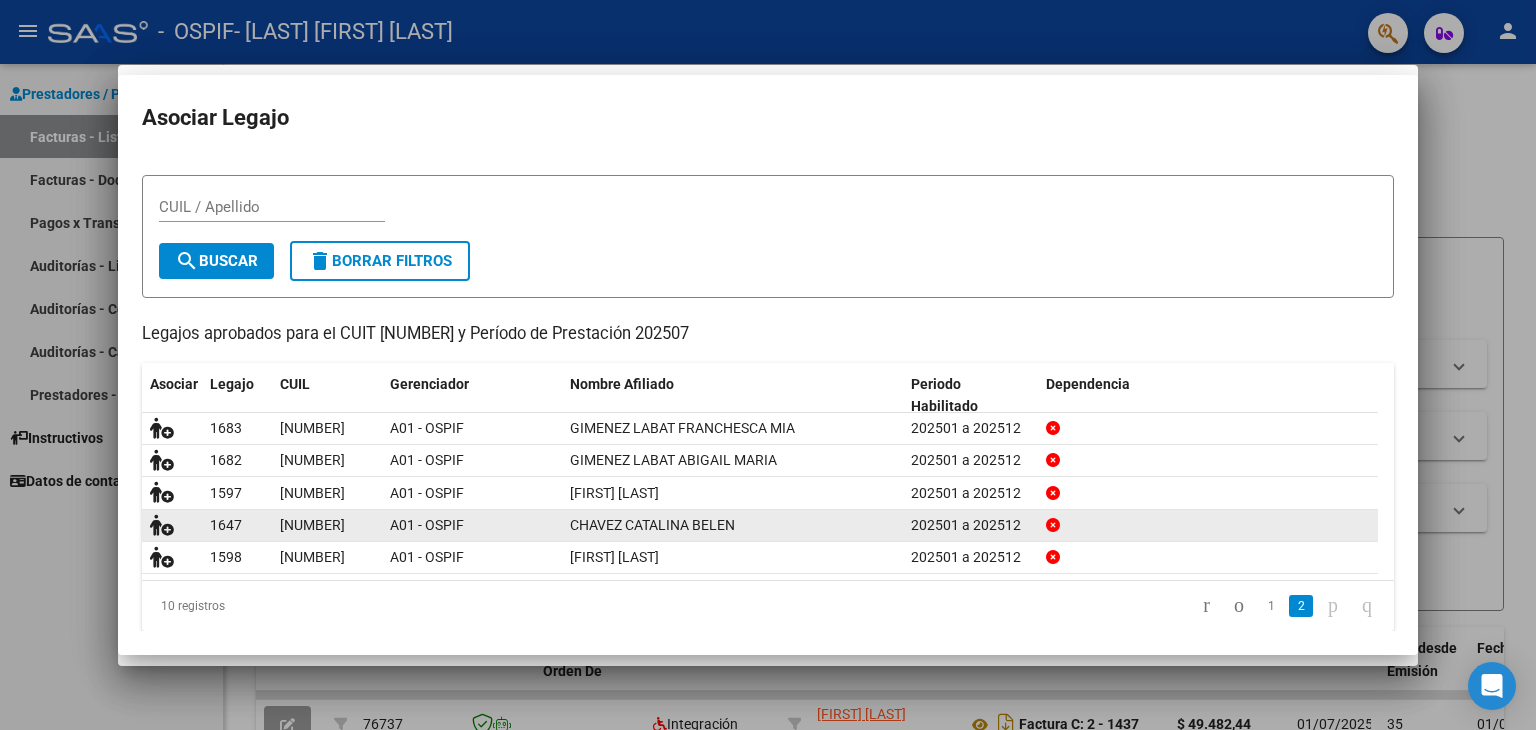 scroll, scrollTop: 0, scrollLeft: 0, axis: both 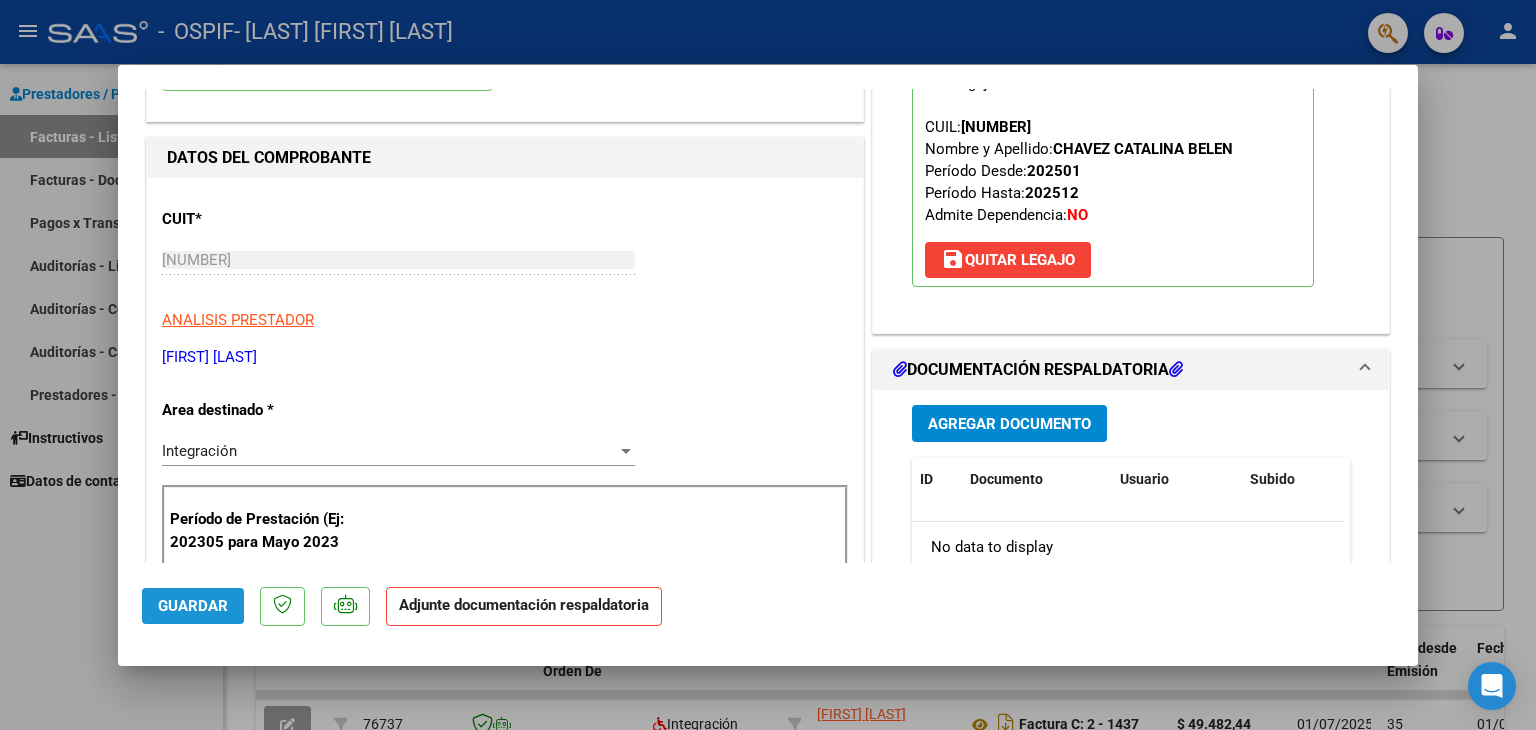click on "Guardar" 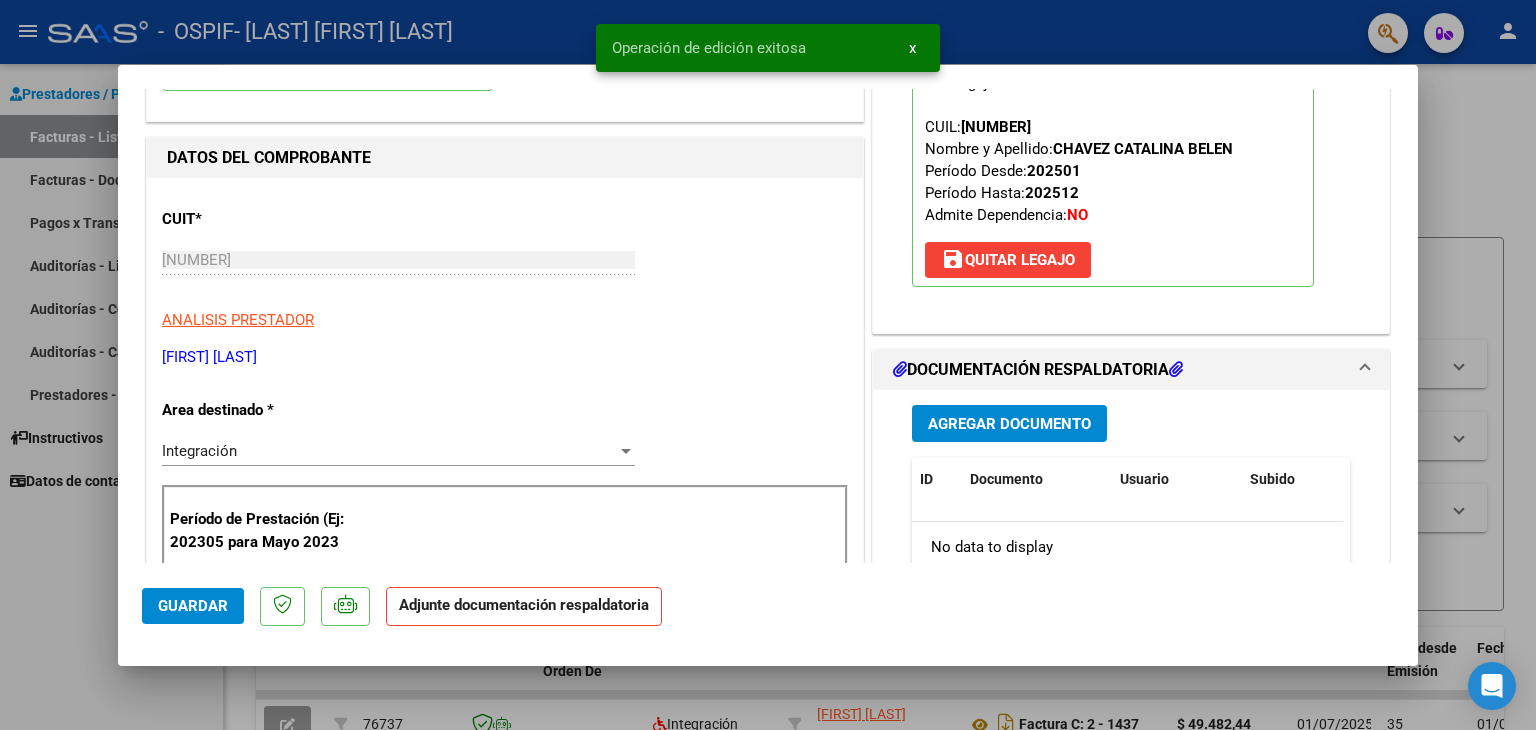 click at bounding box center (768, 365) 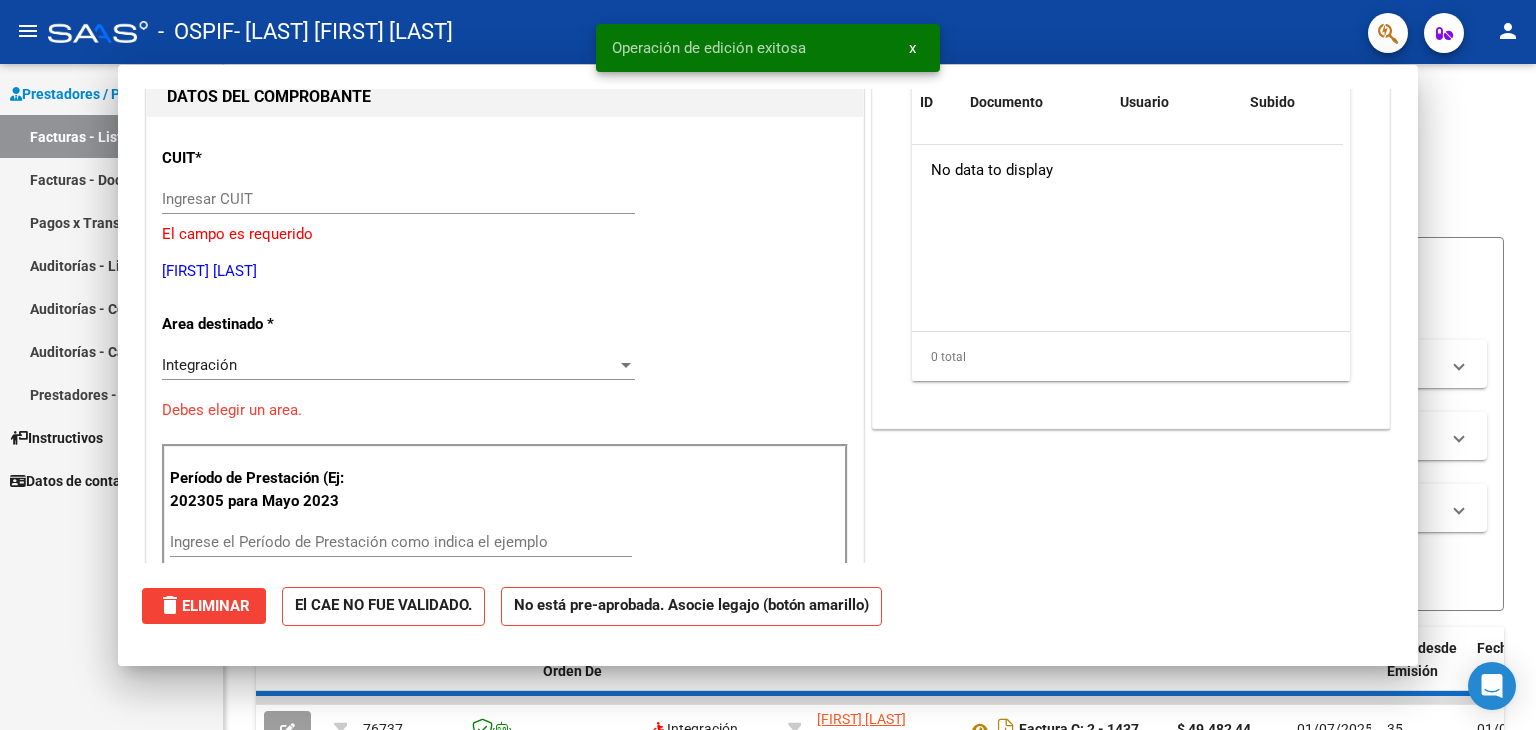 scroll, scrollTop: 0, scrollLeft: 0, axis: both 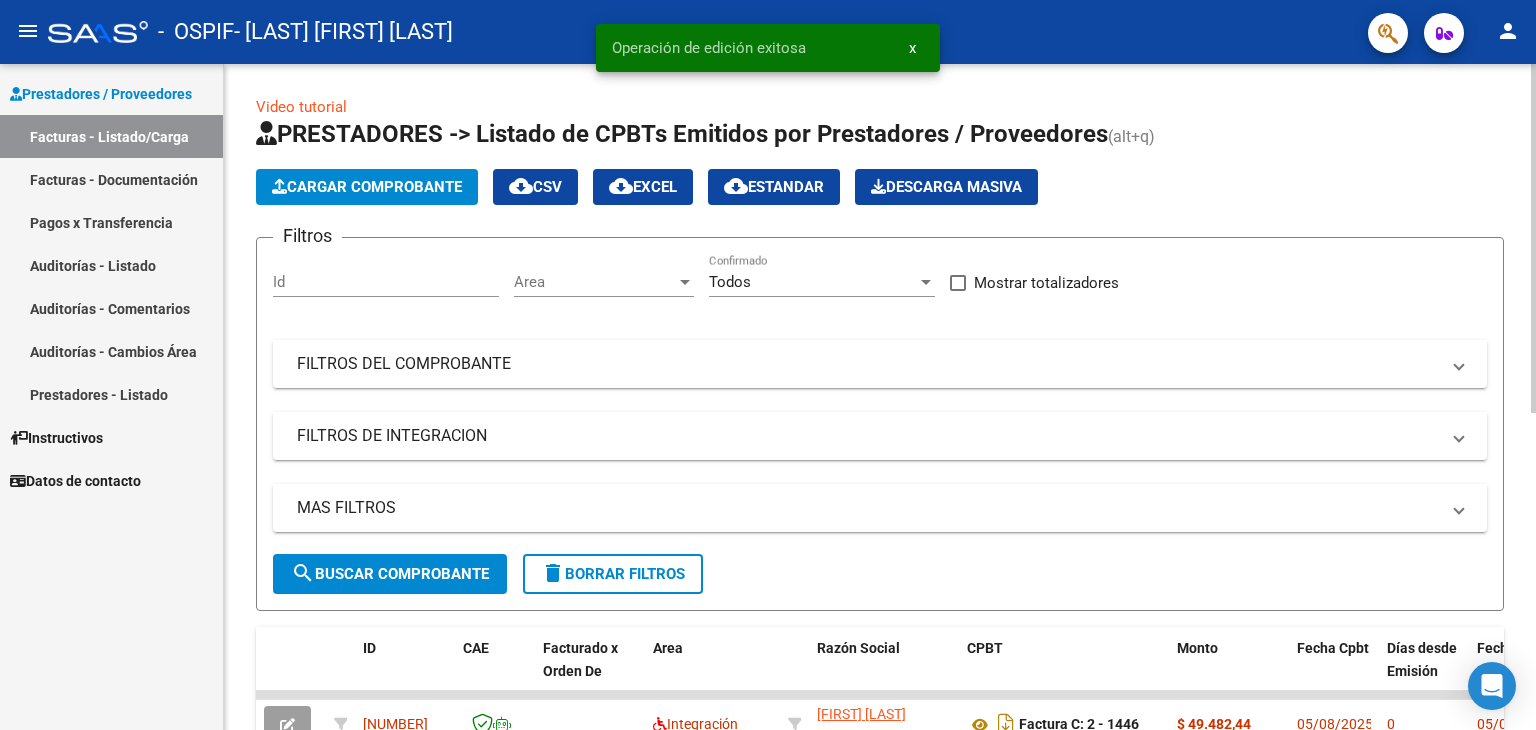 click on "Cargar Comprobante" 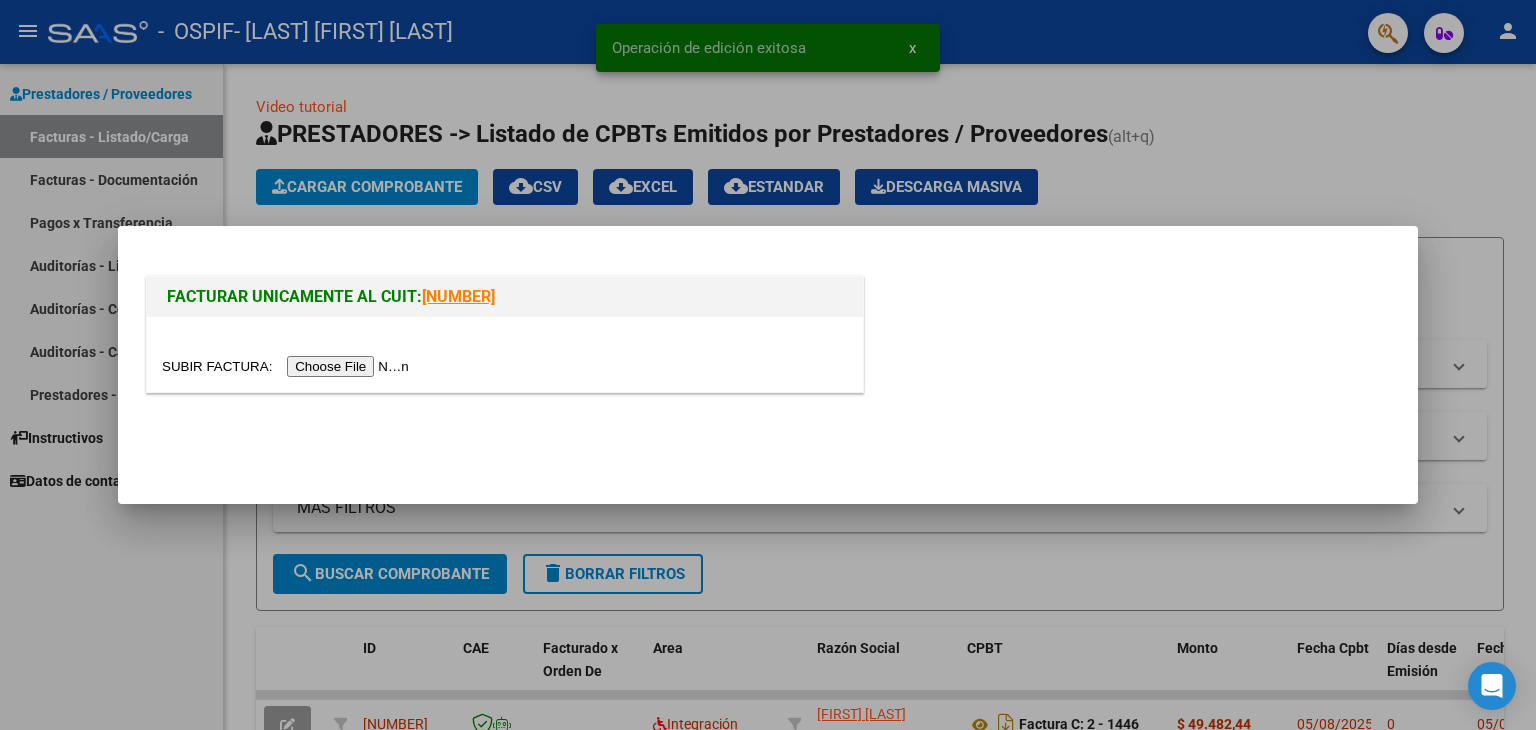 click at bounding box center (288, 366) 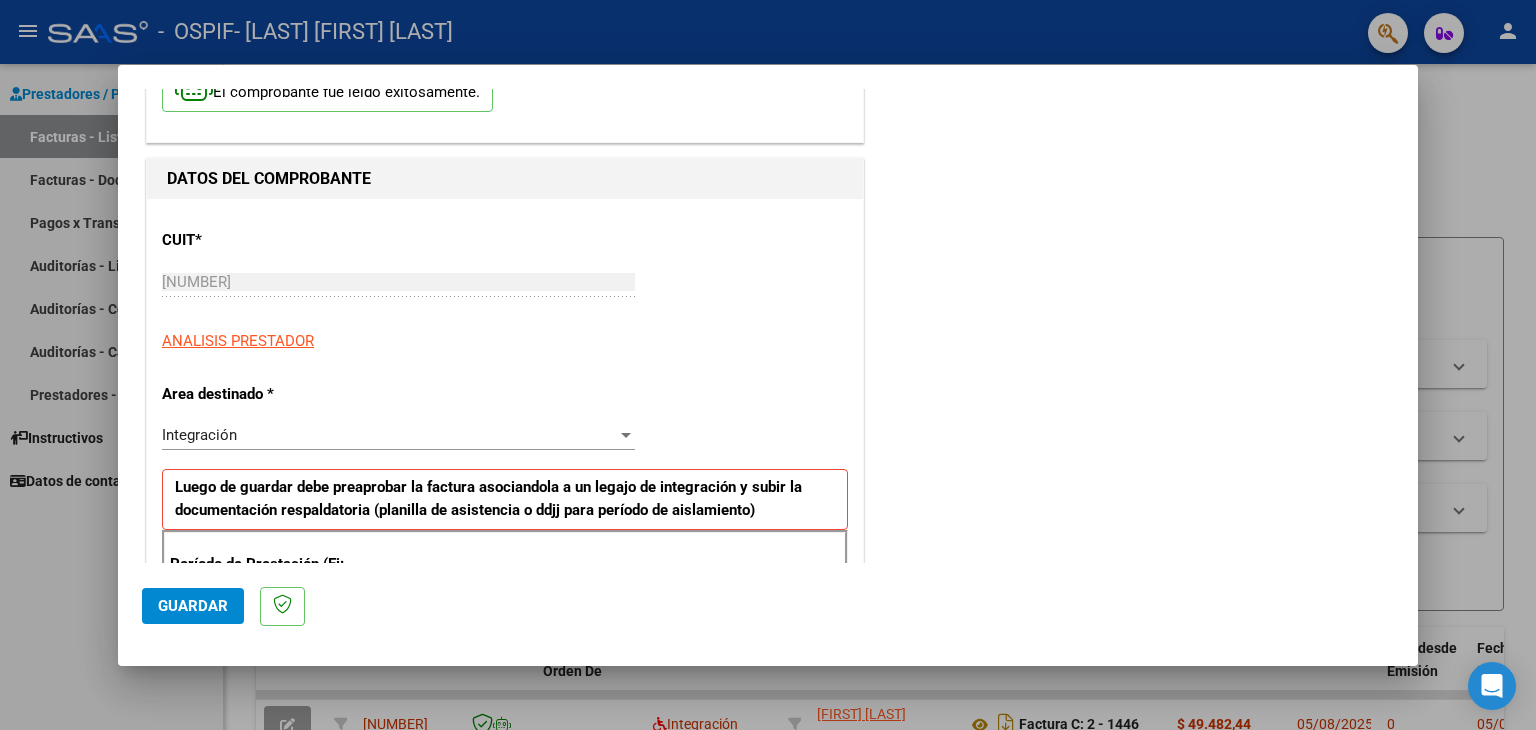 scroll, scrollTop: 300, scrollLeft: 0, axis: vertical 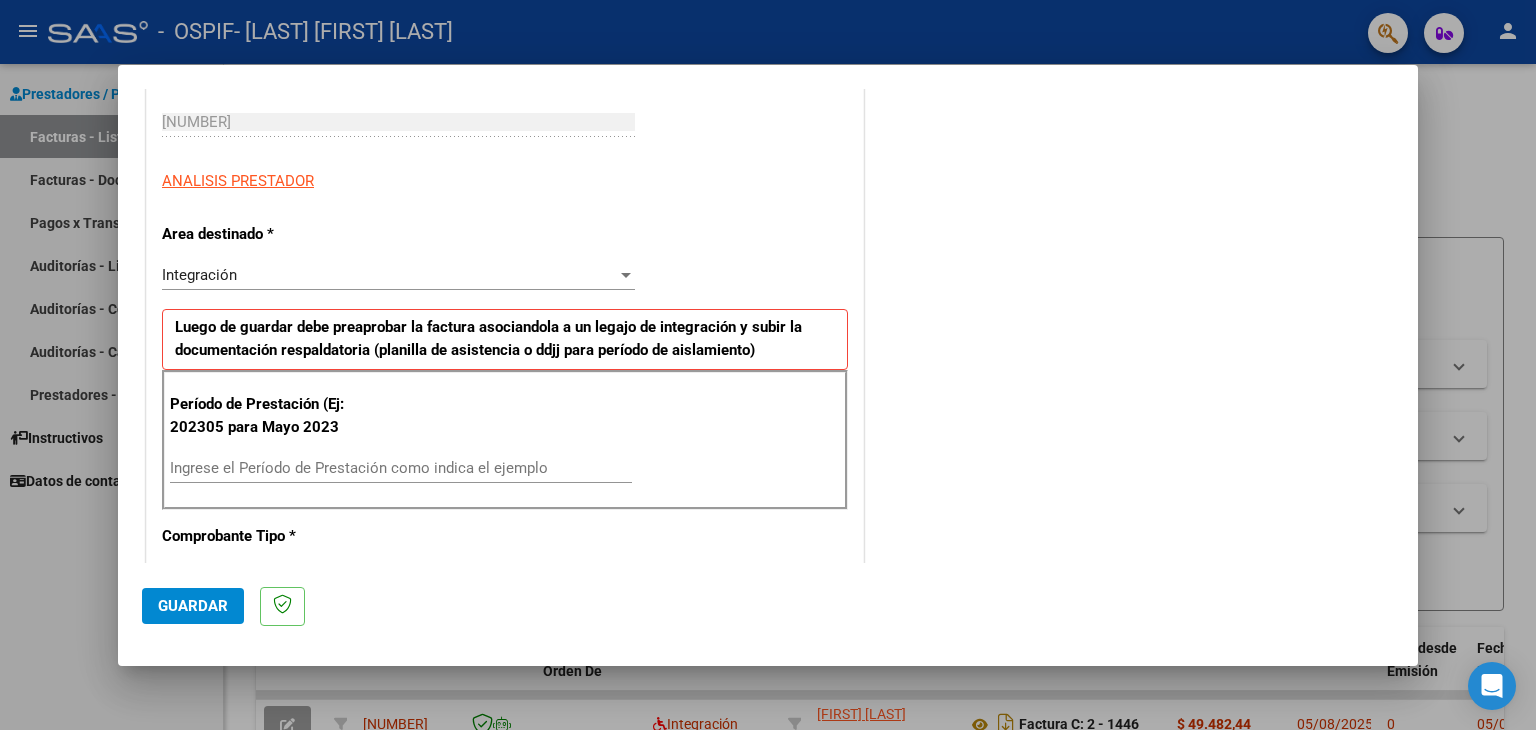 click on "Ingrese el Período de Prestación como indica el ejemplo" at bounding box center [401, 468] 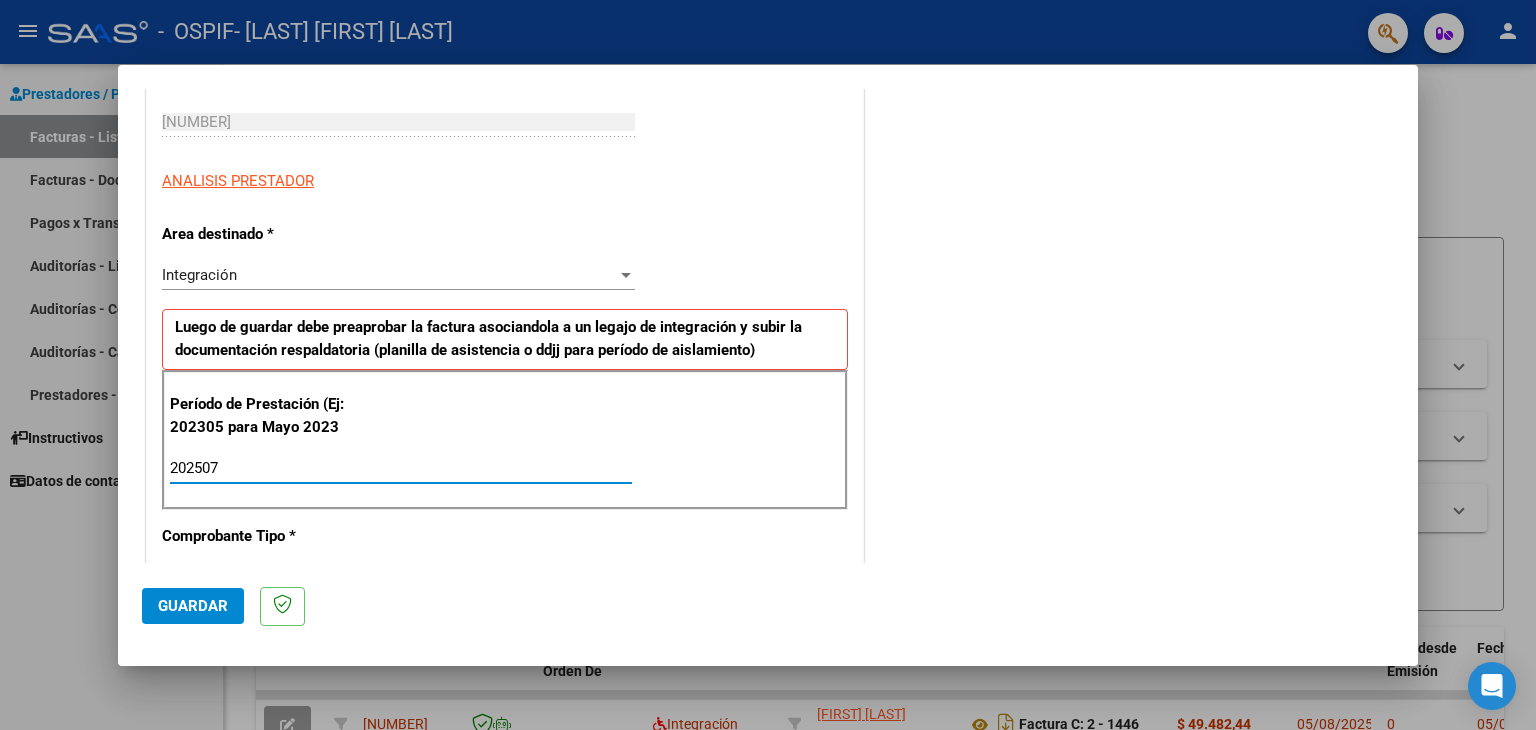 type on "202507" 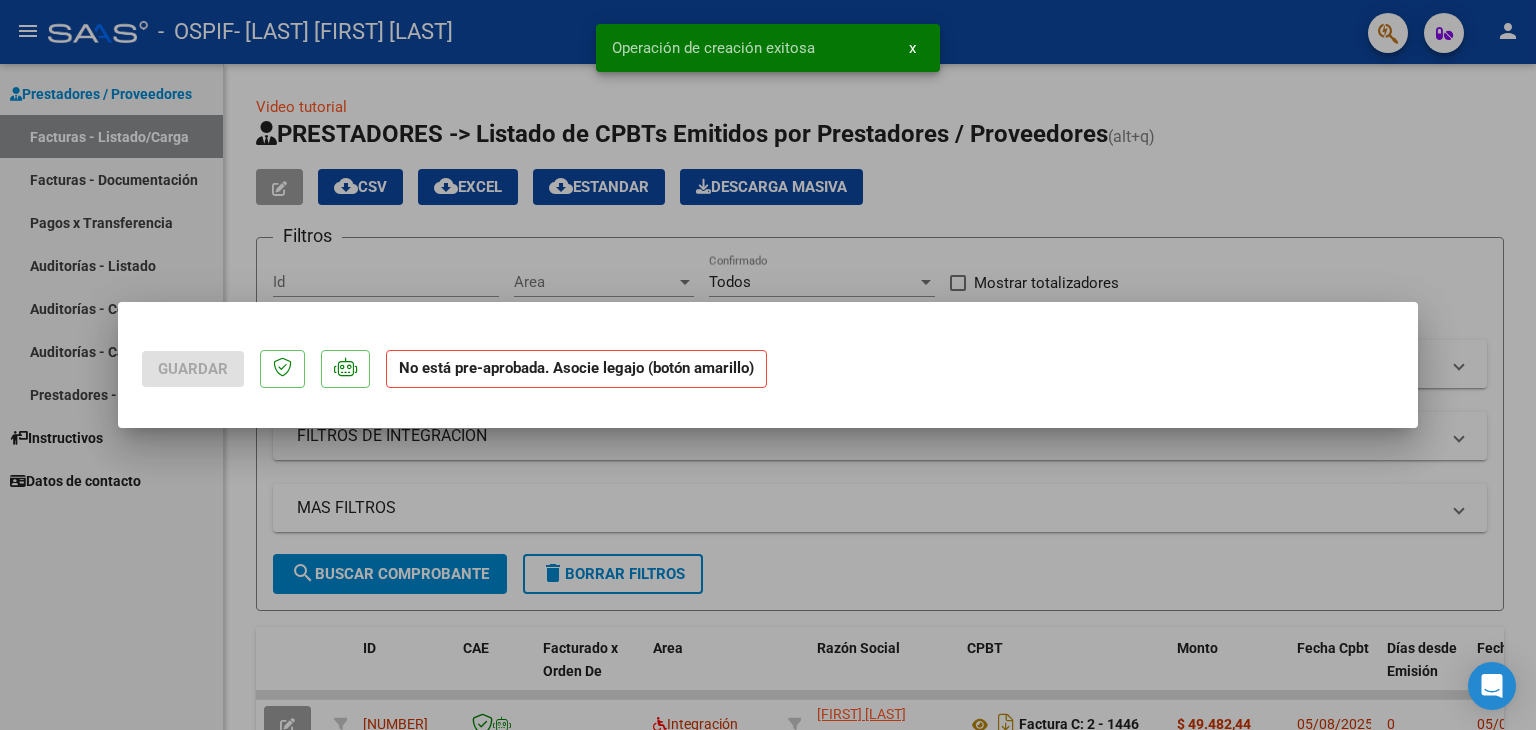 scroll, scrollTop: 0, scrollLeft: 0, axis: both 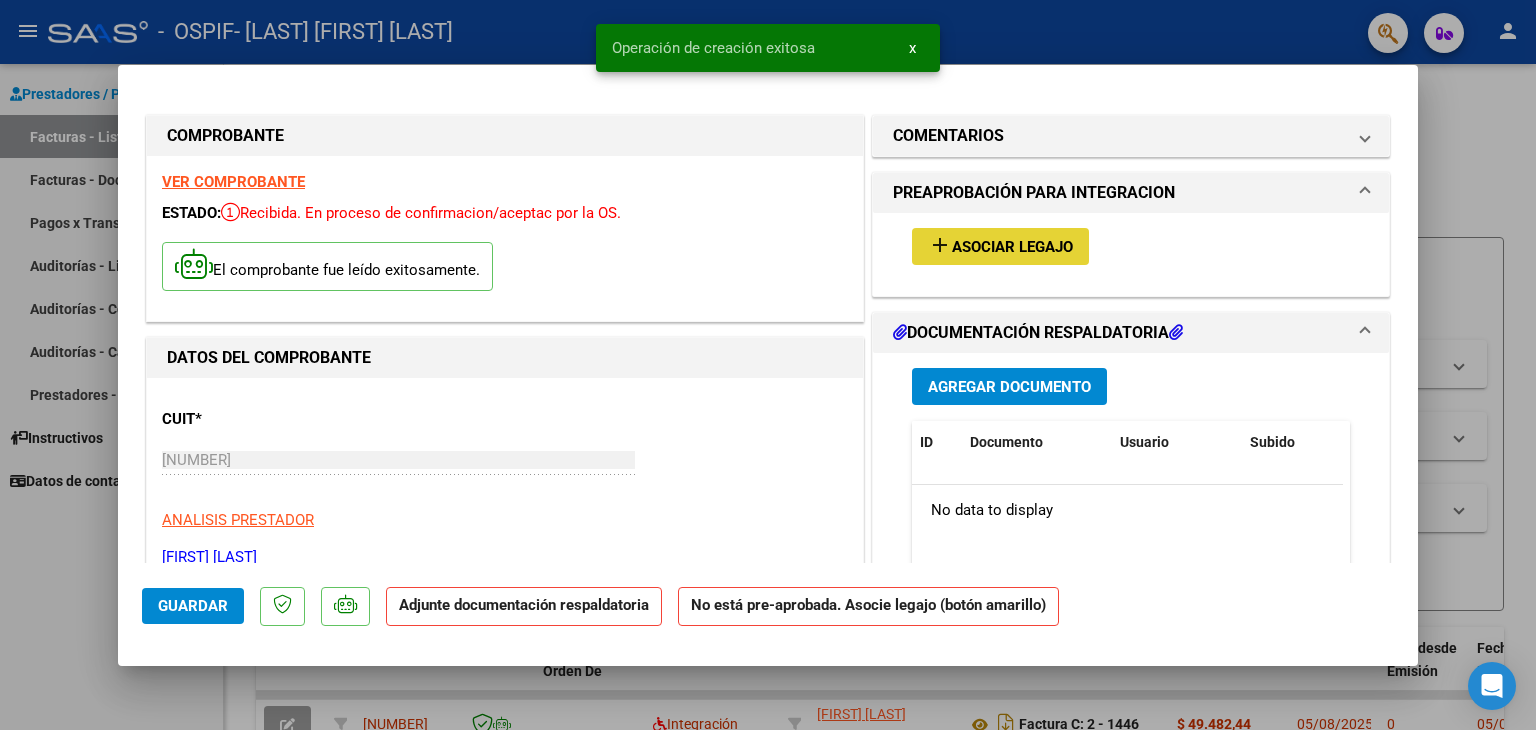click on "Asociar Legajo" at bounding box center (1012, 247) 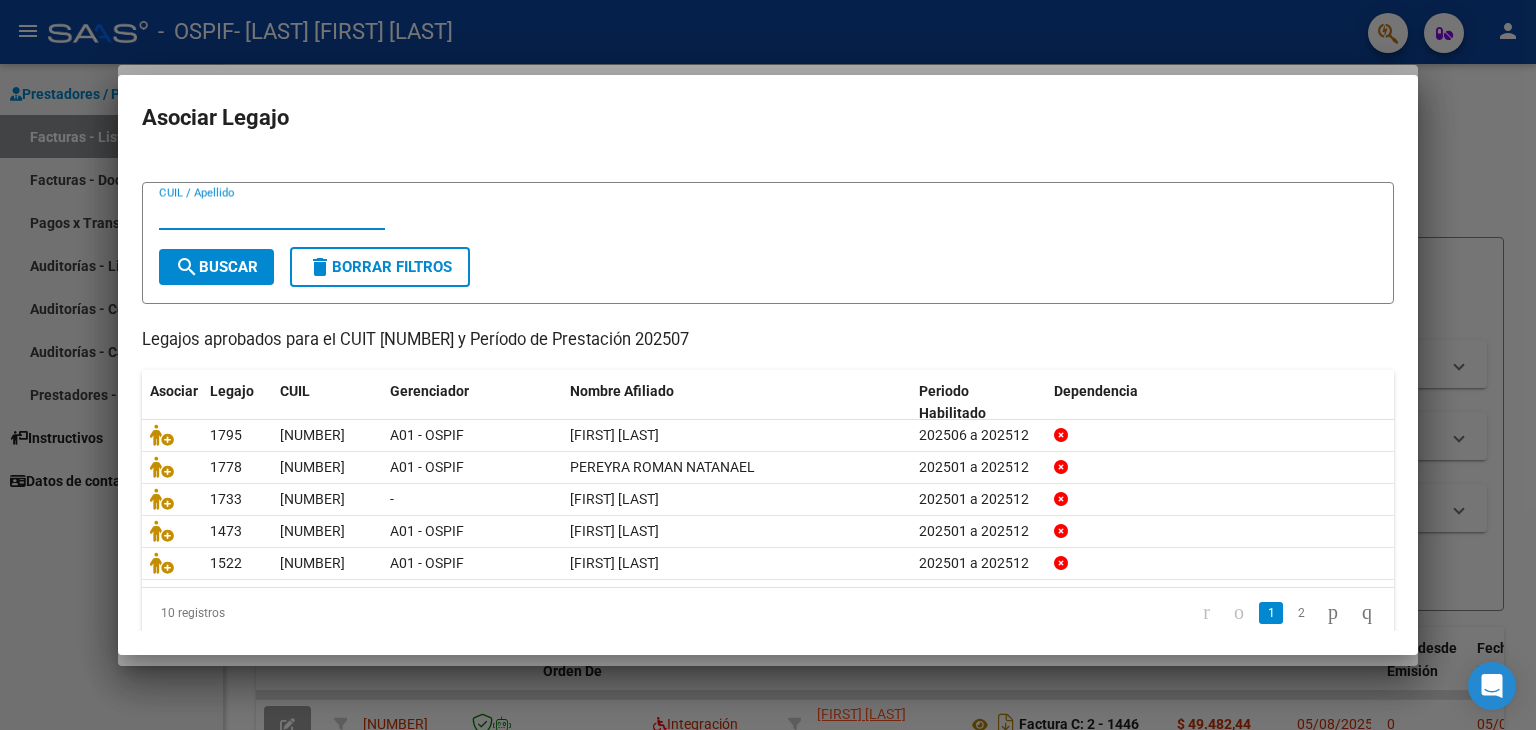 scroll, scrollTop: 44, scrollLeft: 0, axis: vertical 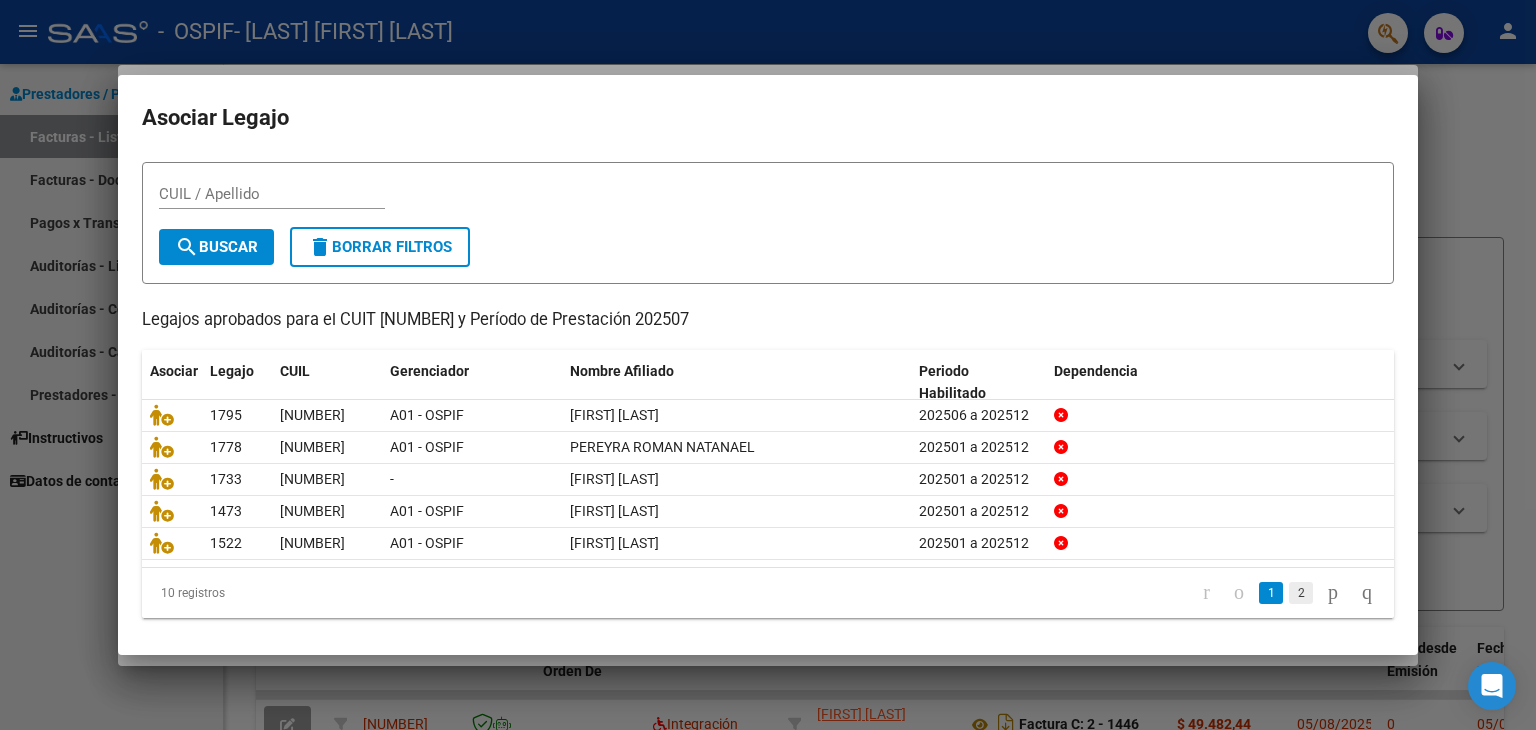 click on "2" 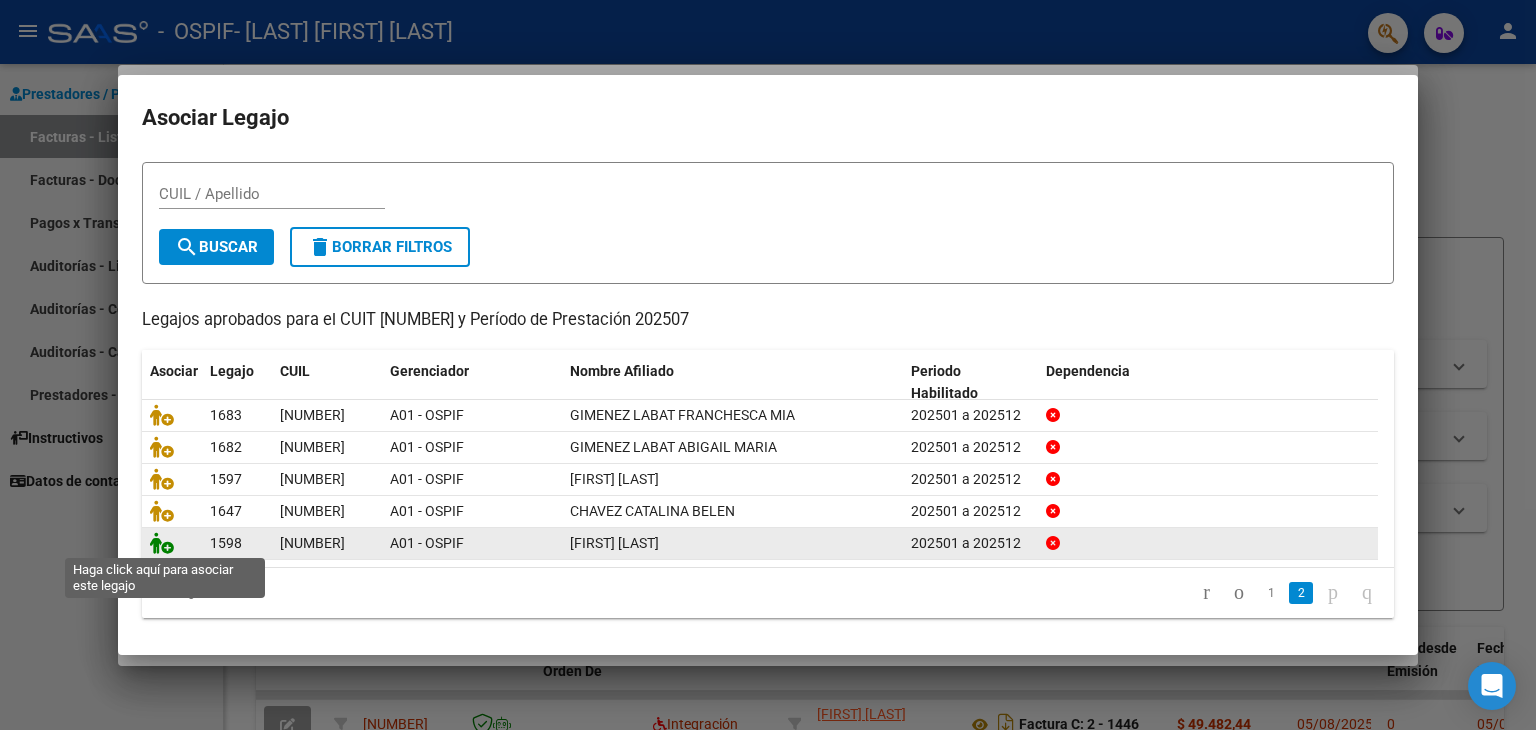 click 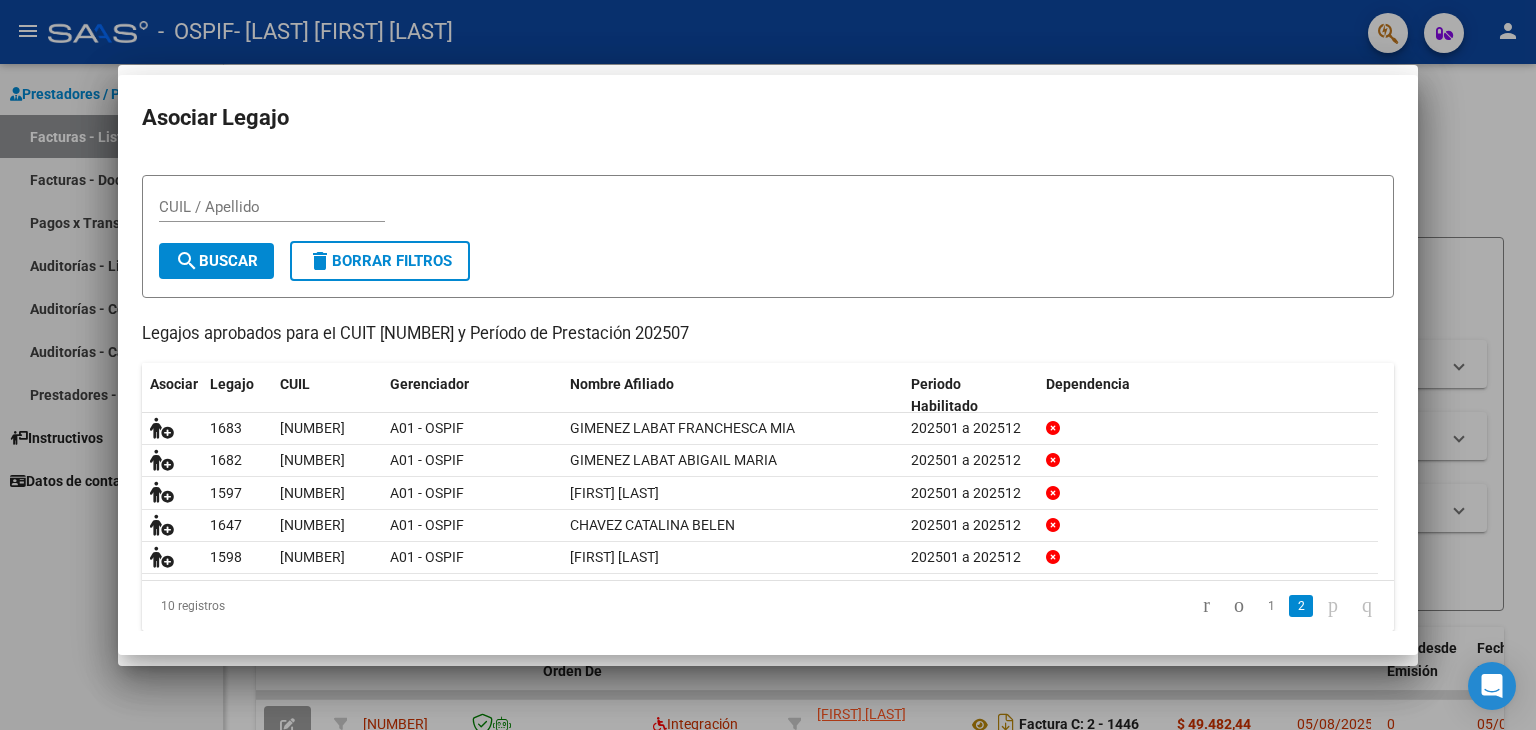 scroll, scrollTop: 58, scrollLeft: 0, axis: vertical 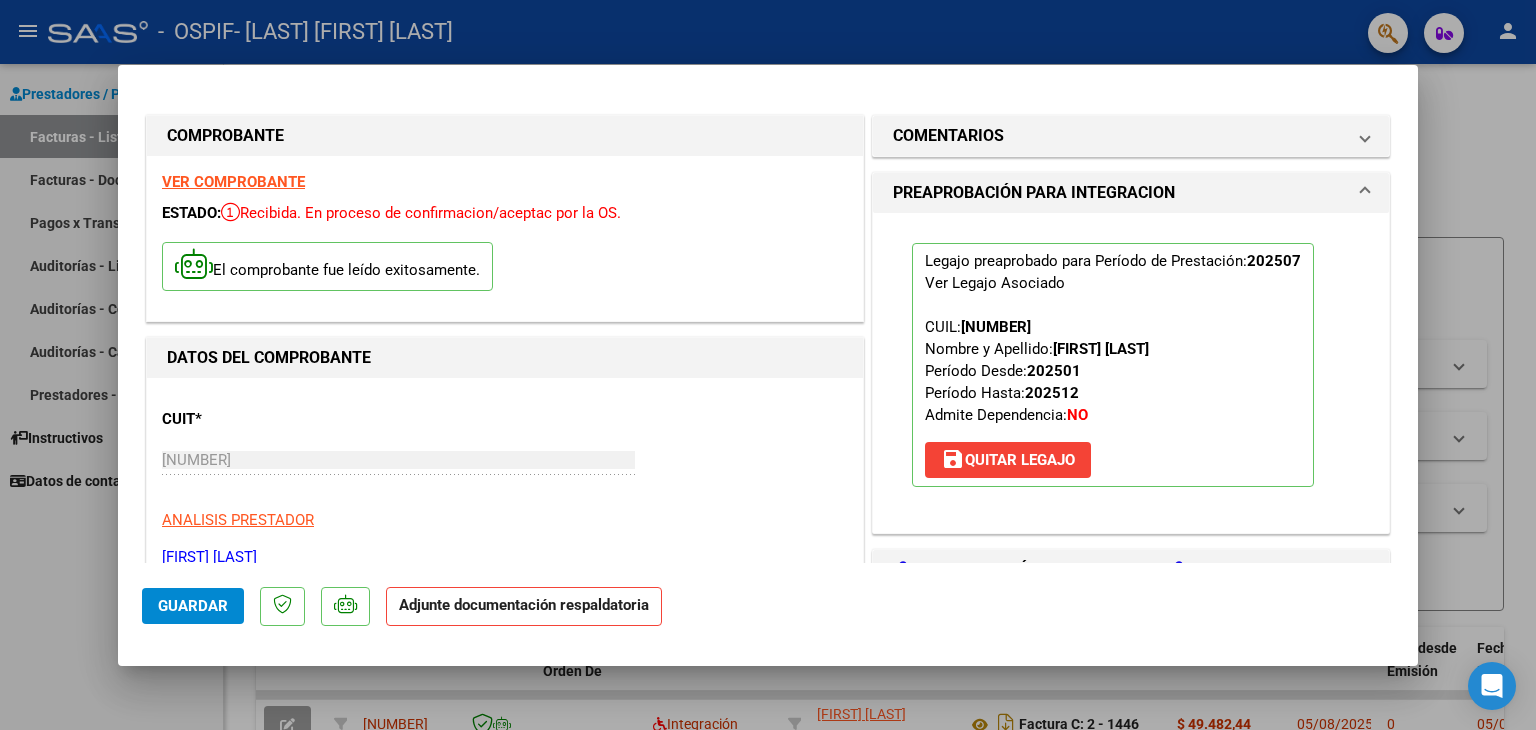 click on "Guardar" 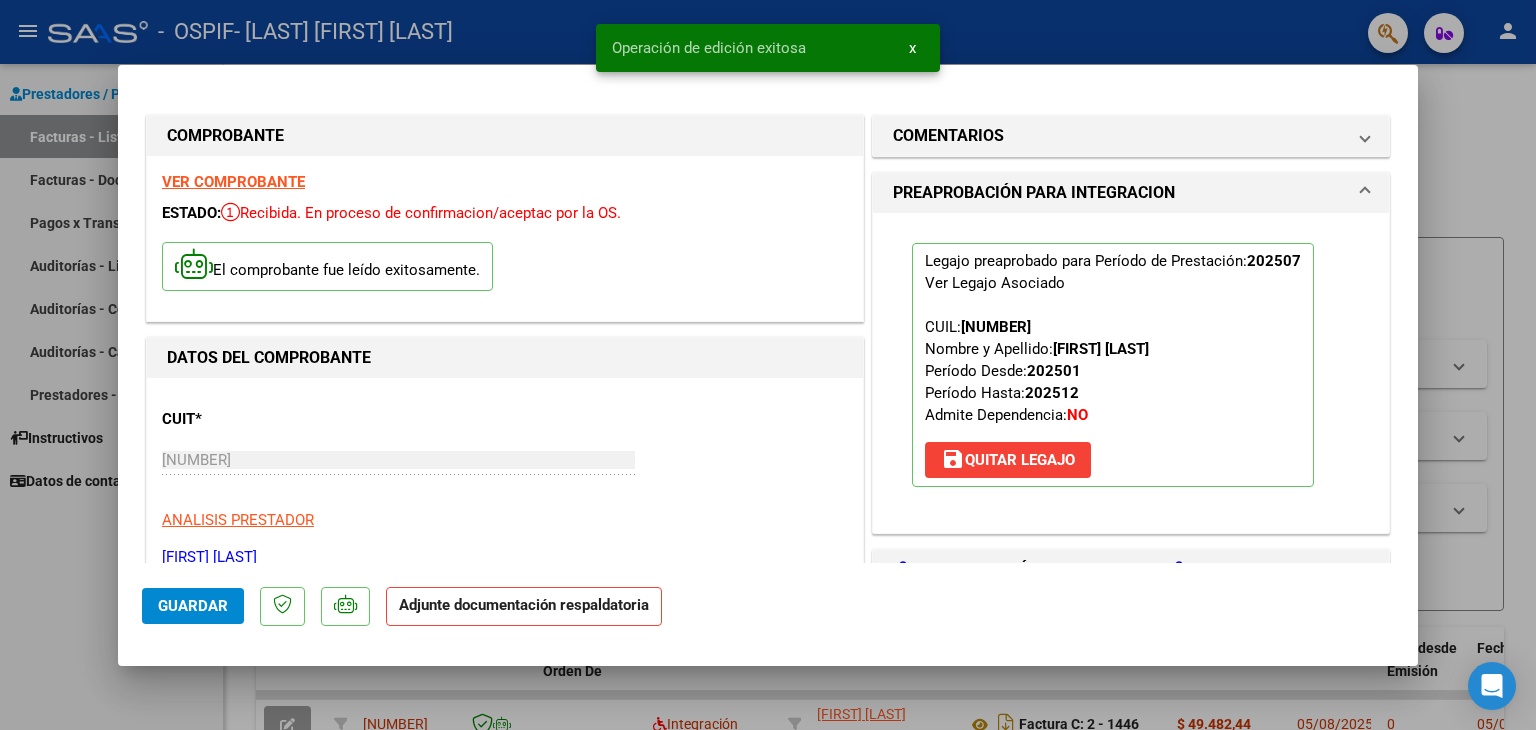 click at bounding box center (768, 365) 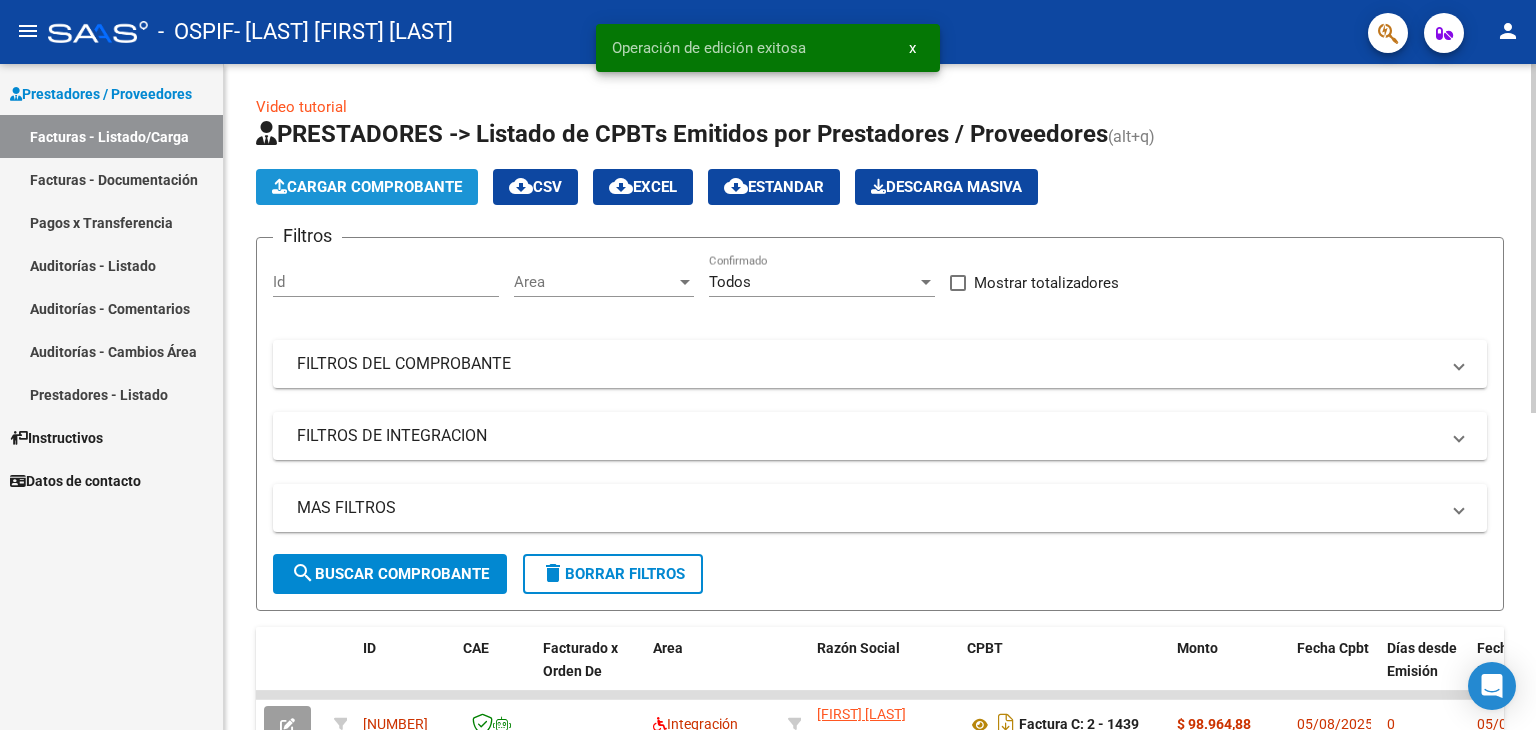 click on "Cargar Comprobante" 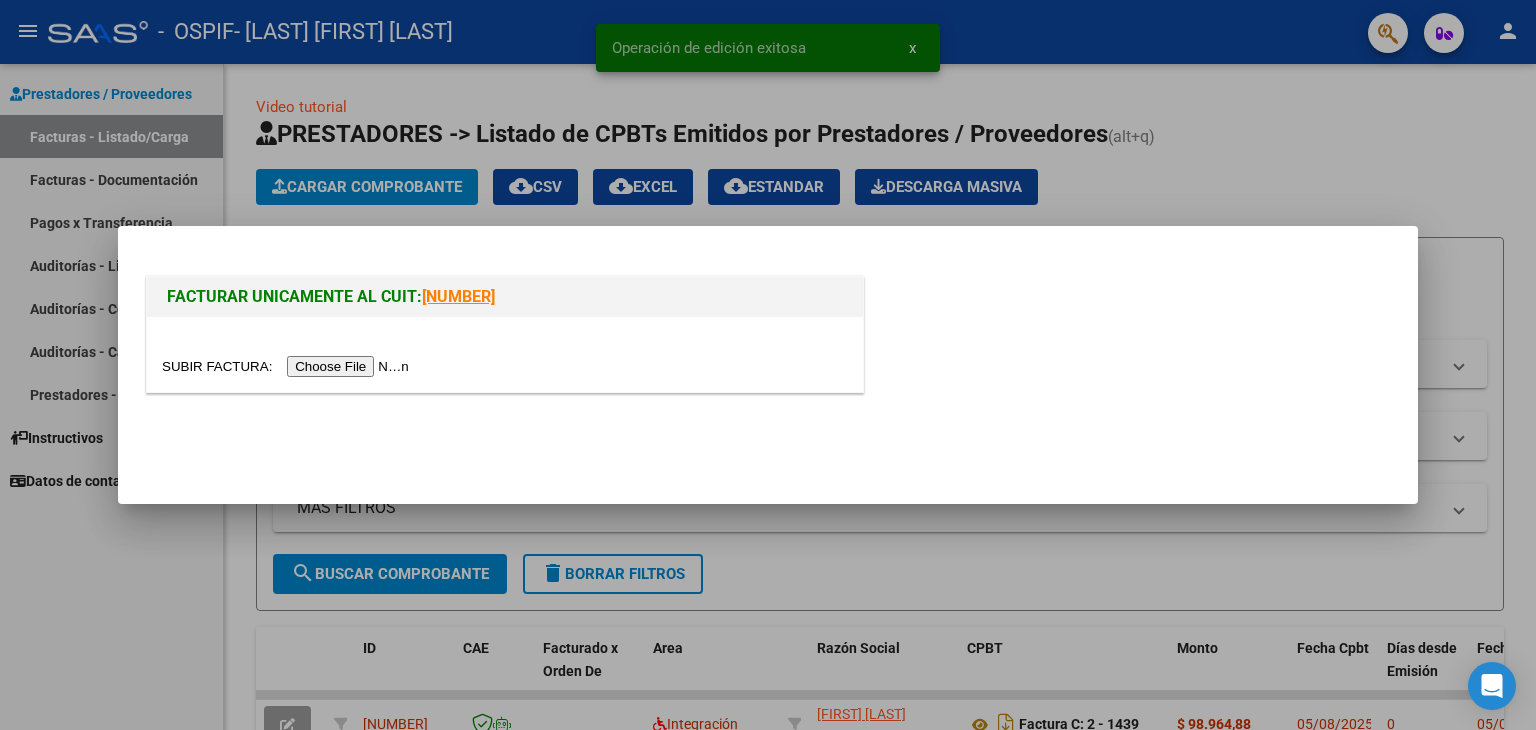 click at bounding box center (288, 366) 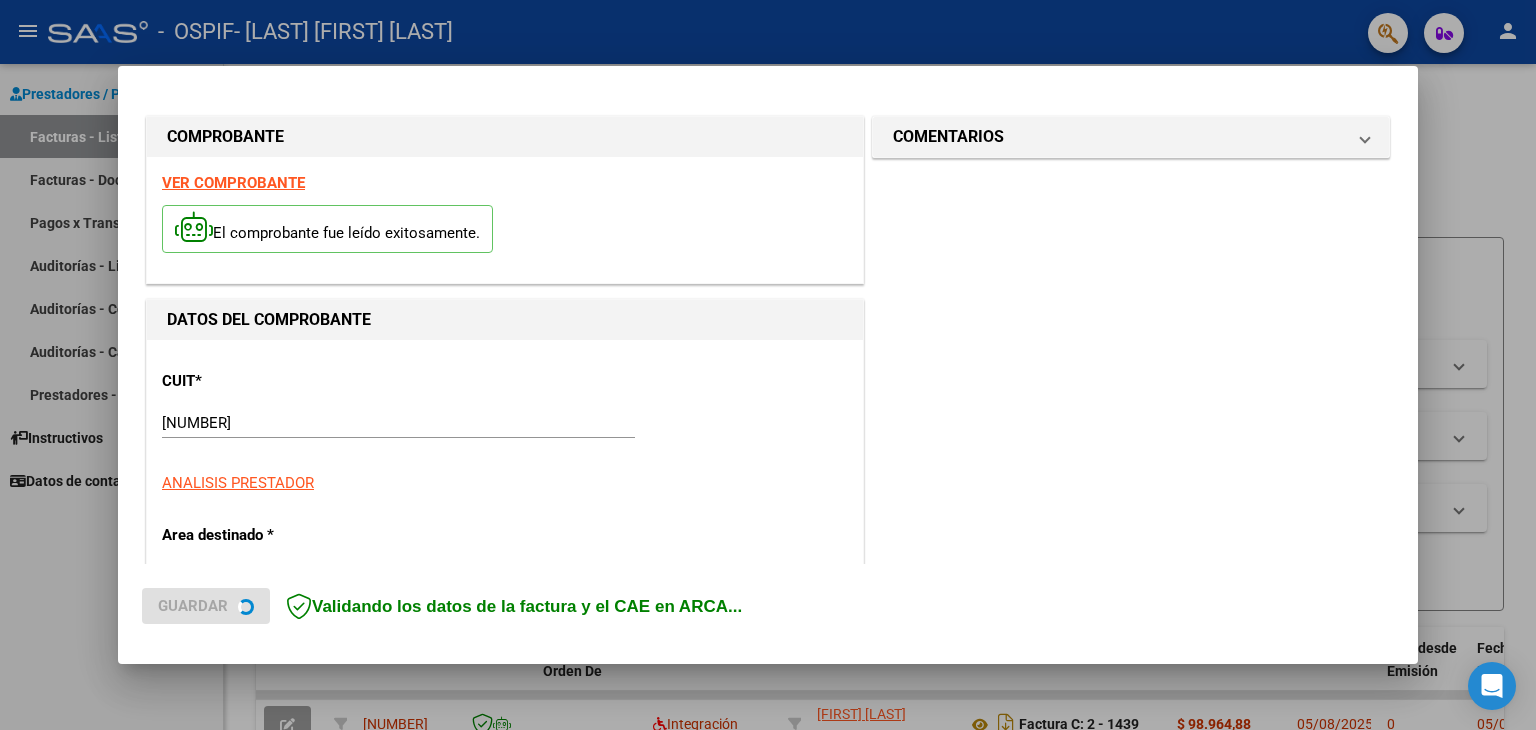 scroll, scrollTop: 400, scrollLeft: 0, axis: vertical 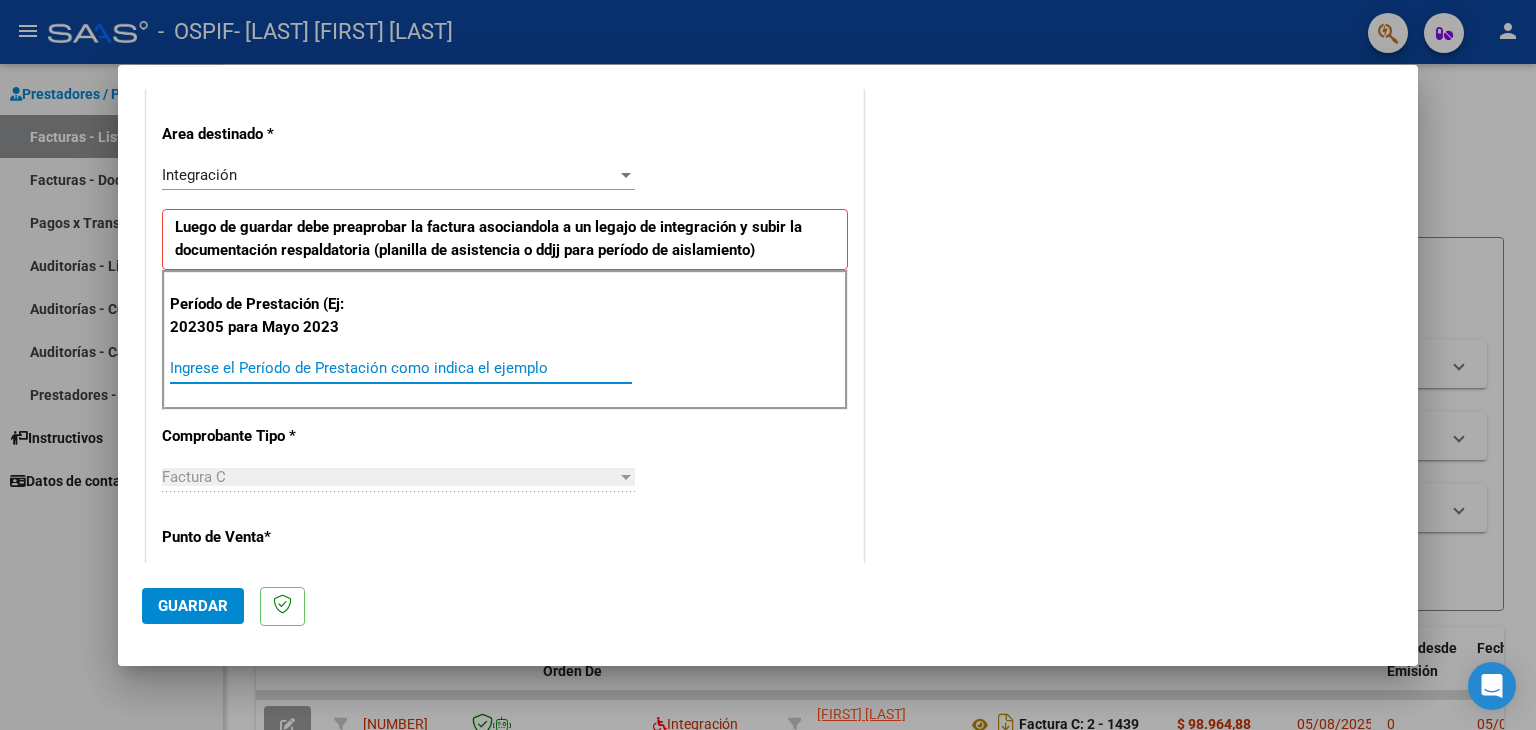 click on "Ingrese el Período de Prestación como indica el ejemplo" at bounding box center [401, 368] 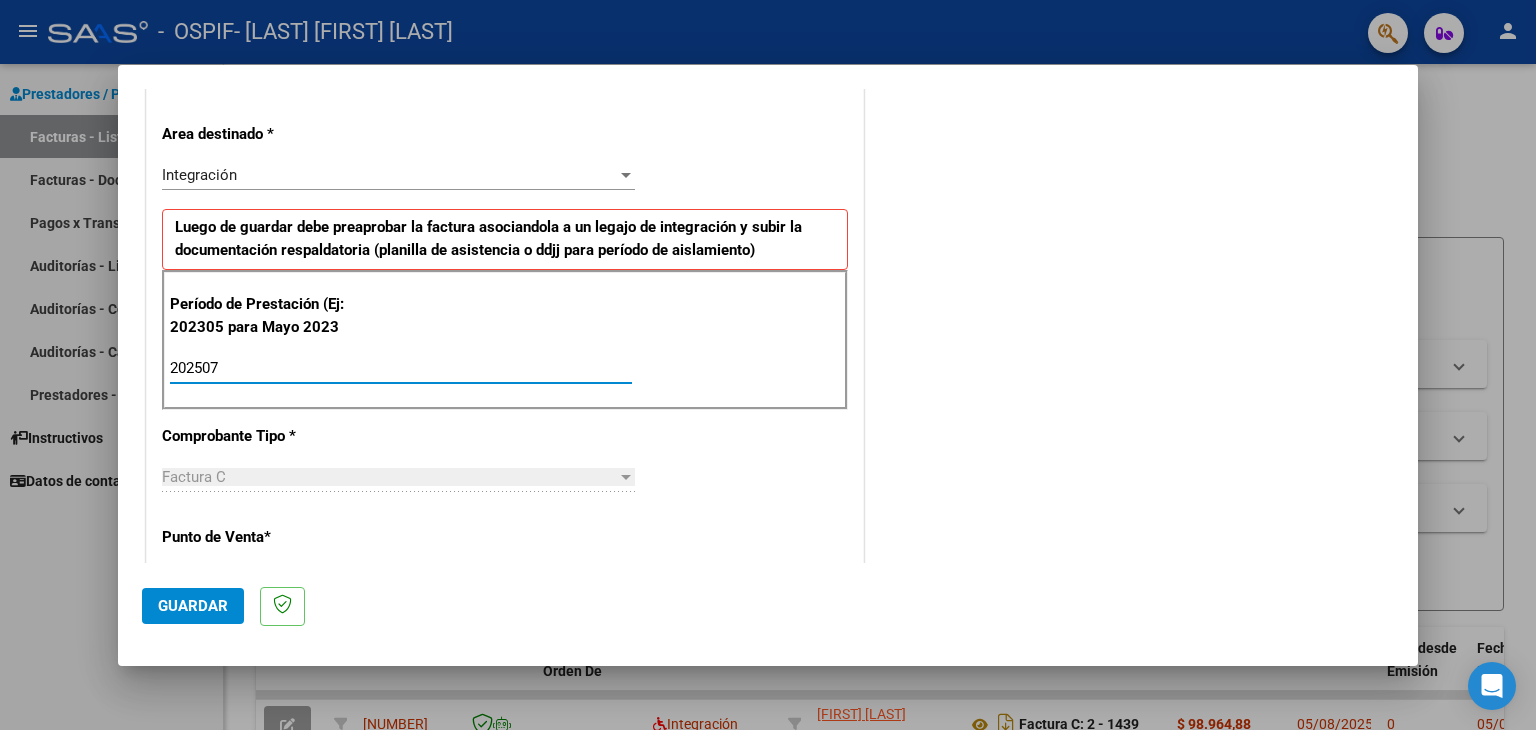 type on "202507" 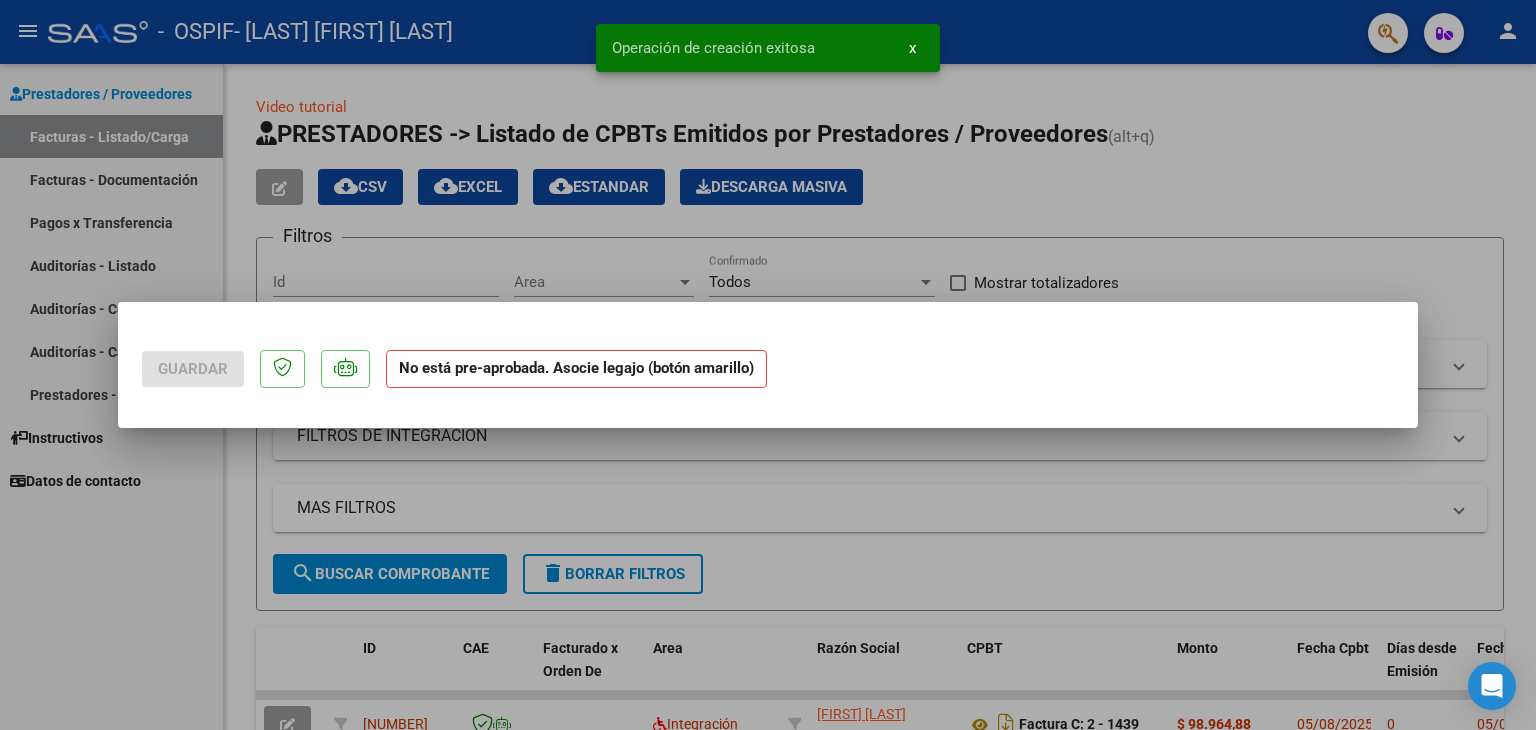 scroll, scrollTop: 0, scrollLeft: 0, axis: both 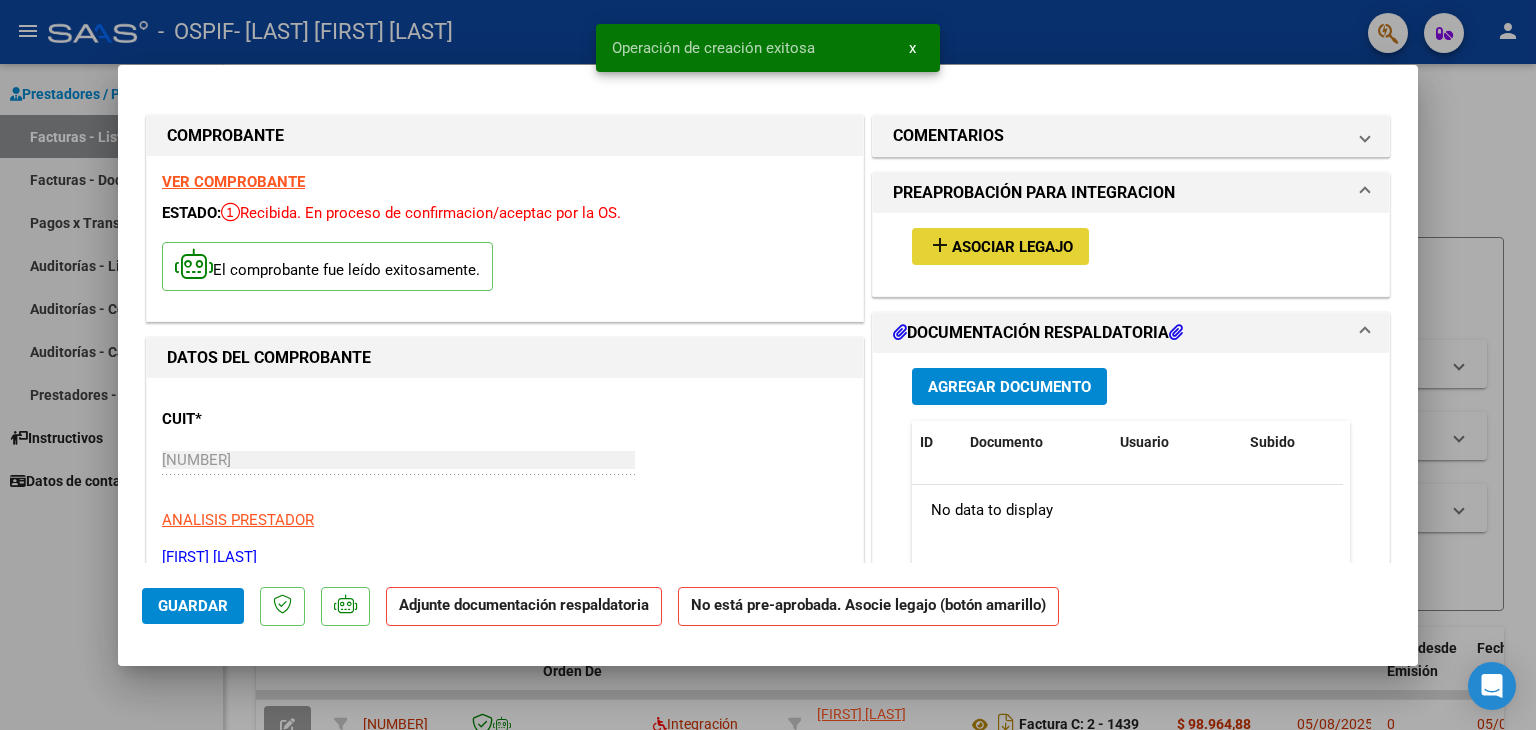 click on "add Asociar Legajo" at bounding box center [1000, 246] 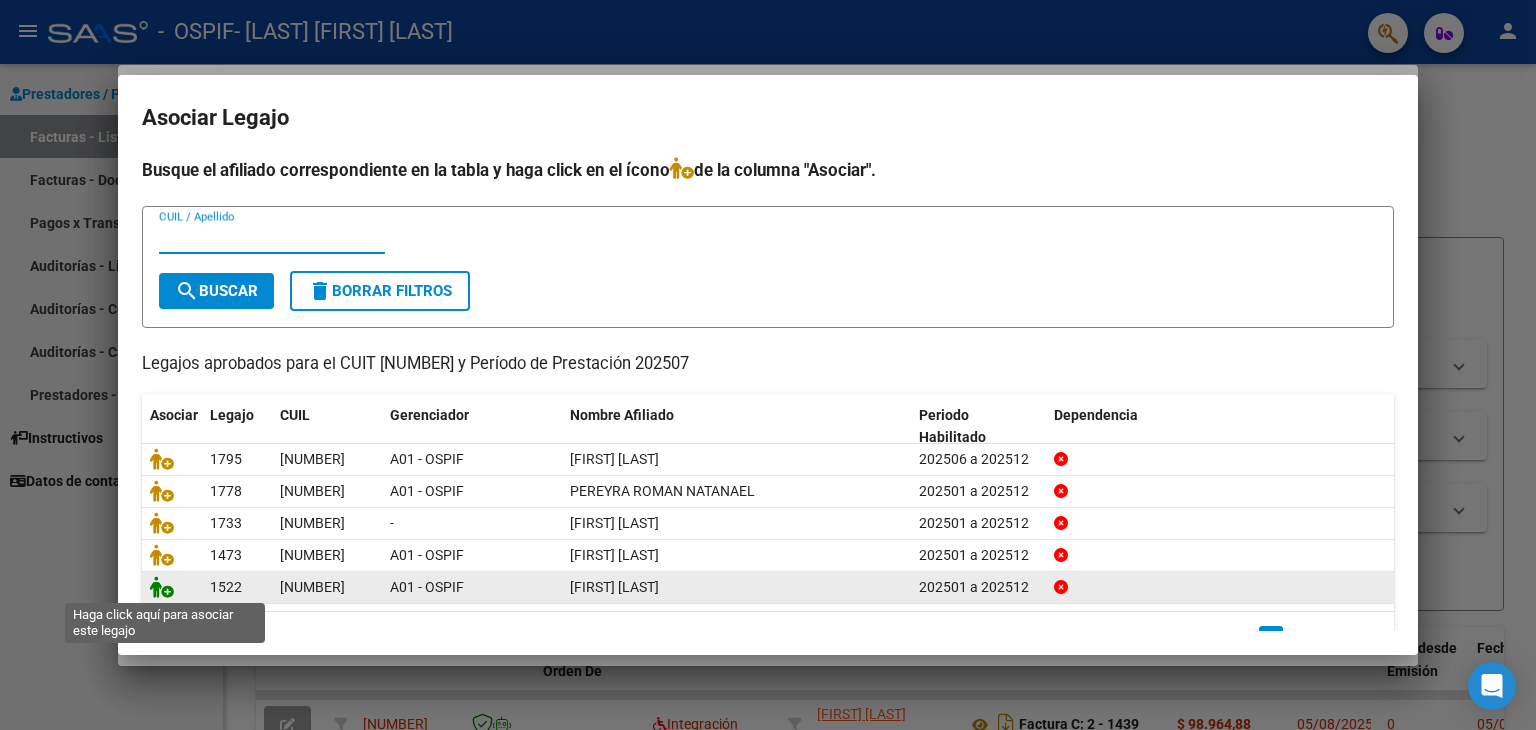 click 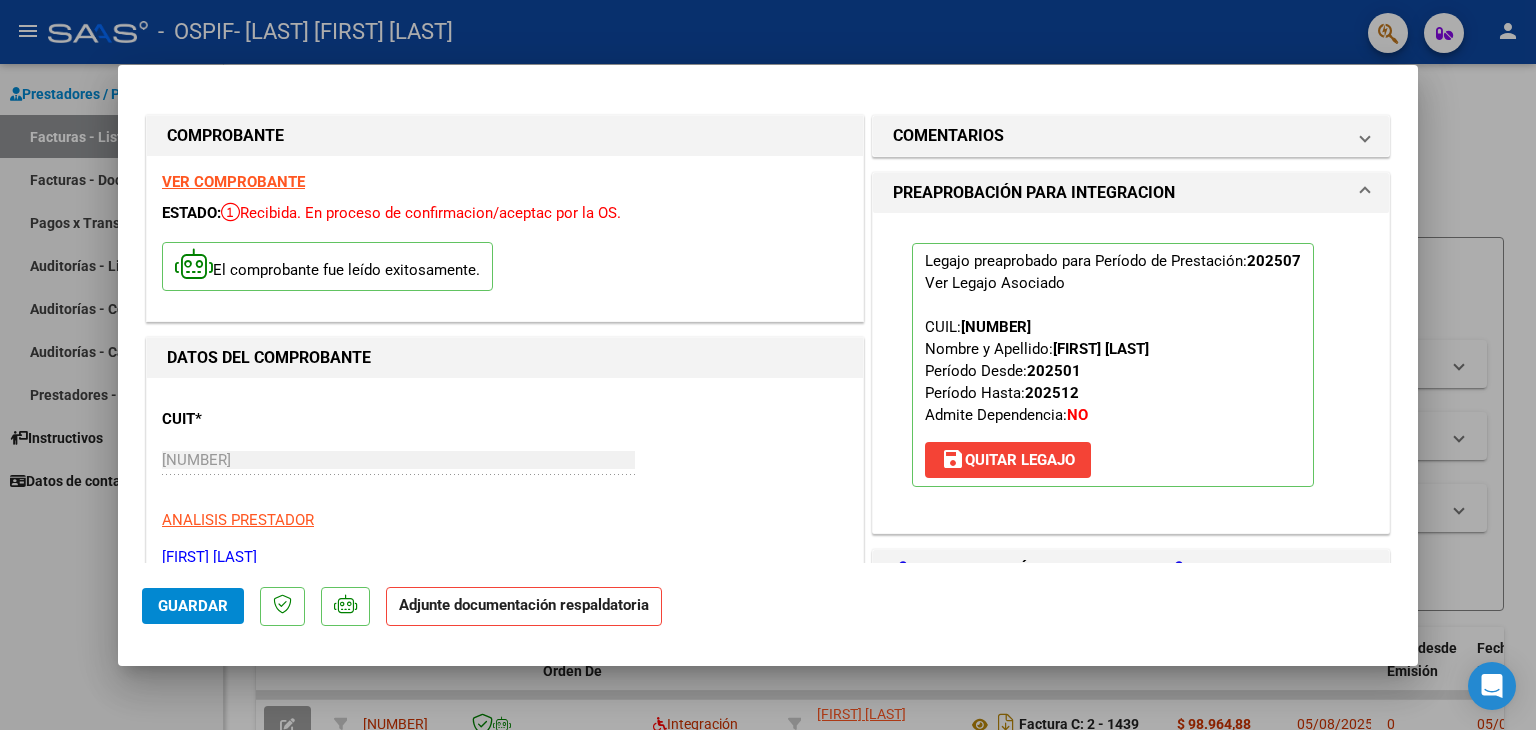 click on "Guardar" 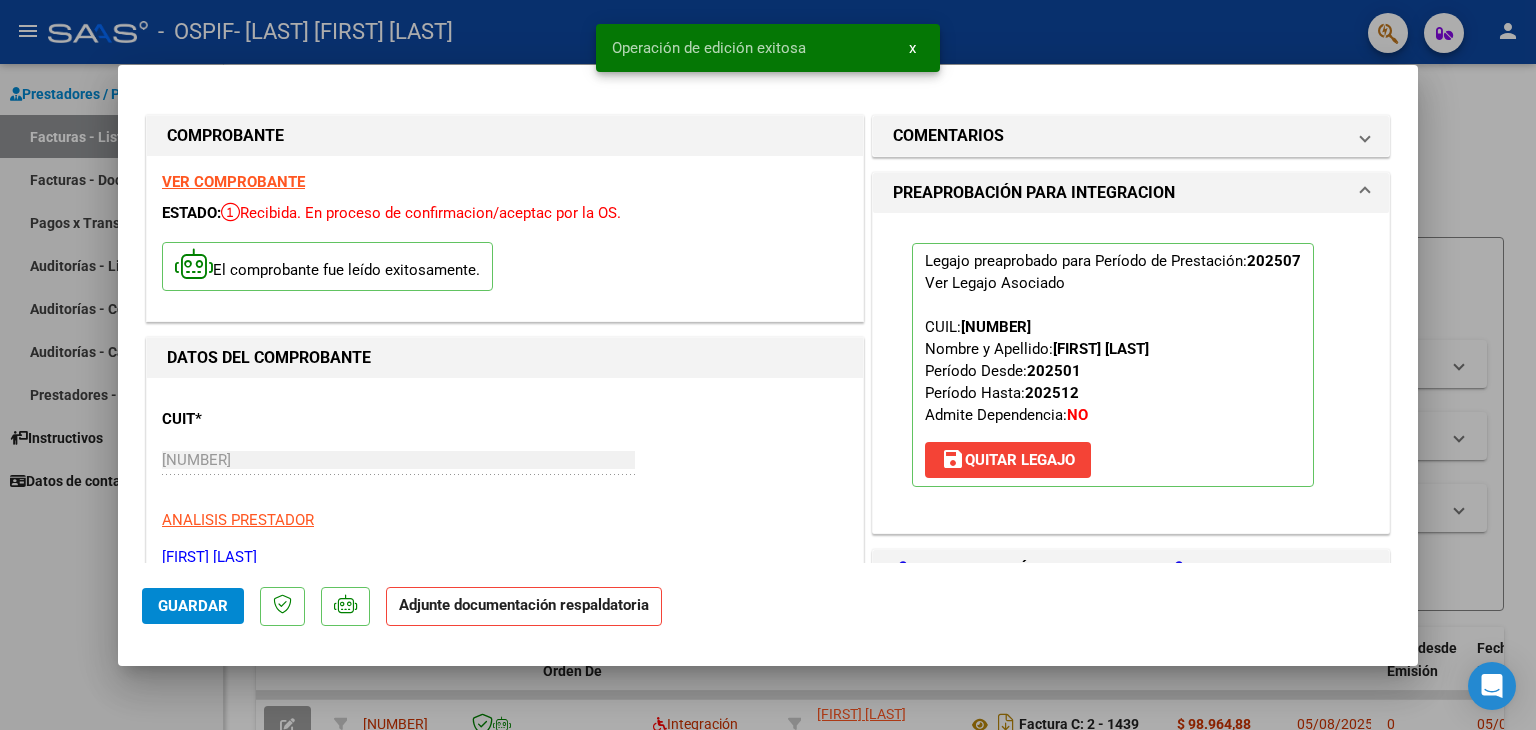 click at bounding box center [768, 365] 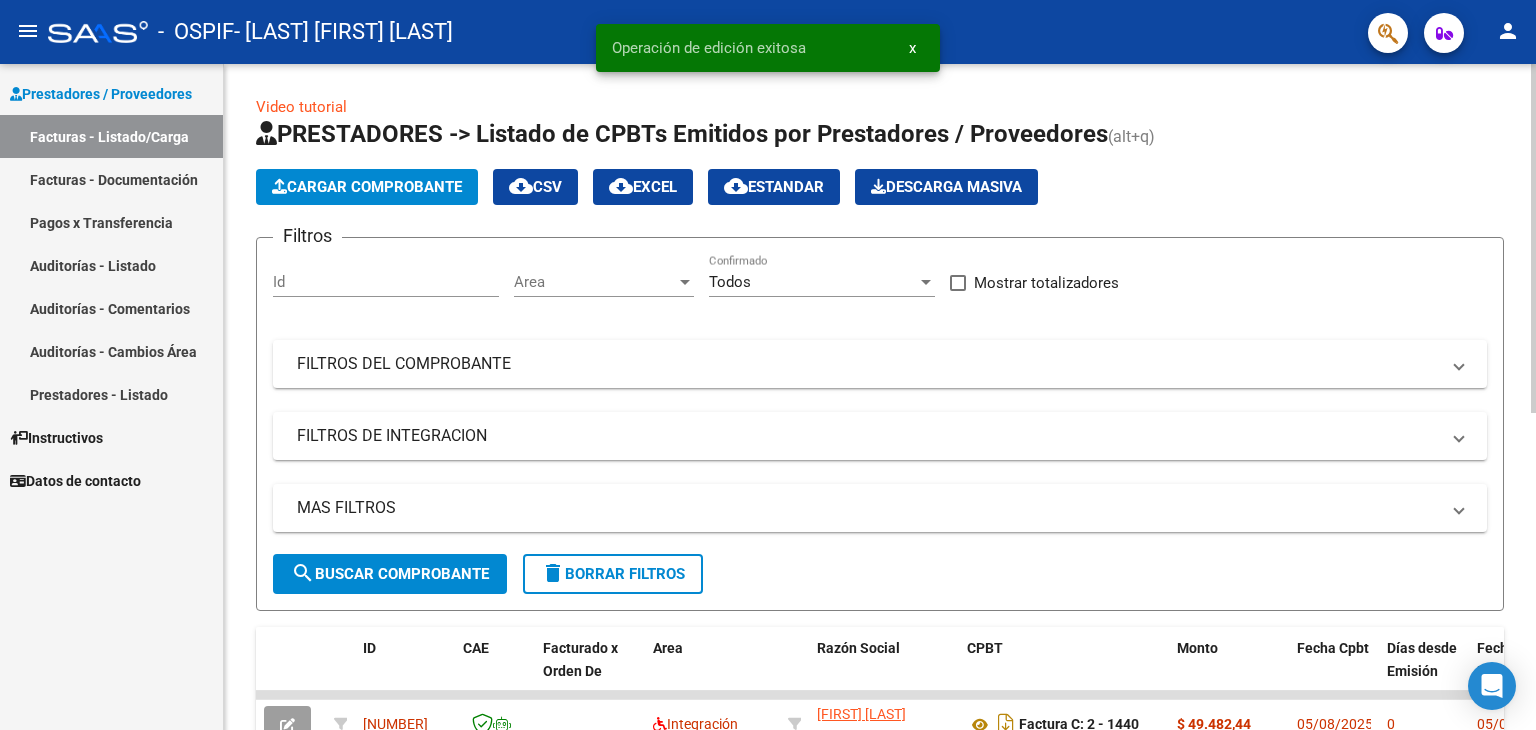 click on "Cargar Comprobante" 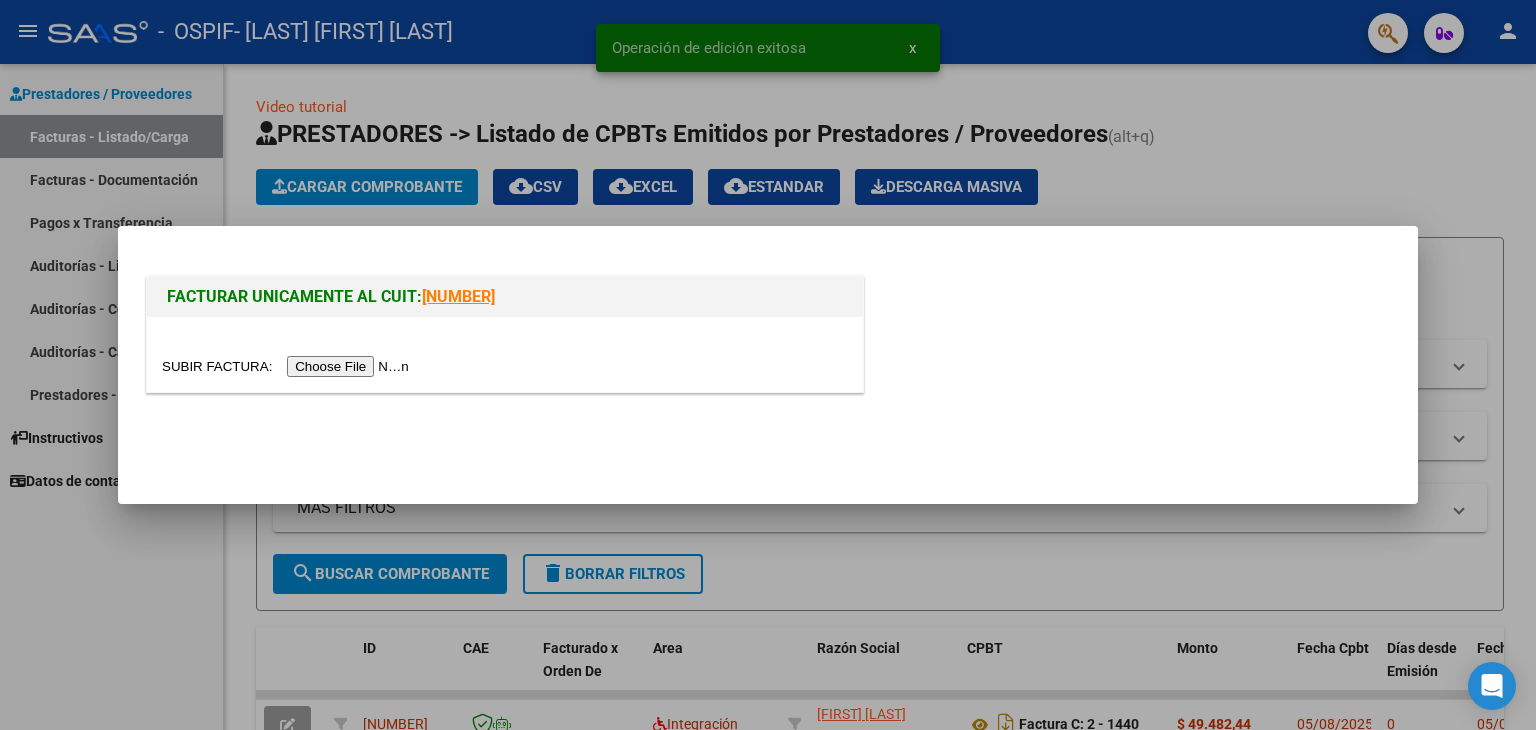 click at bounding box center (288, 366) 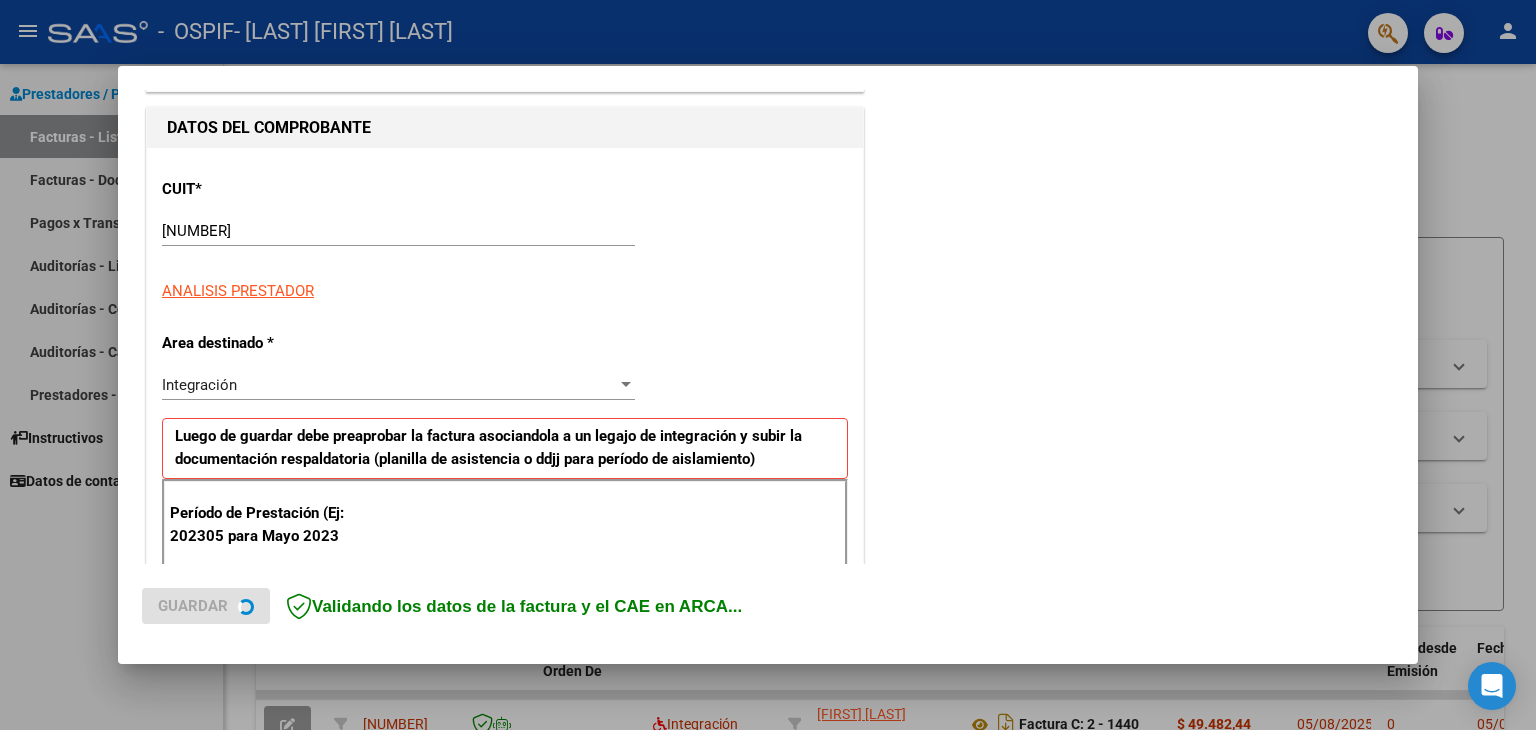 scroll, scrollTop: 400, scrollLeft: 0, axis: vertical 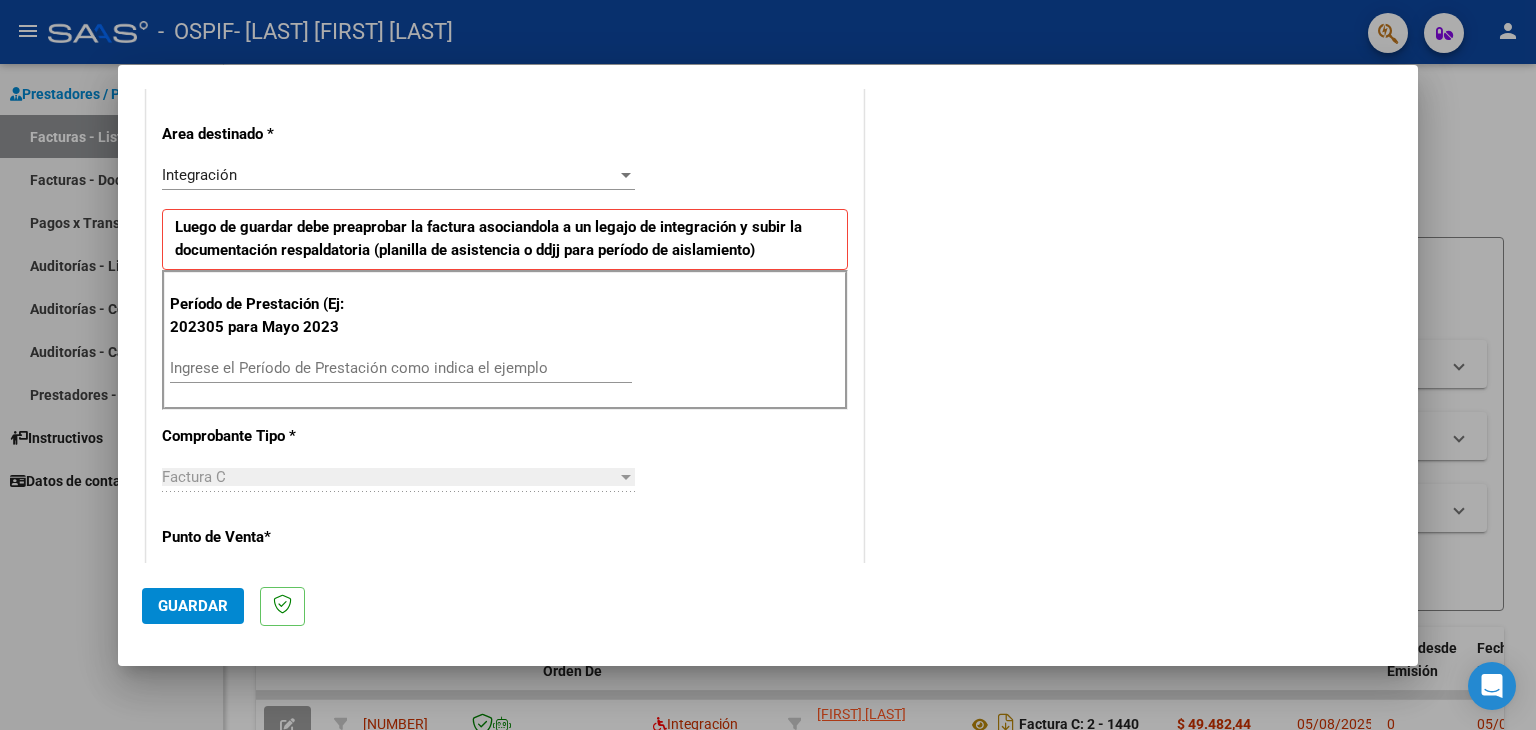 click on "Ingrese el Período de Prestación como indica el ejemplo" at bounding box center [401, 368] 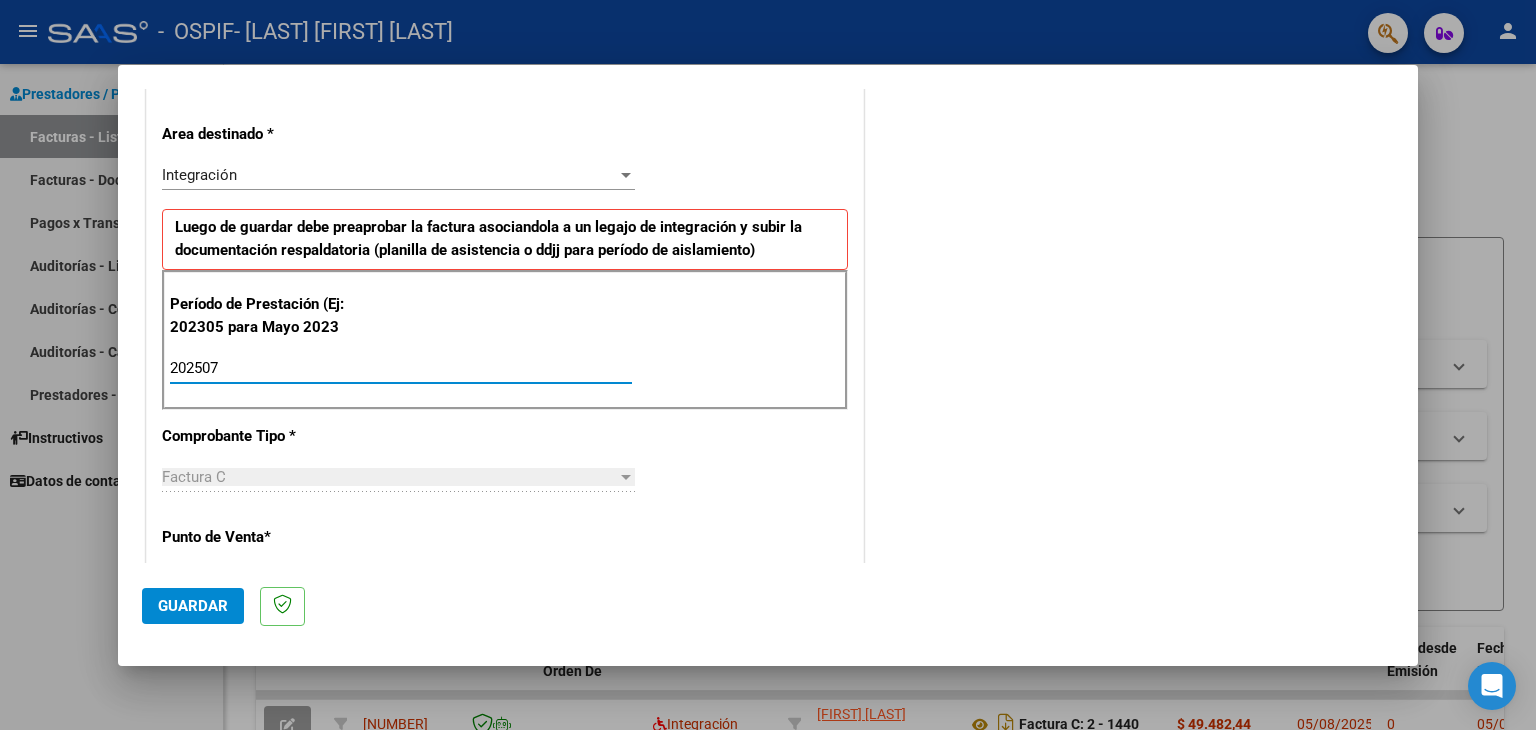 type on "202507" 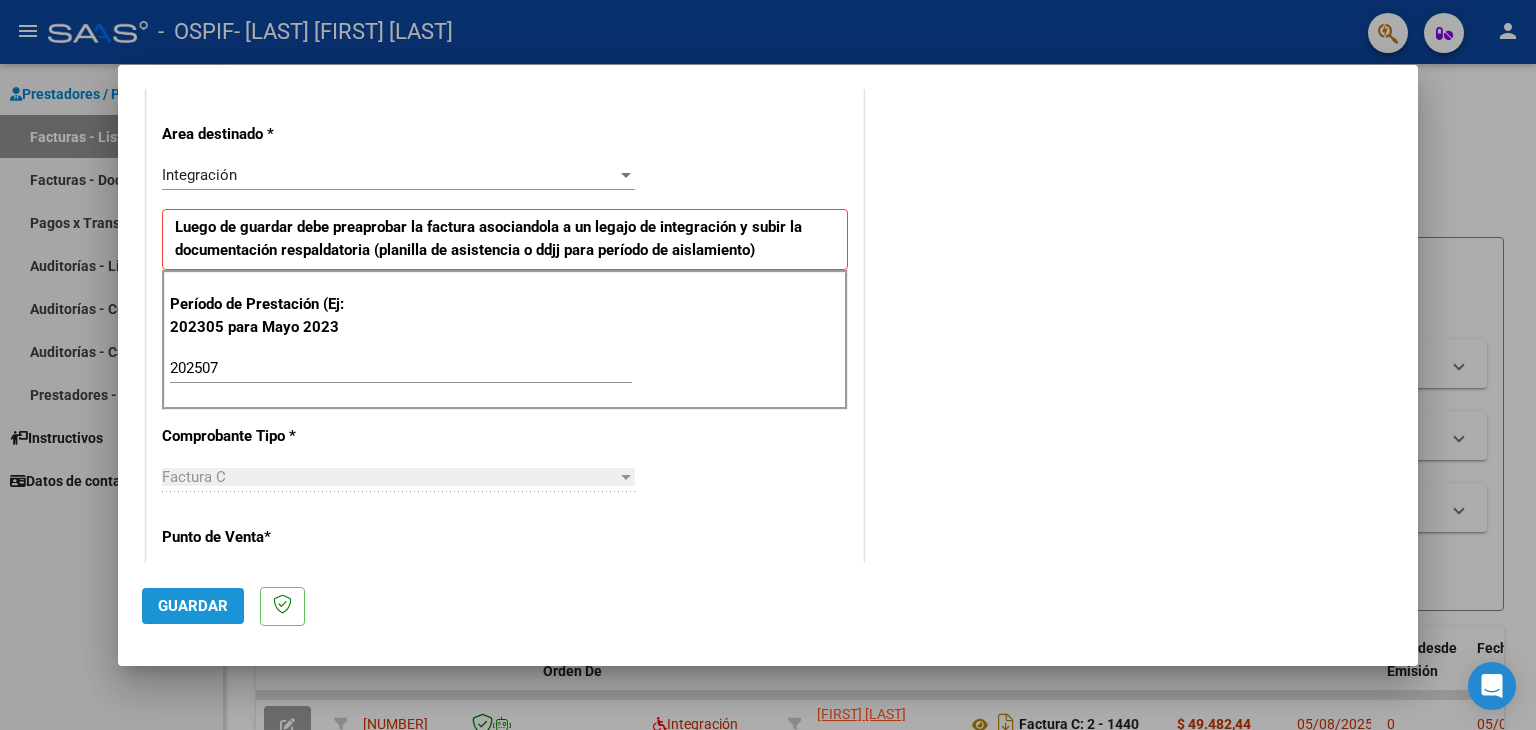 click on "Guardar" 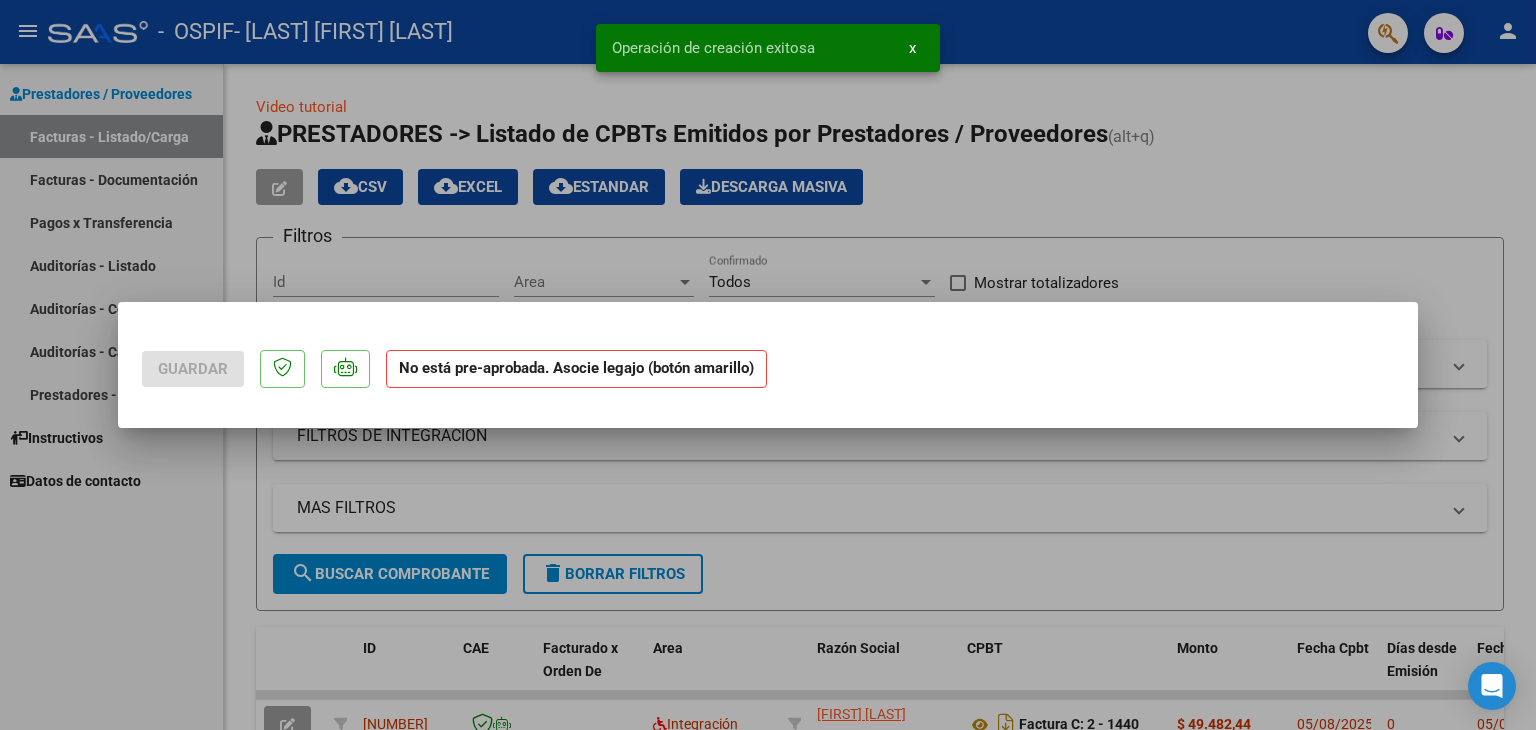 scroll, scrollTop: 0, scrollLeft: 0, axis: both 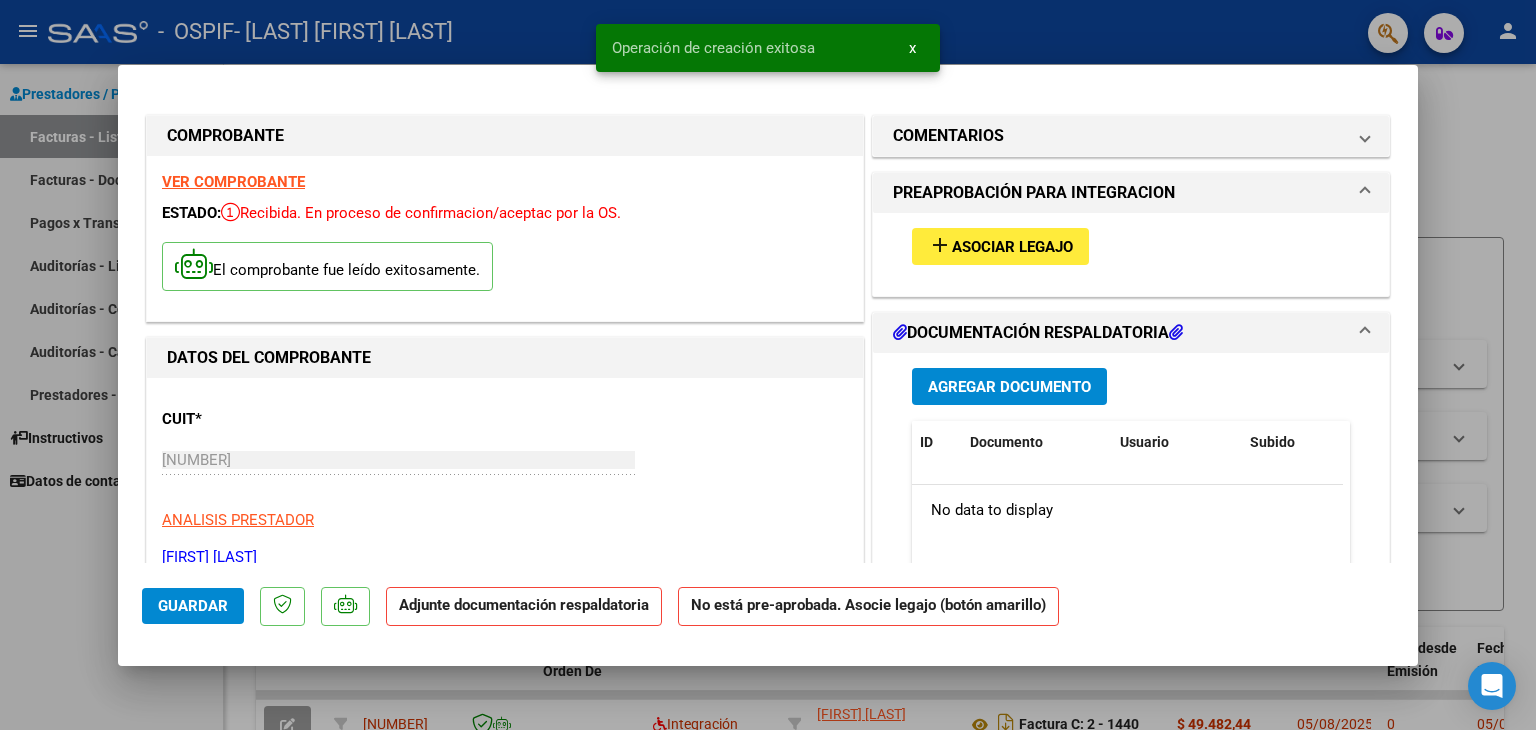 click on "Asociar Legajo" at bounding box center (1012, 247) 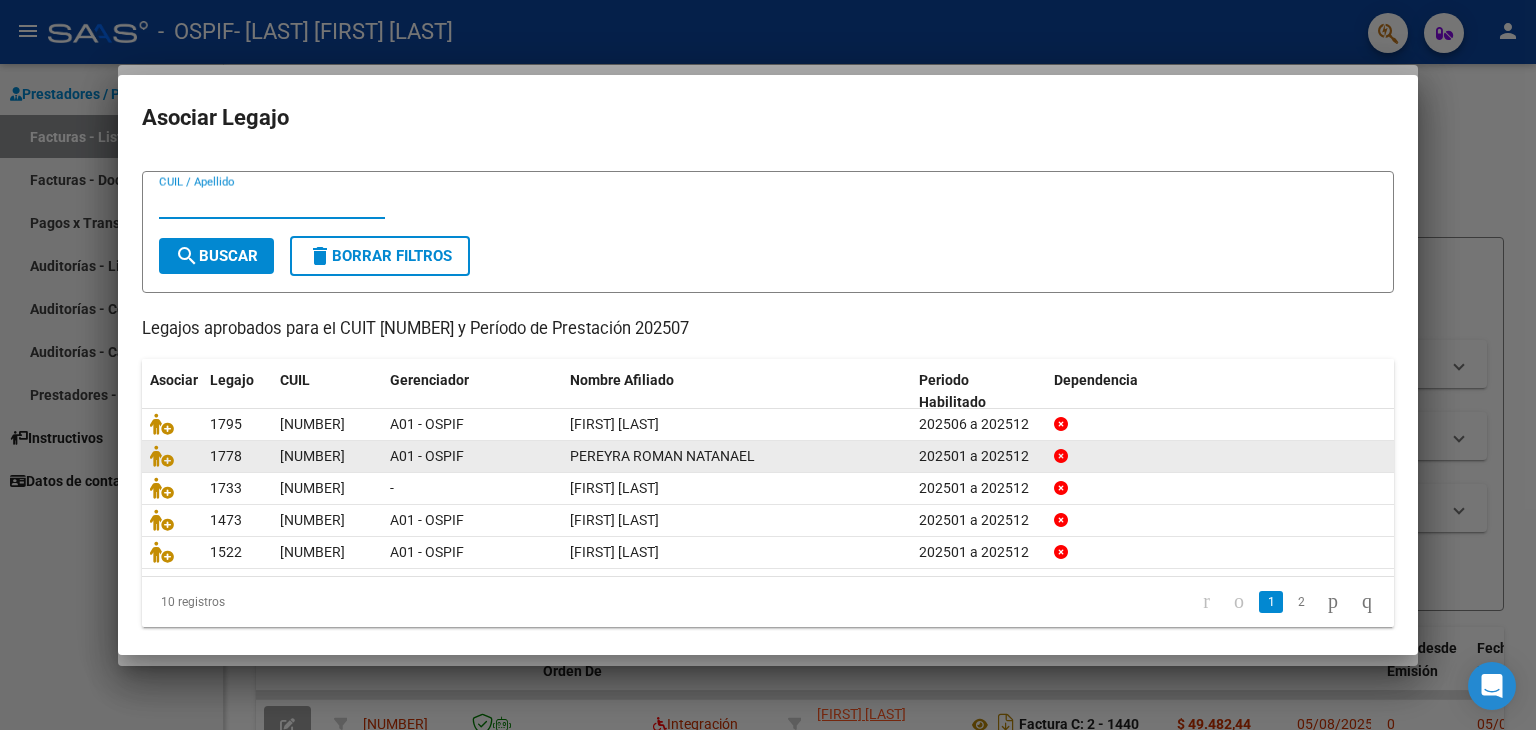 scroll, scrollTop: 44, scrollLeft: 0, axis: vertical 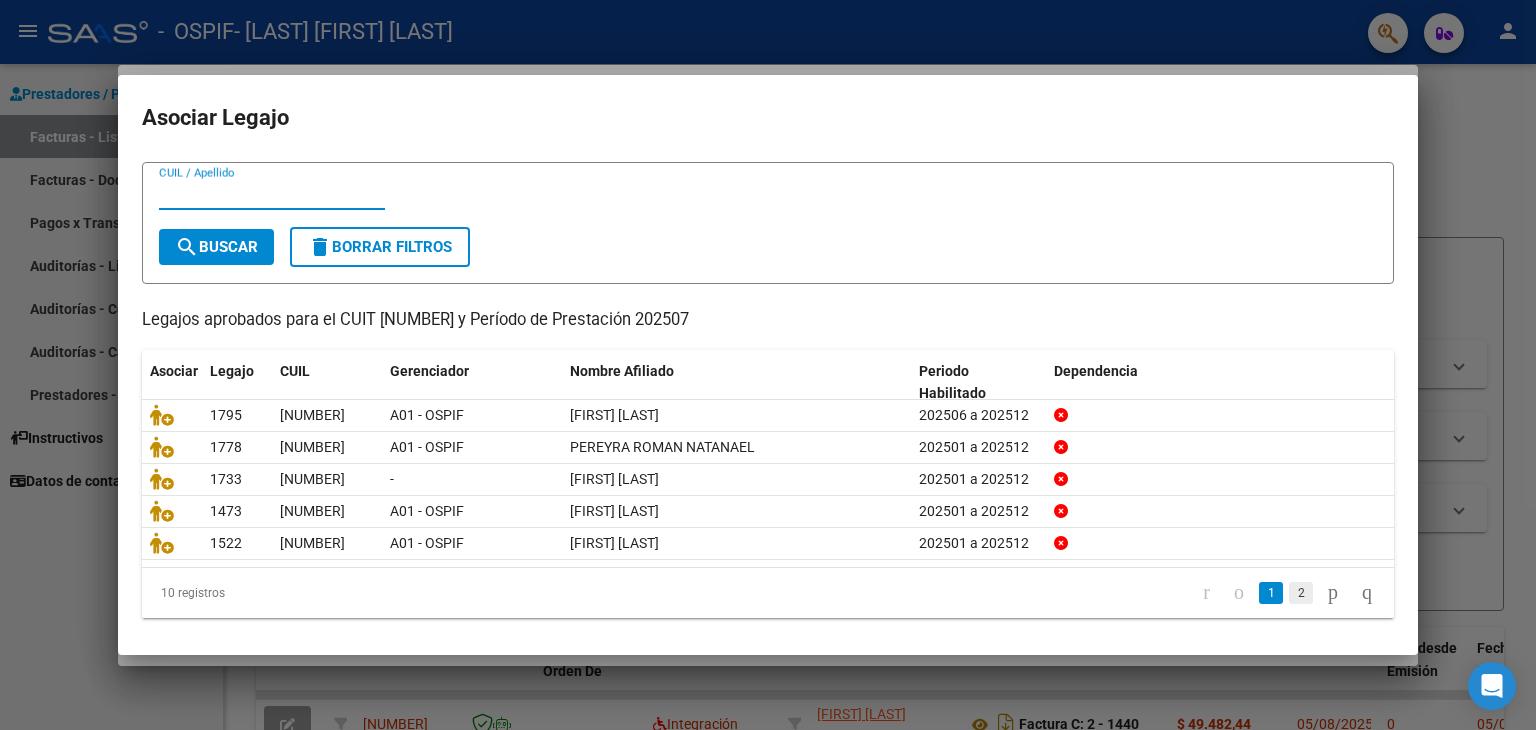 click on "2" 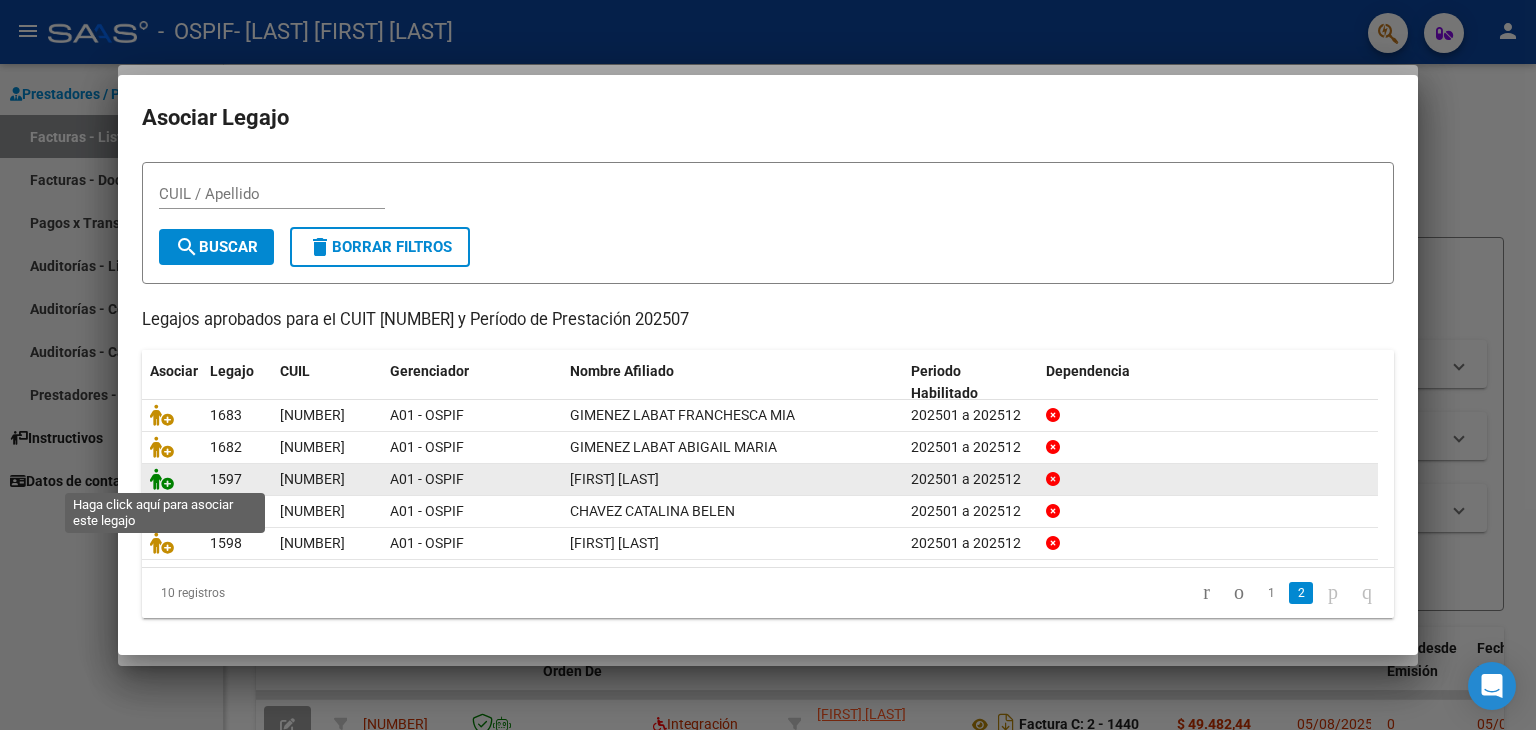 click 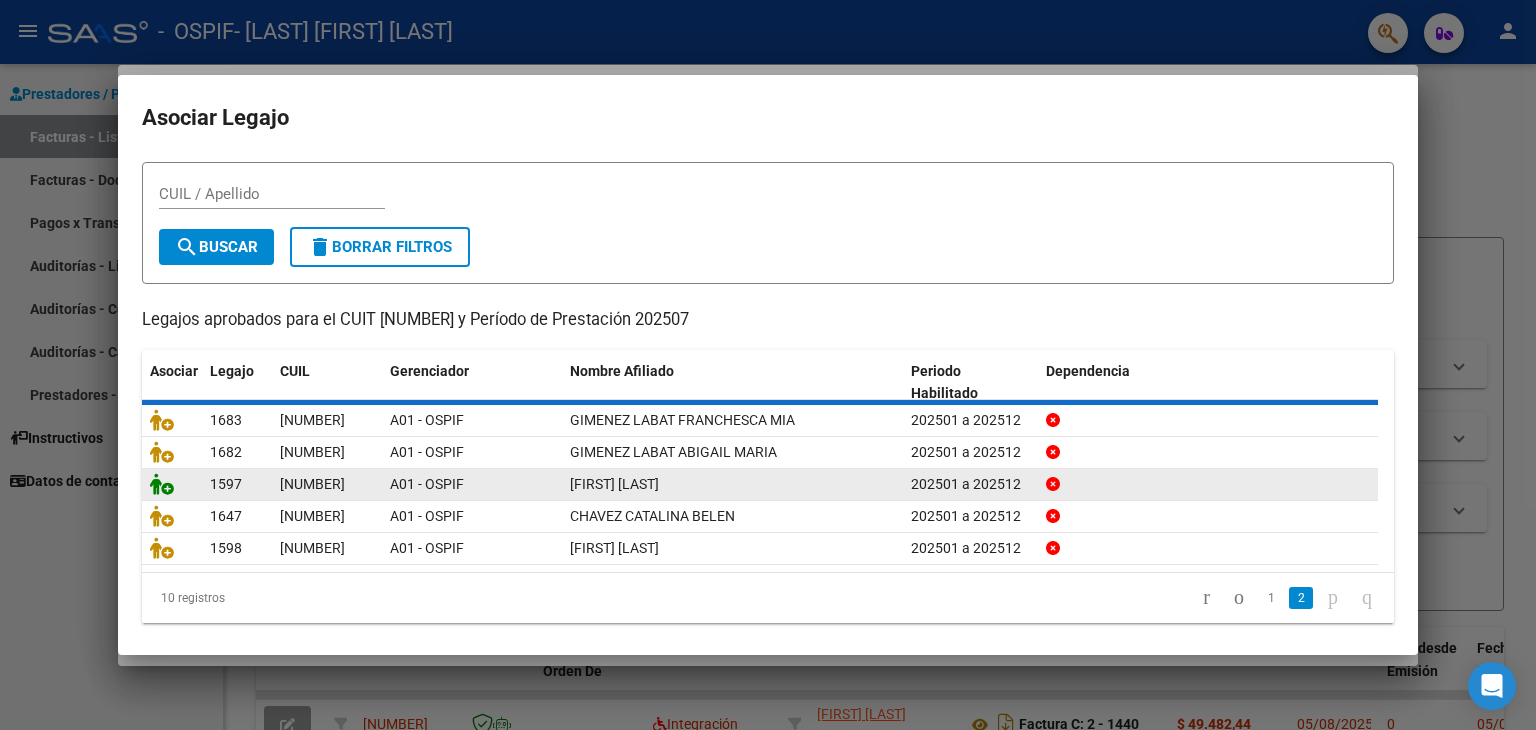 scroll, scrollTop: 0, scrollLeft: 0, axis: both 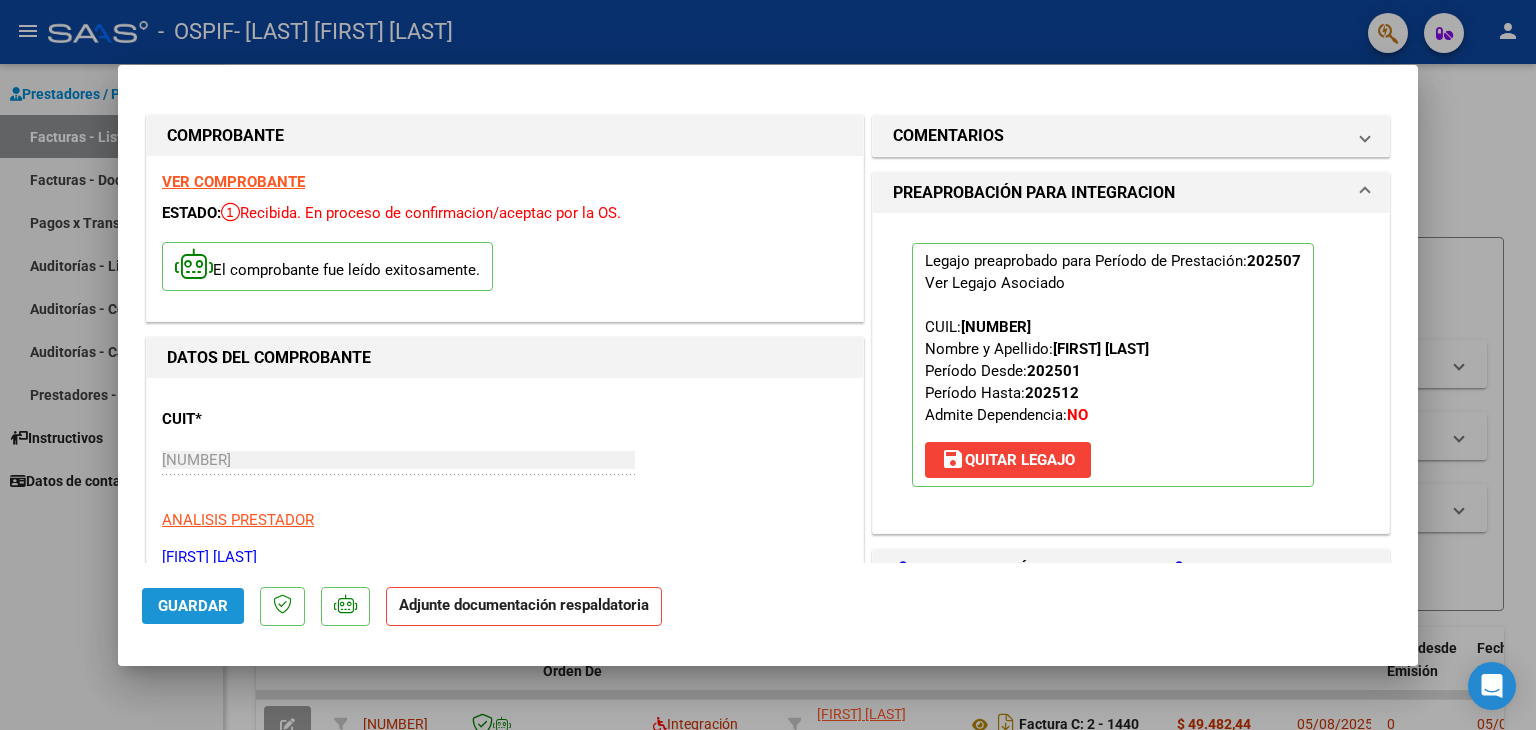 click on "Guardar" 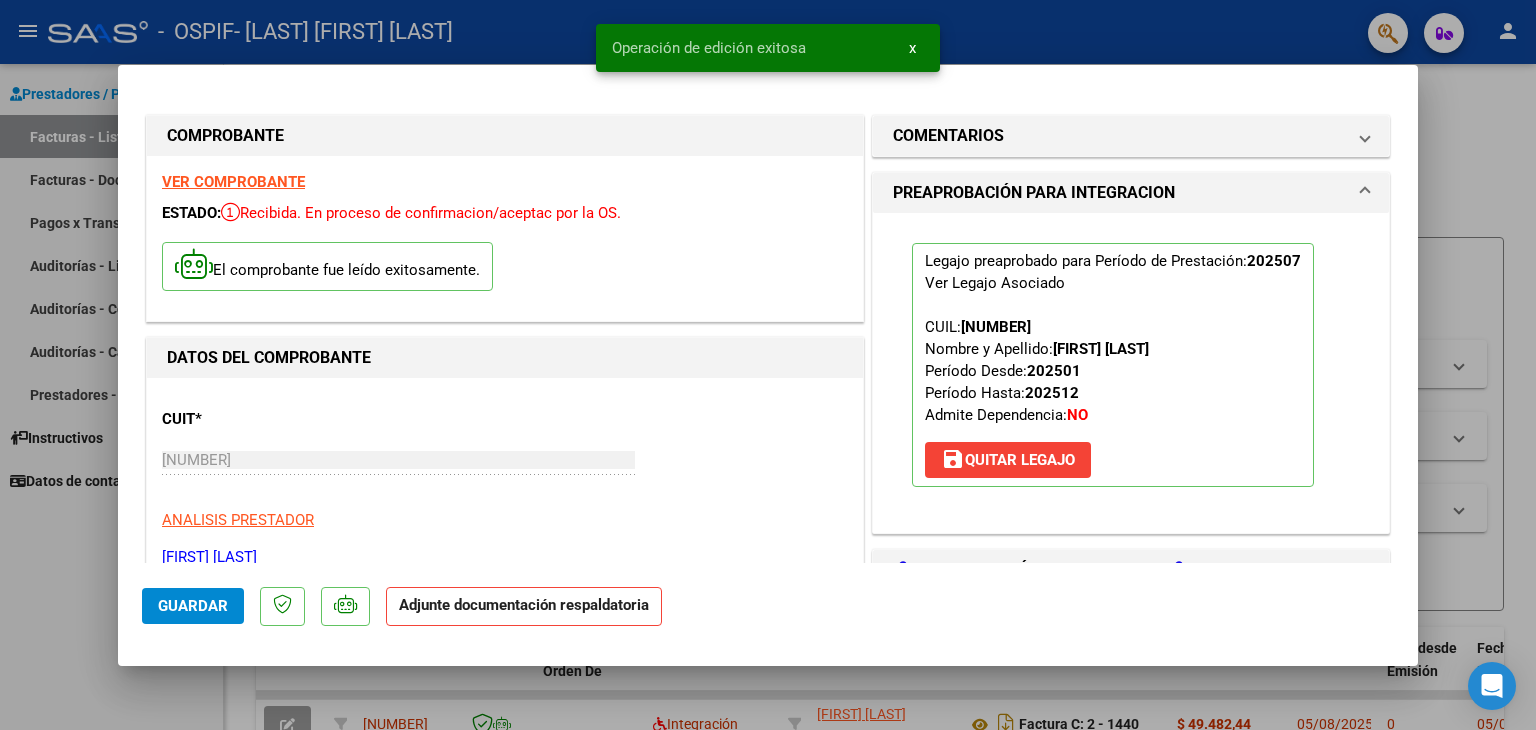 click at bounding box center (768, 365) 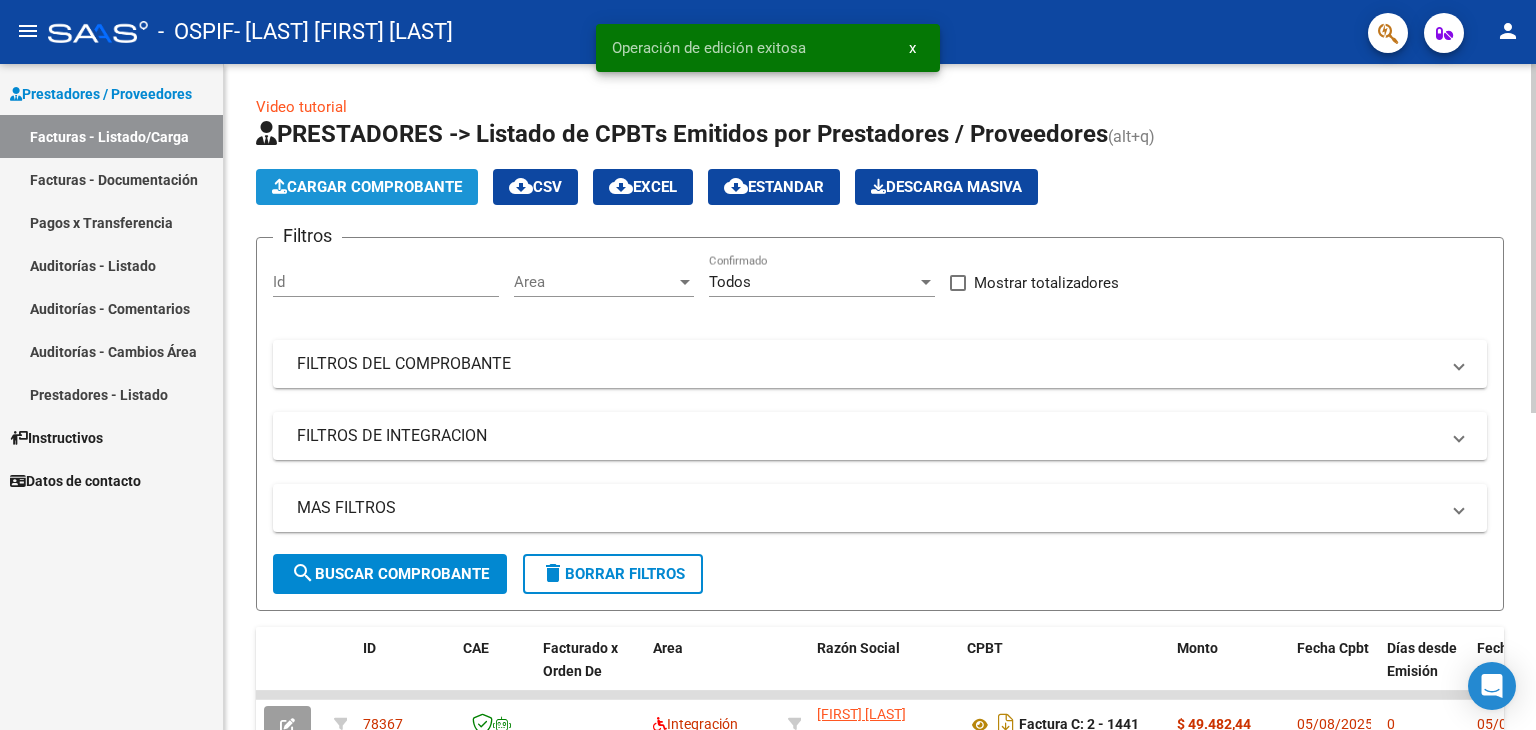 click on "Cargar Comprobante" 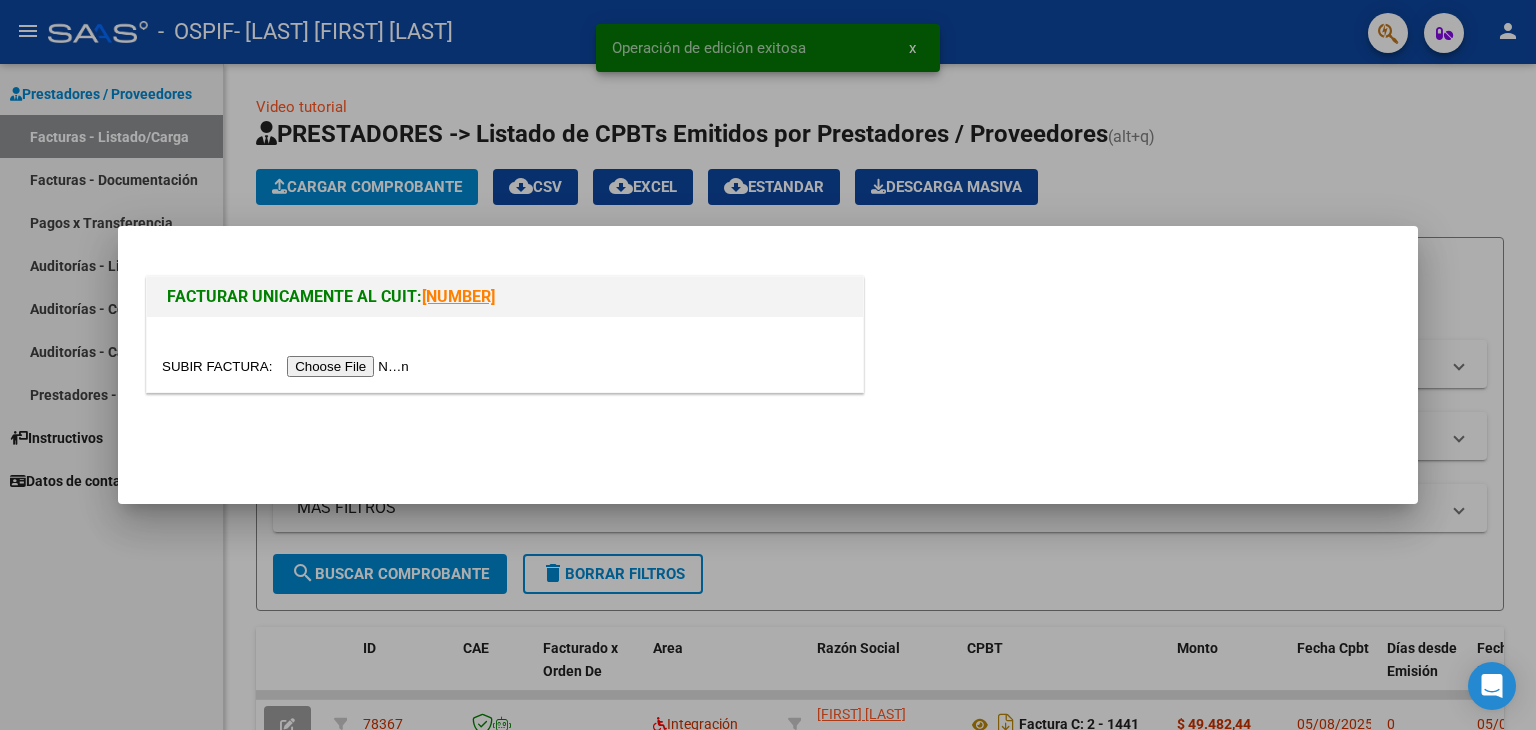click at bounding box center [288, 366] 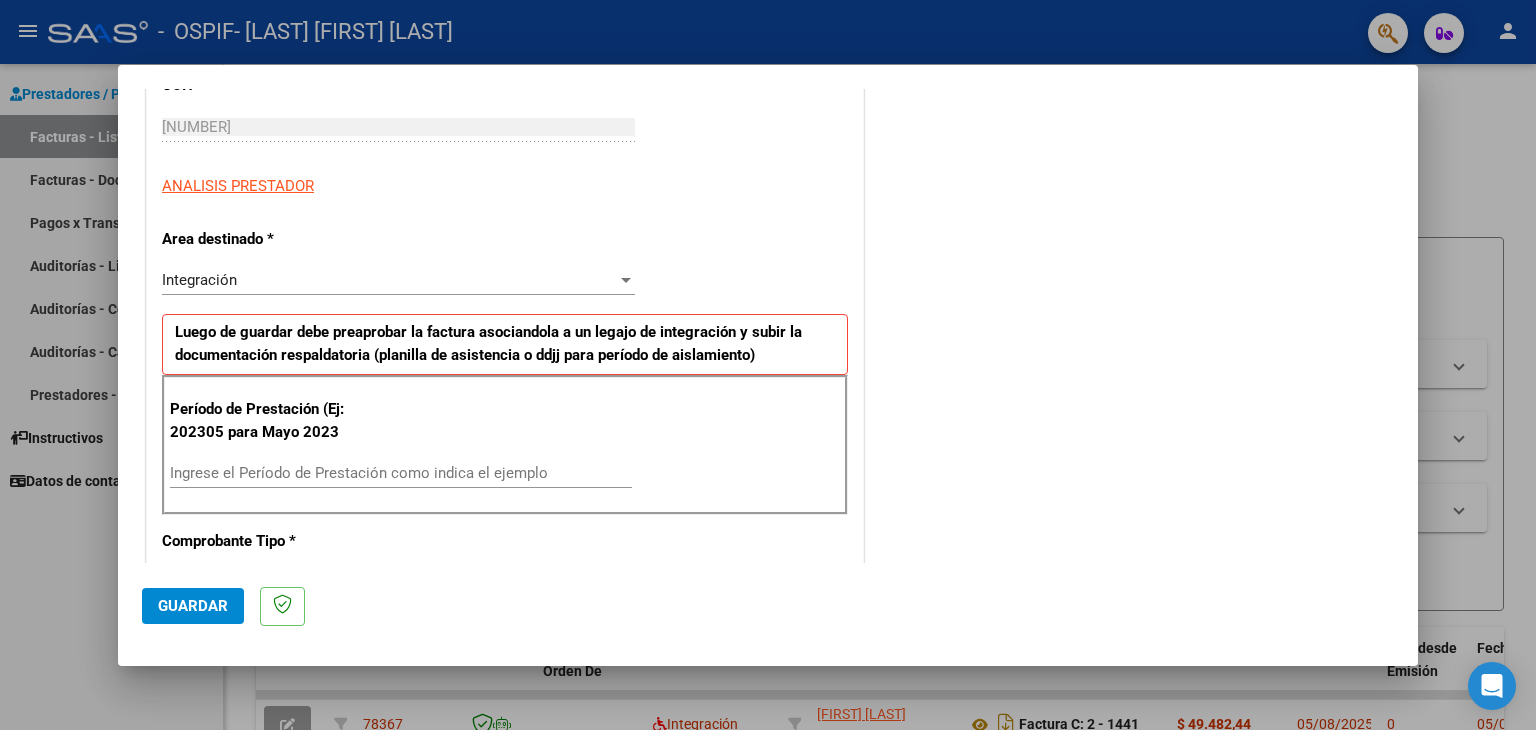 scroll, scrollTop: 400, scrollLeft: 0, axis: vertical 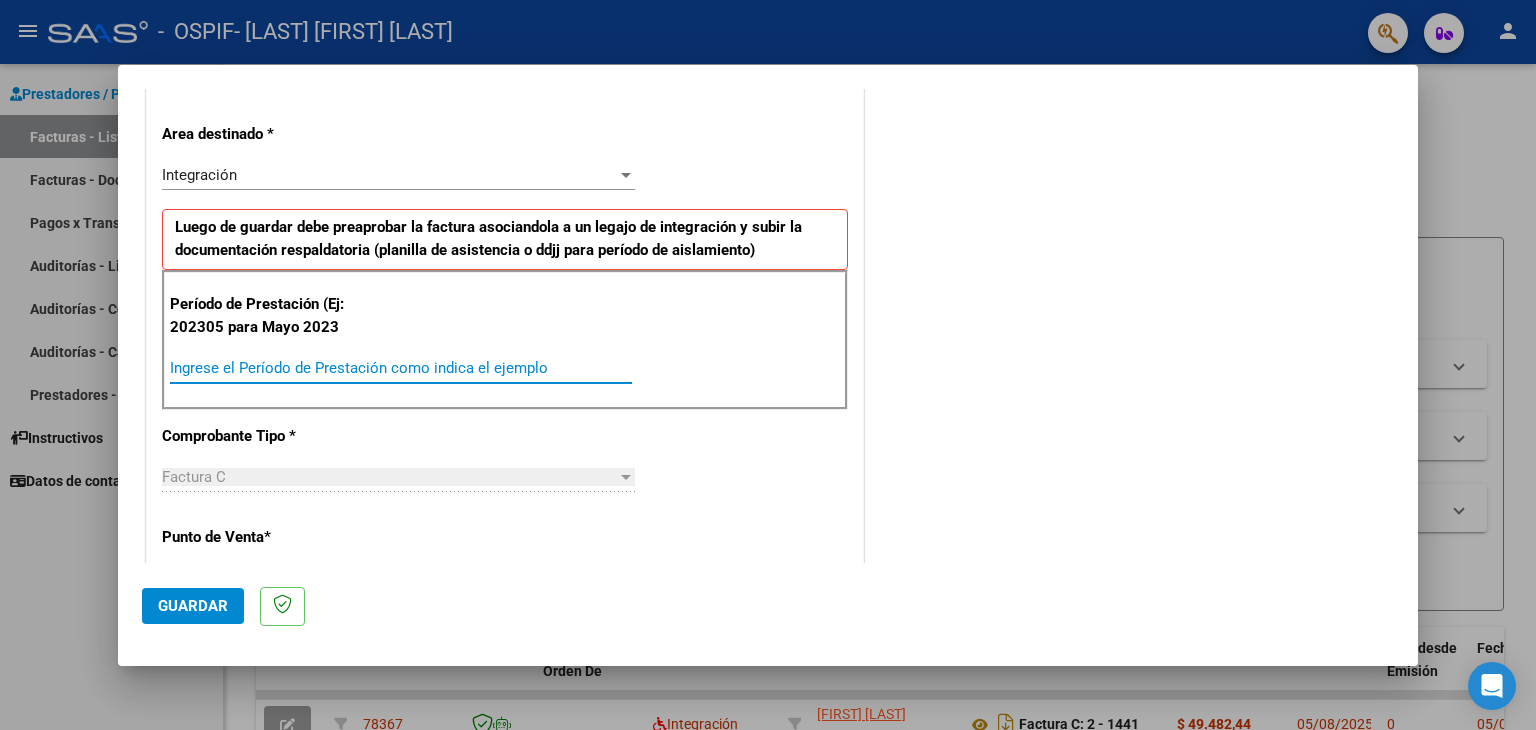 click on "Ingrese el Período de Prestación como indica el ejemplo" at bounding box center [401, 368] 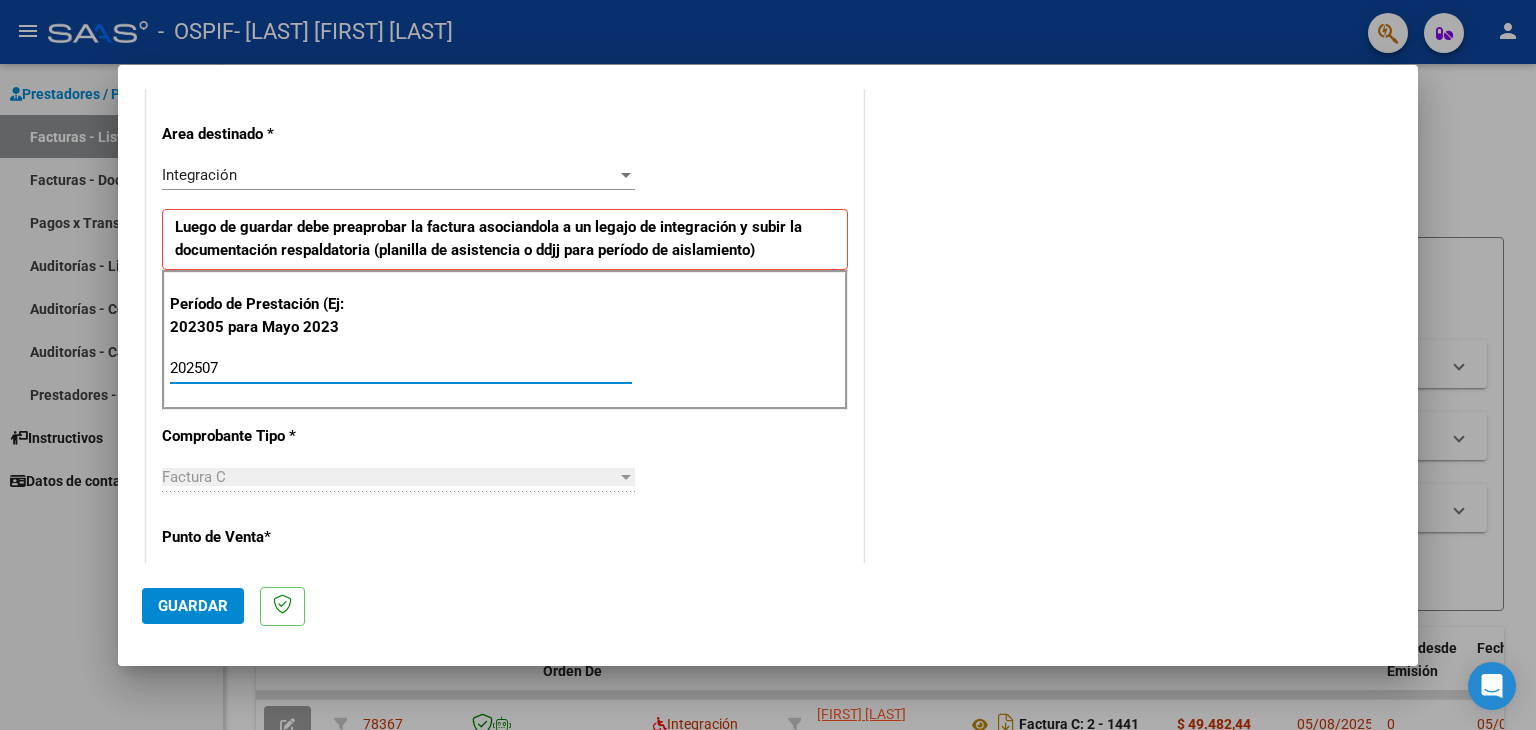 type on "202507" 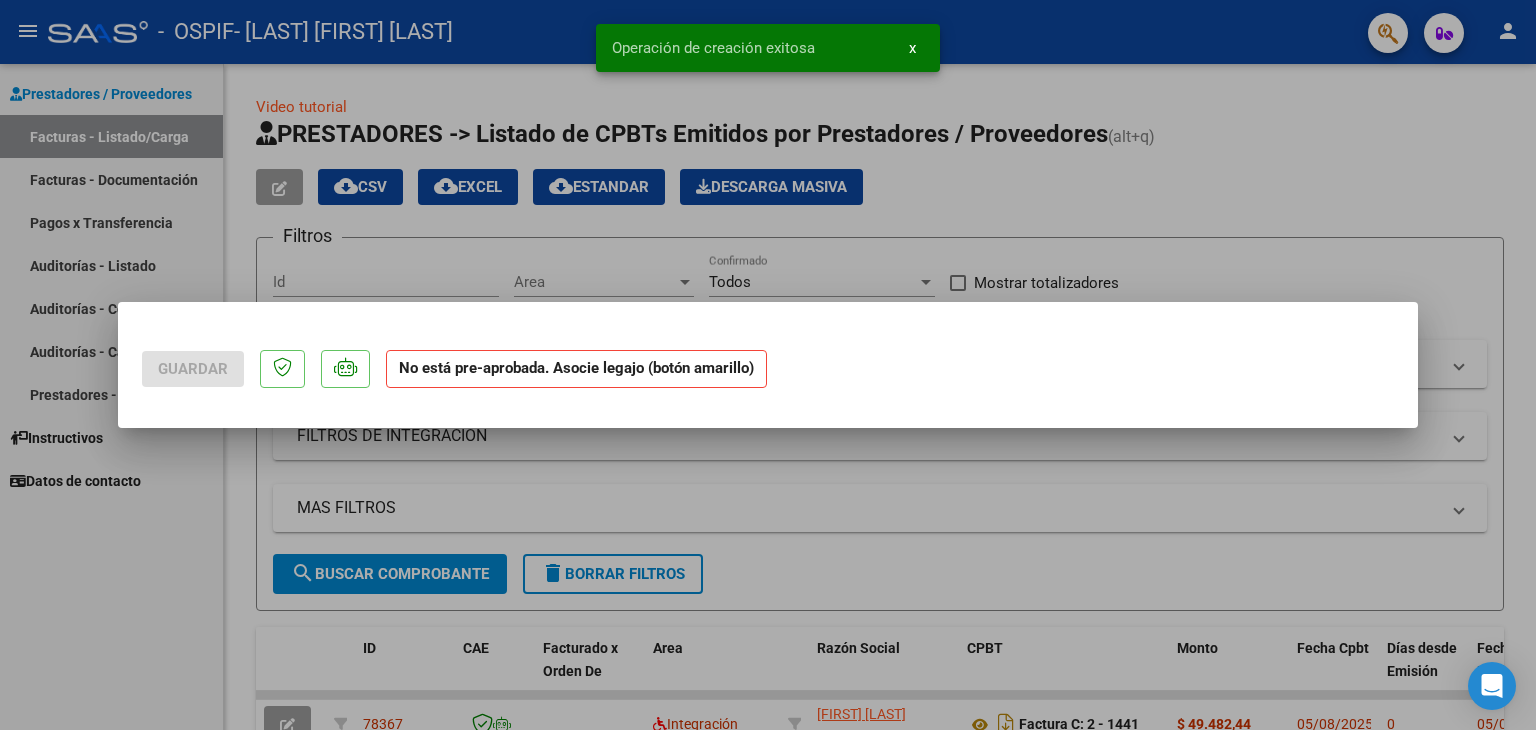 scroll, scrollTop: 0, scrollLeft: 0, axis: both 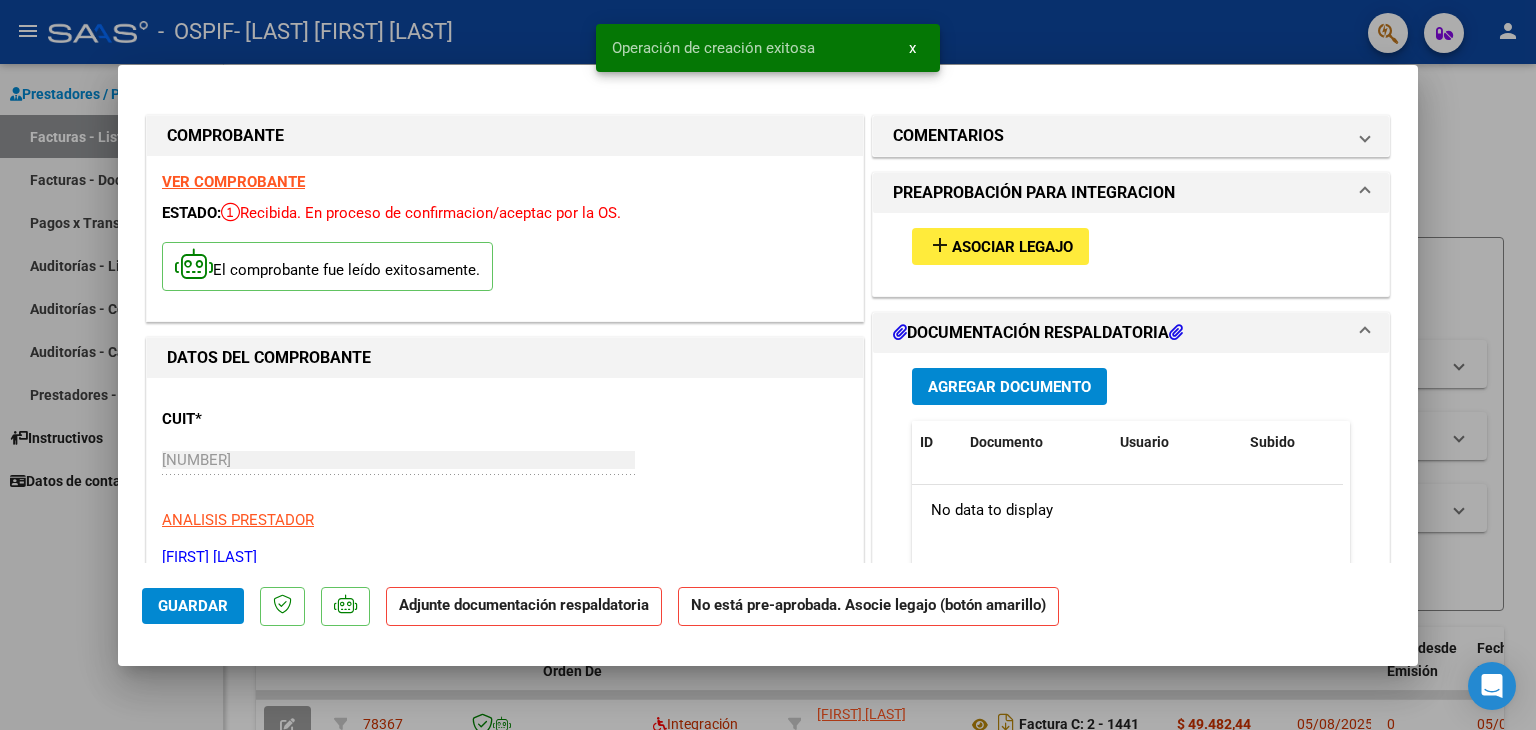 click on "add Asociar Legajo" at bounding box center (1000, 246) 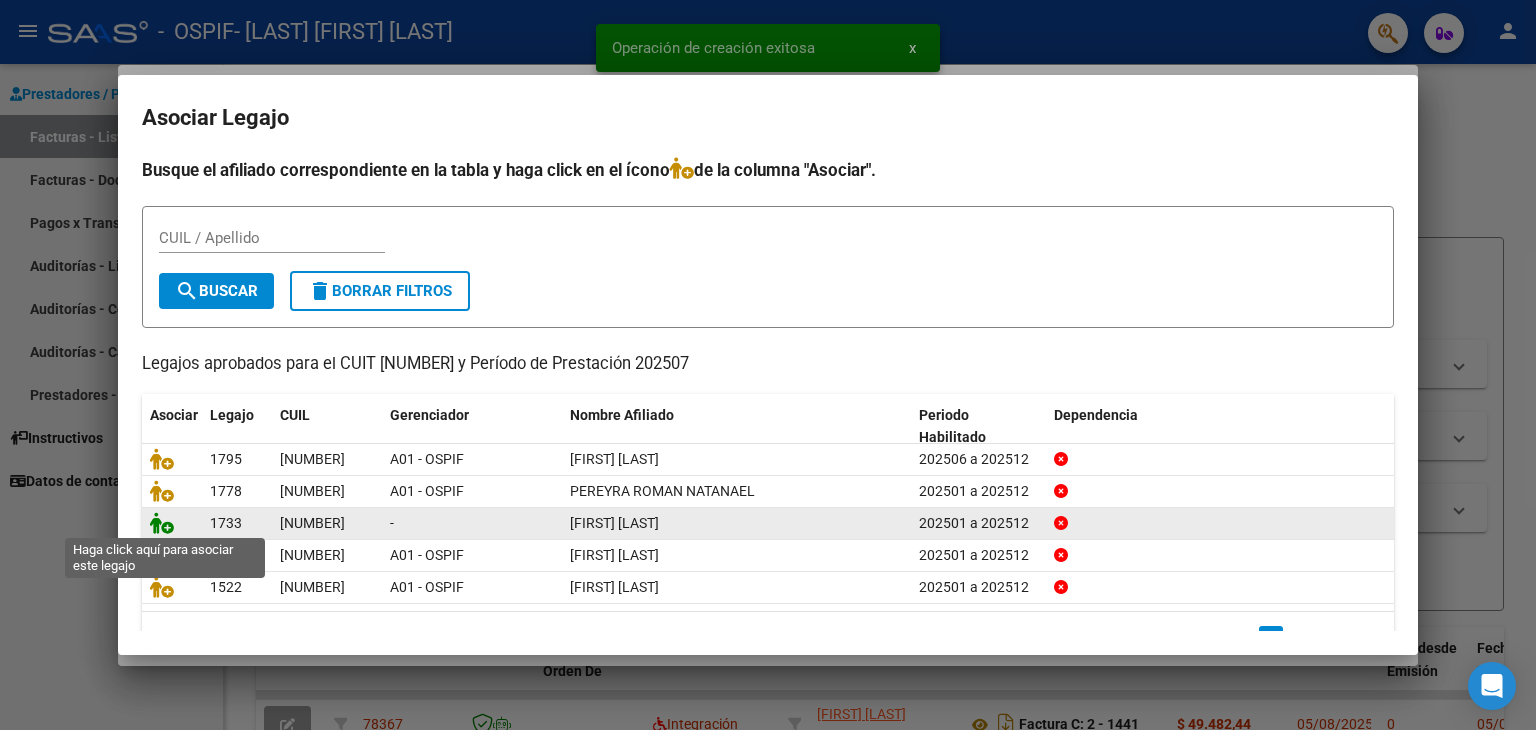 click 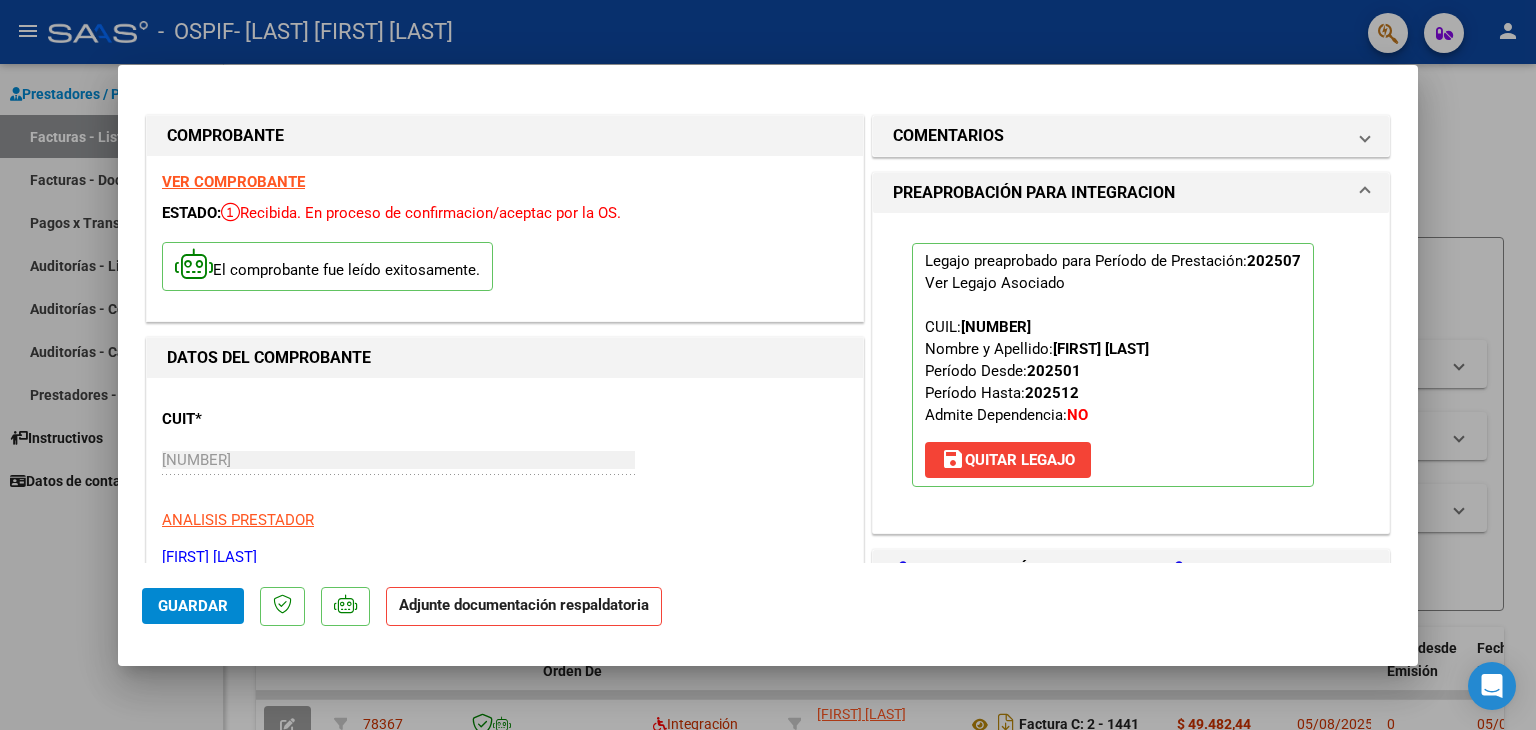 click on "Guardar" 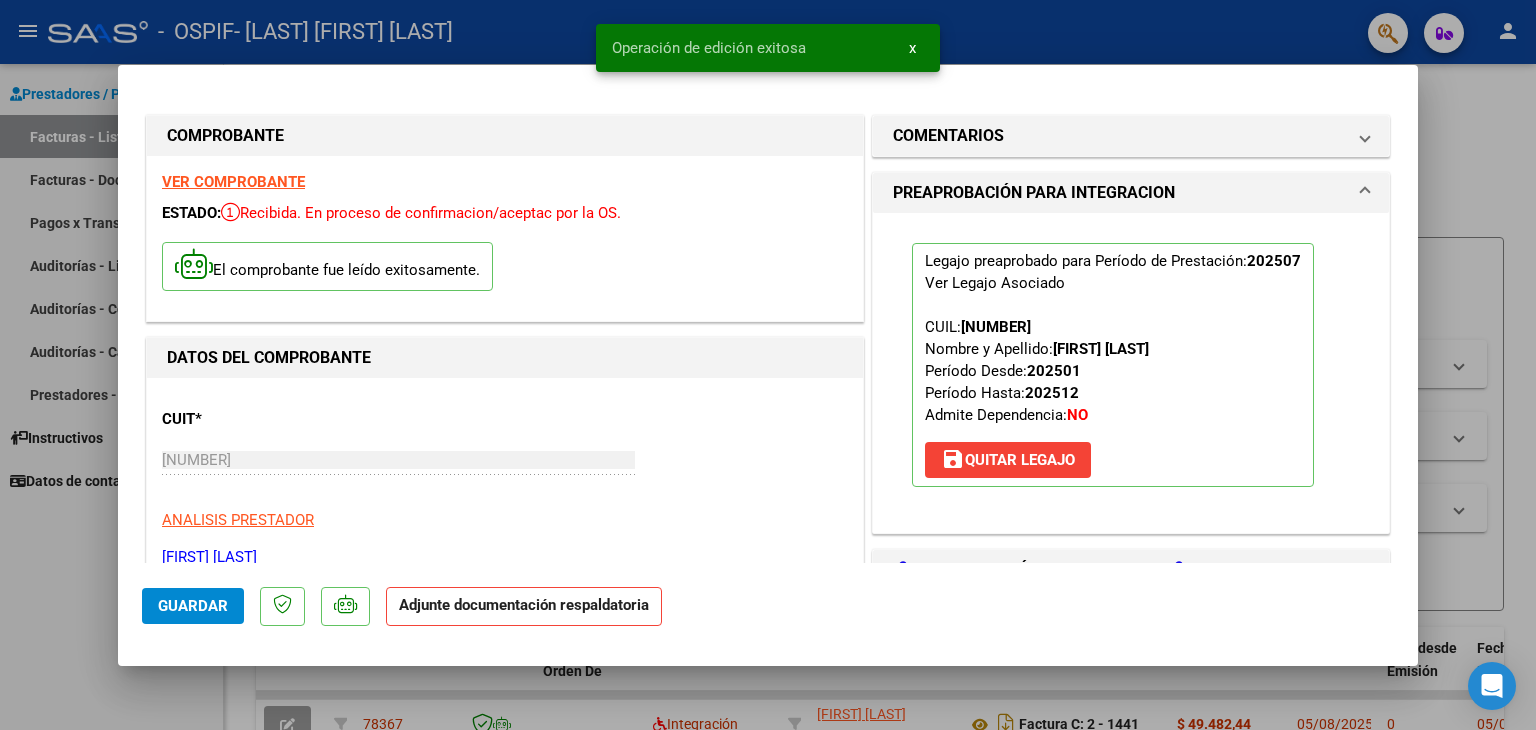 click at bounding box center (768, 365) 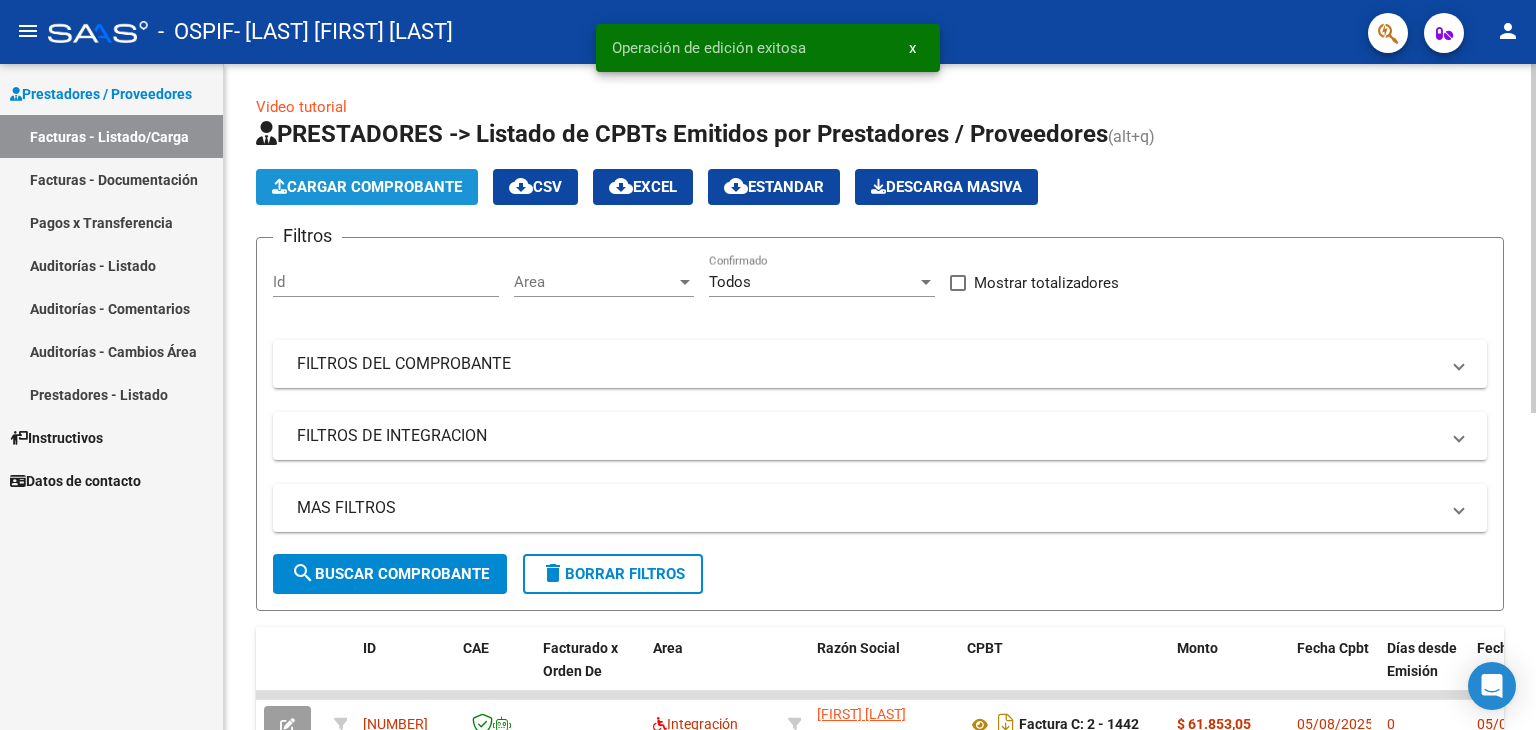 click on "Cargar Comprobante" 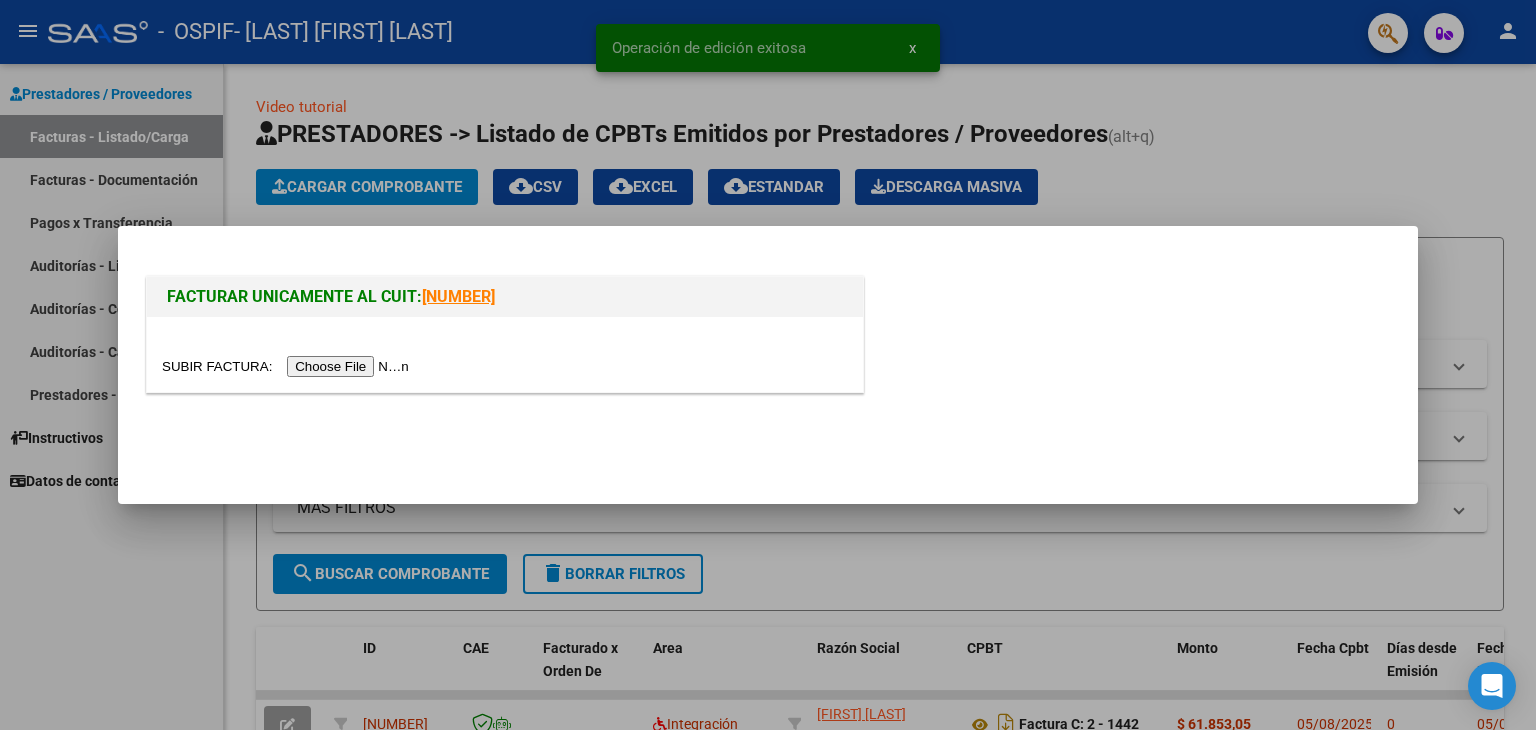 click at bounding box center [288, 366] 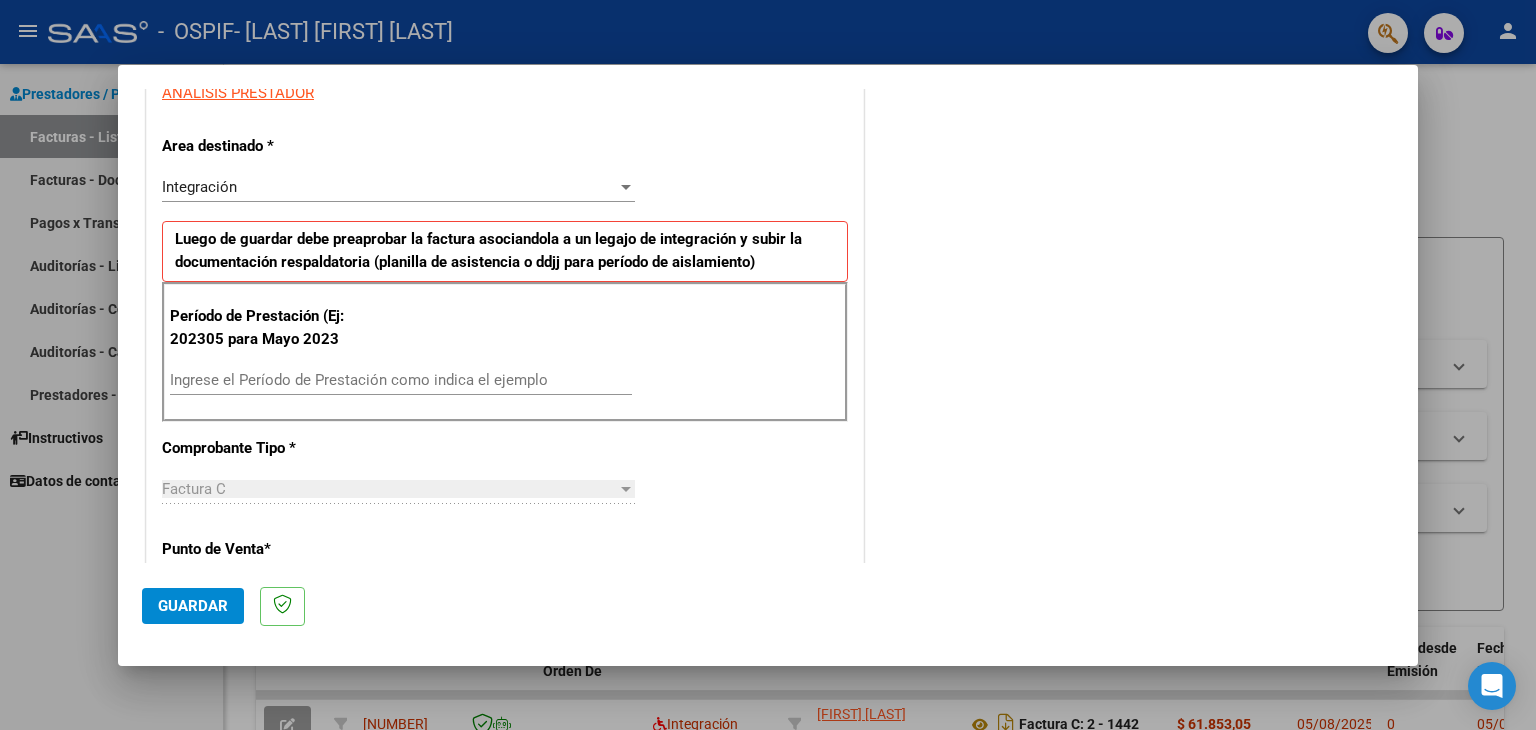 scroll, scrollTop: 400, scrollLeft: 0, axis: vertical 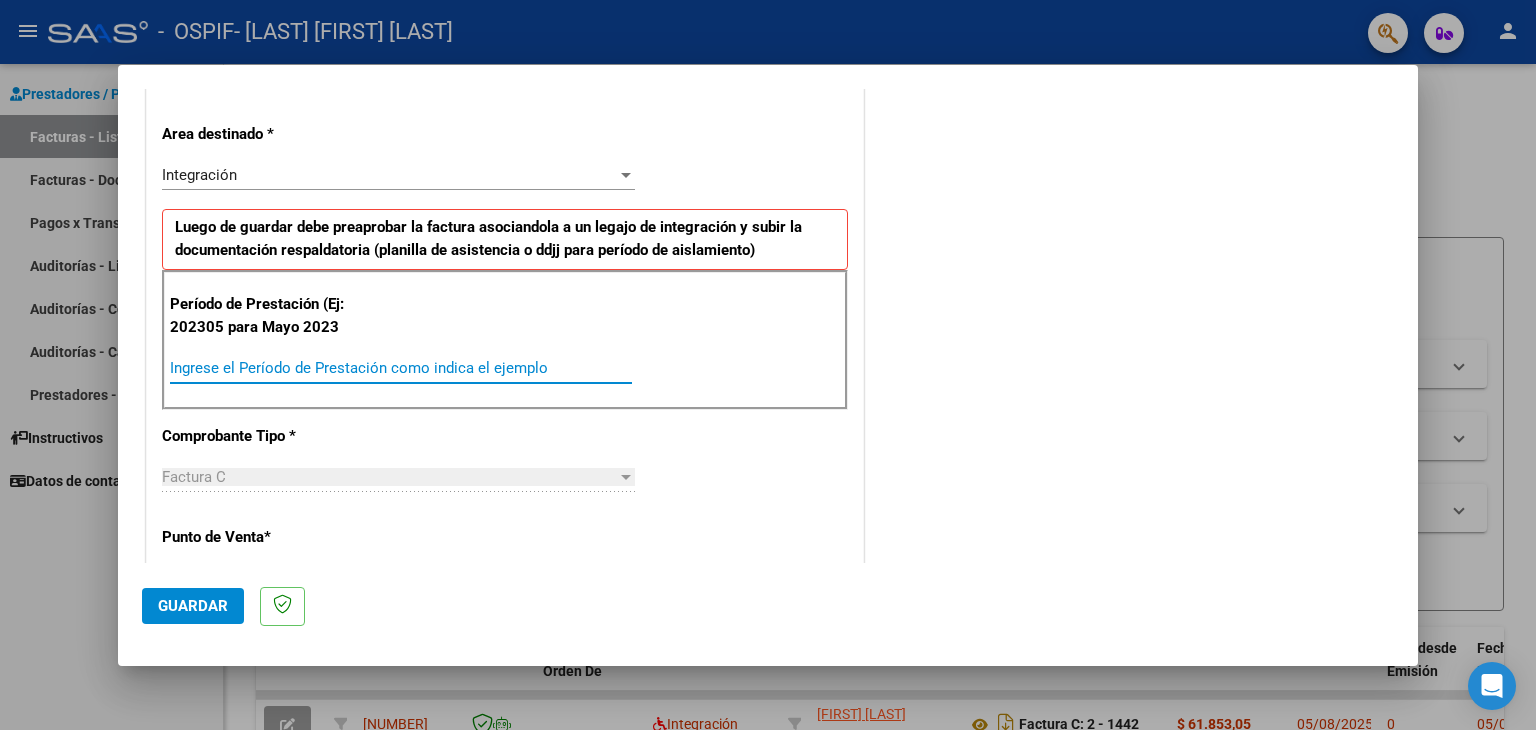 click on "Ingrese el Período de Prestación como indica el ejemplo" at bounding box center (401, 368) 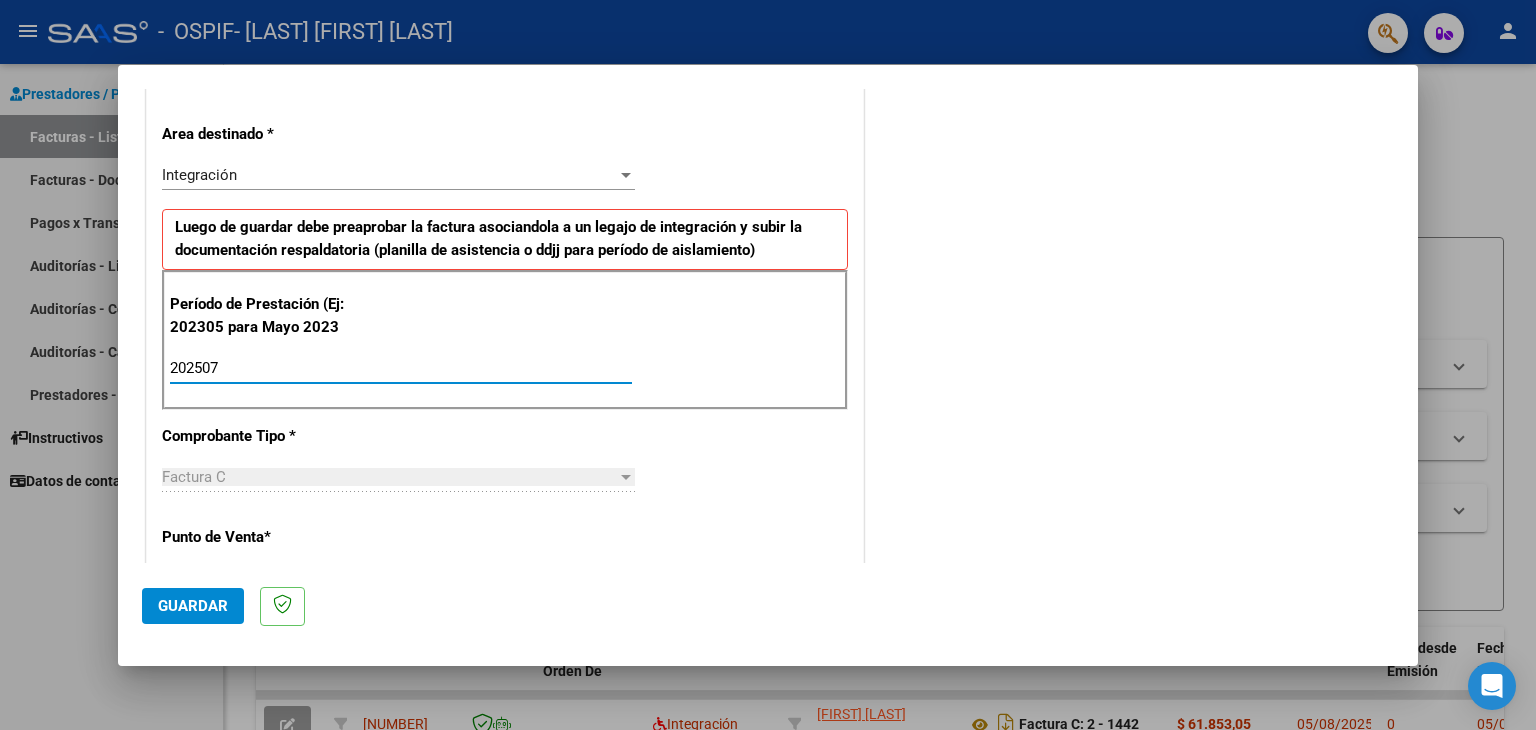type on "202507" 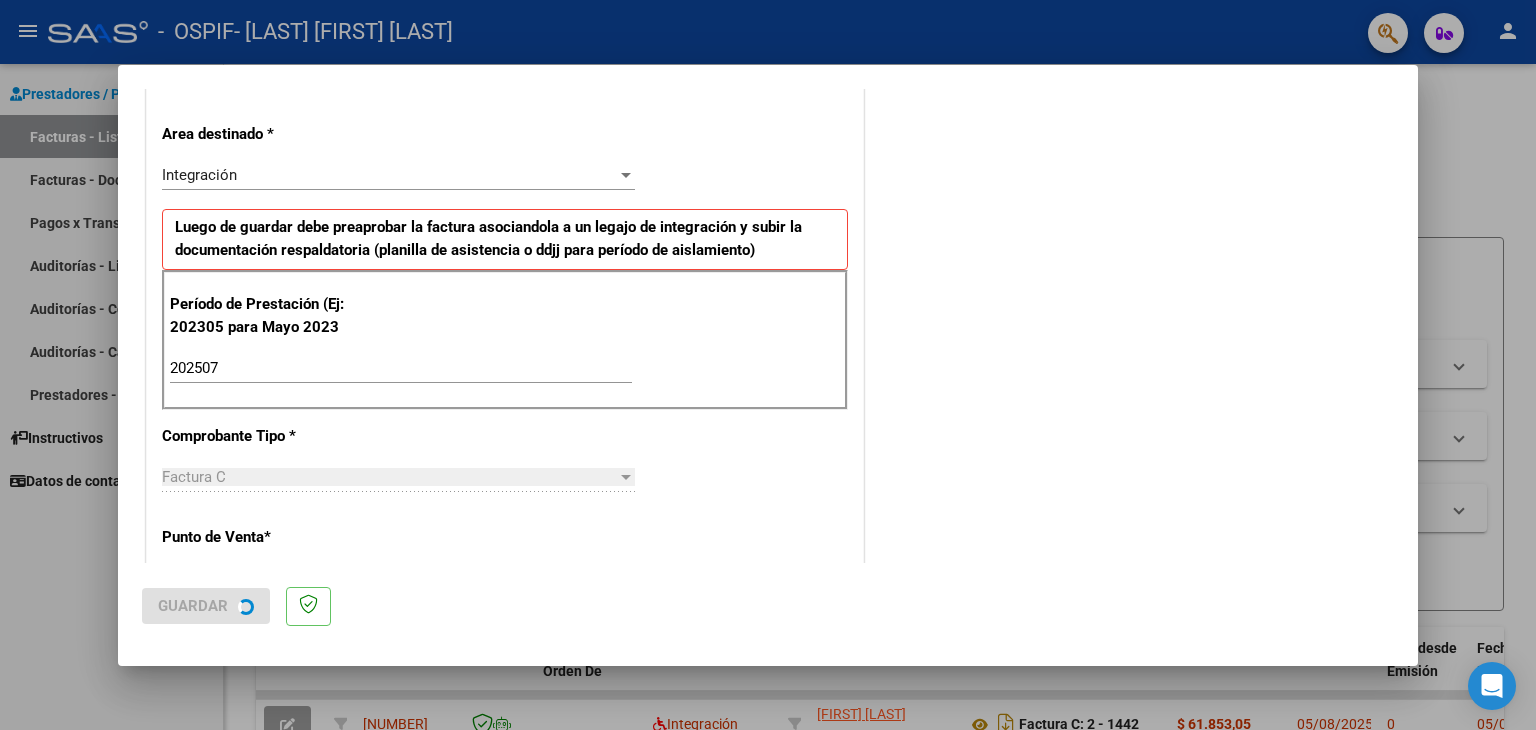 scroll, scrollTop: 0, scrollLeft: 0, axis: both 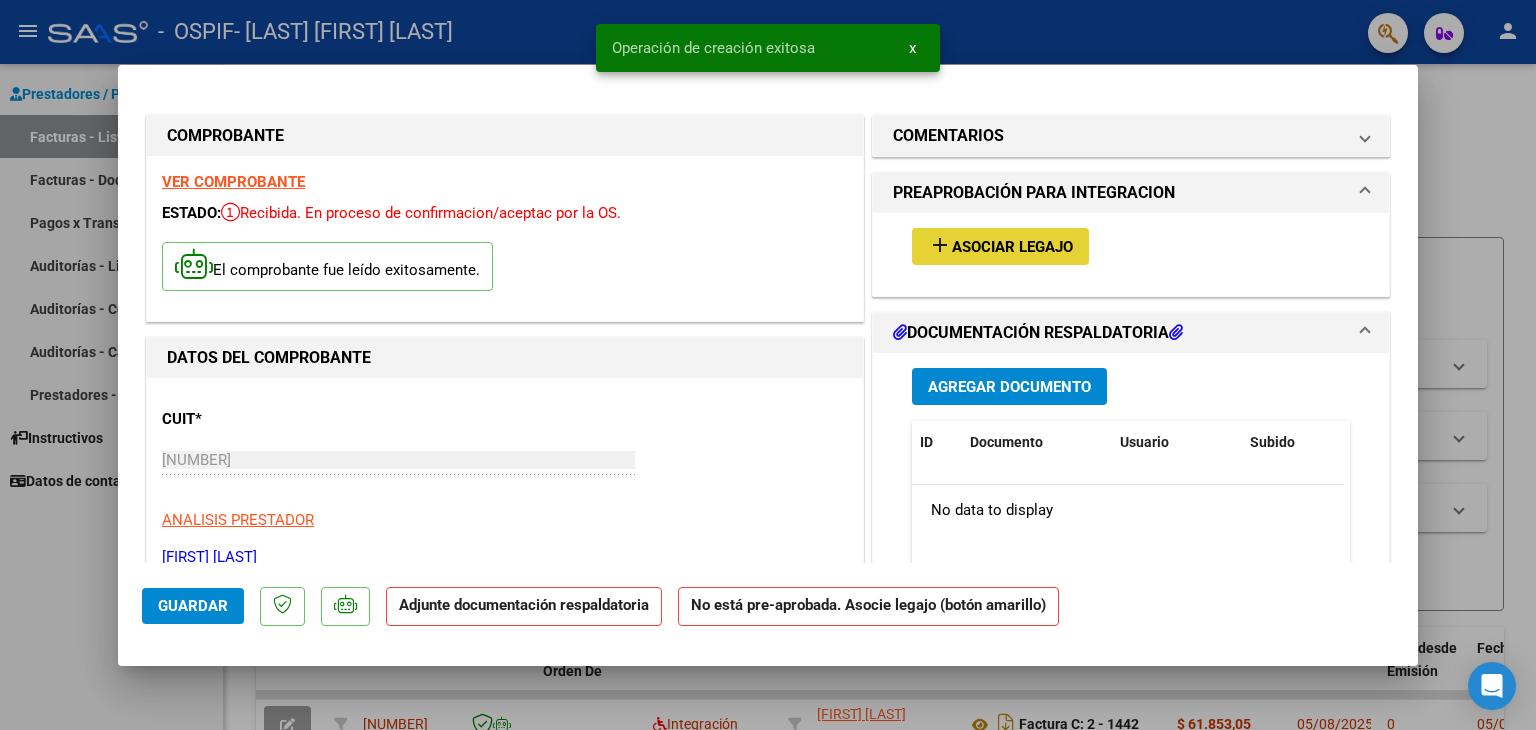 click on "Asociar Legajo" at bounding box center [1012, 247] 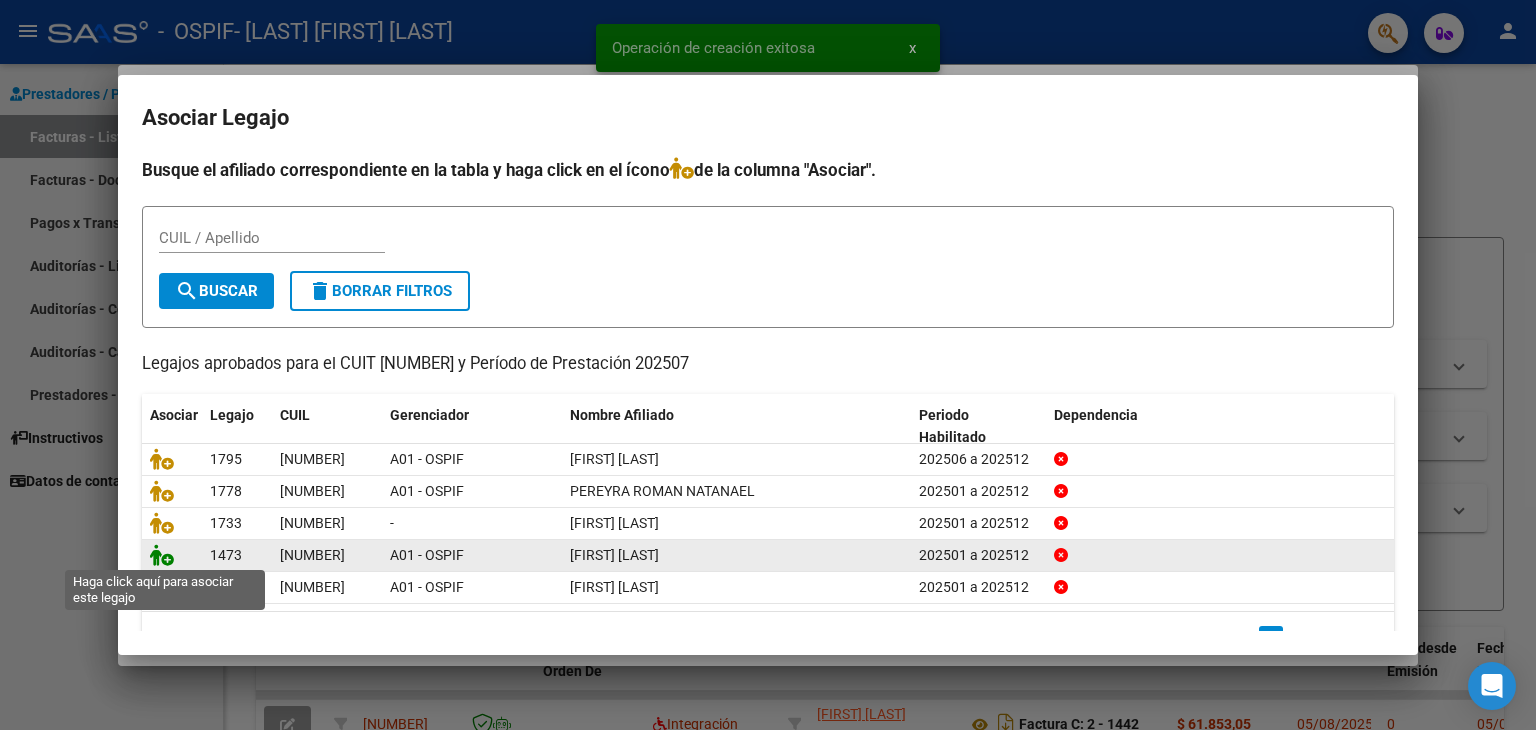 click 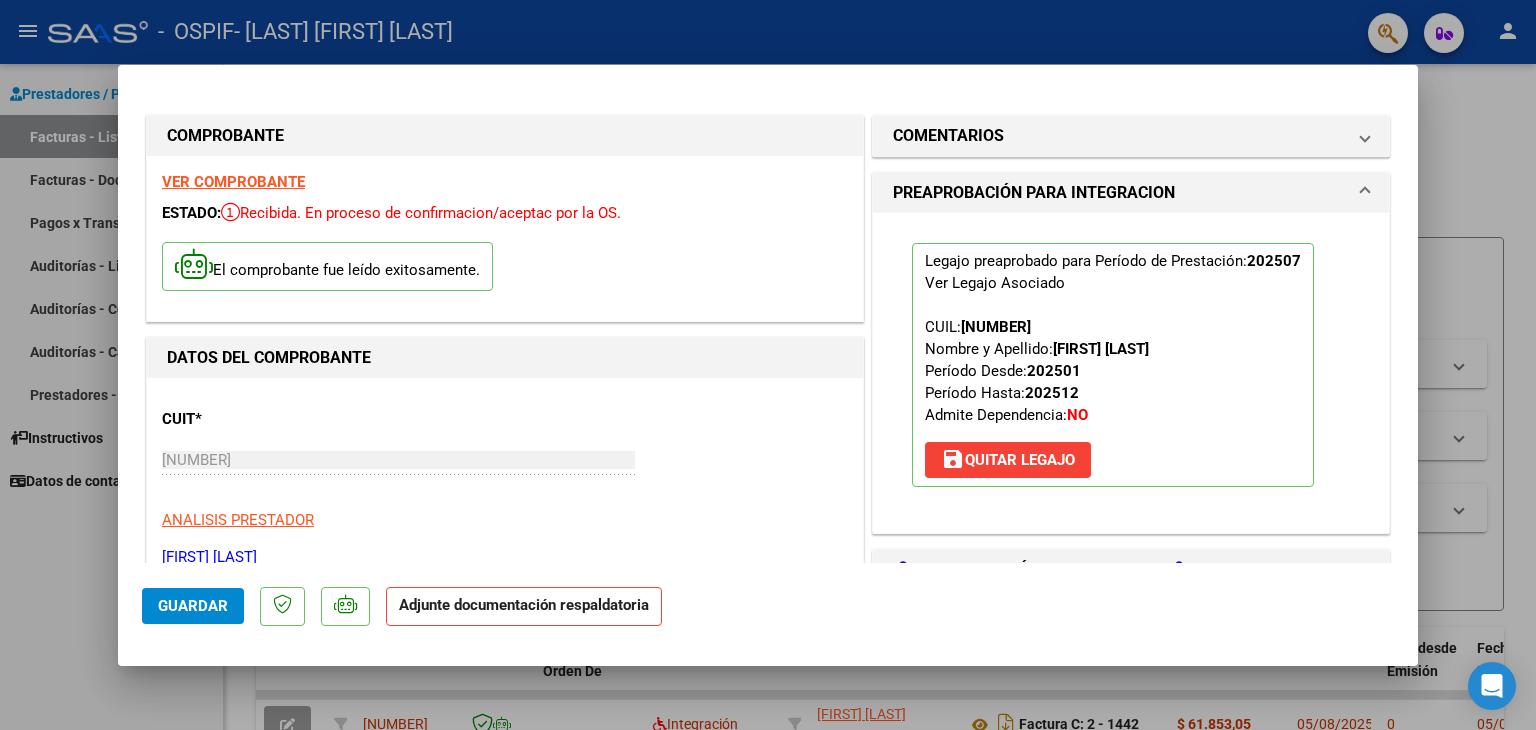 click on "Guardar" 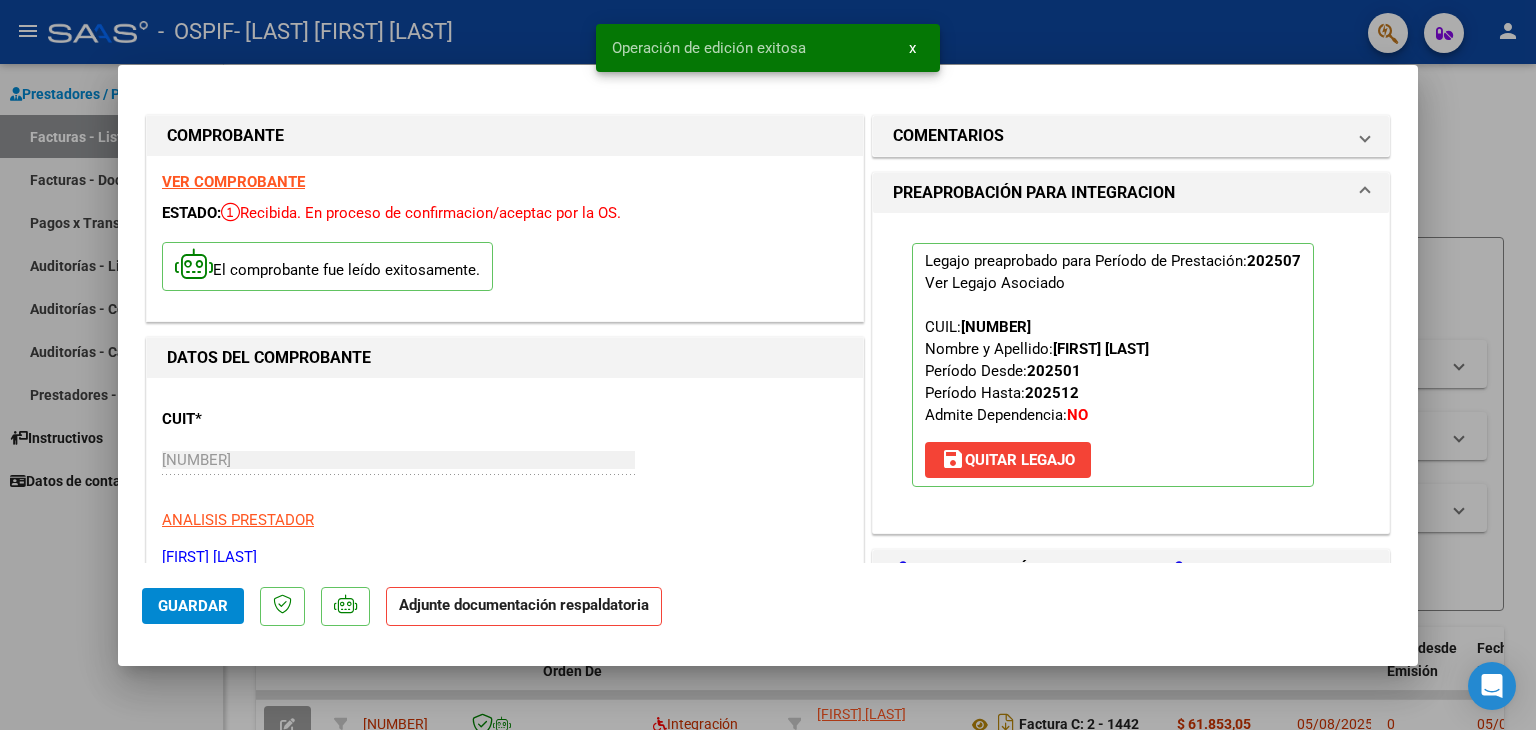 click at bounding box center [768, 365] 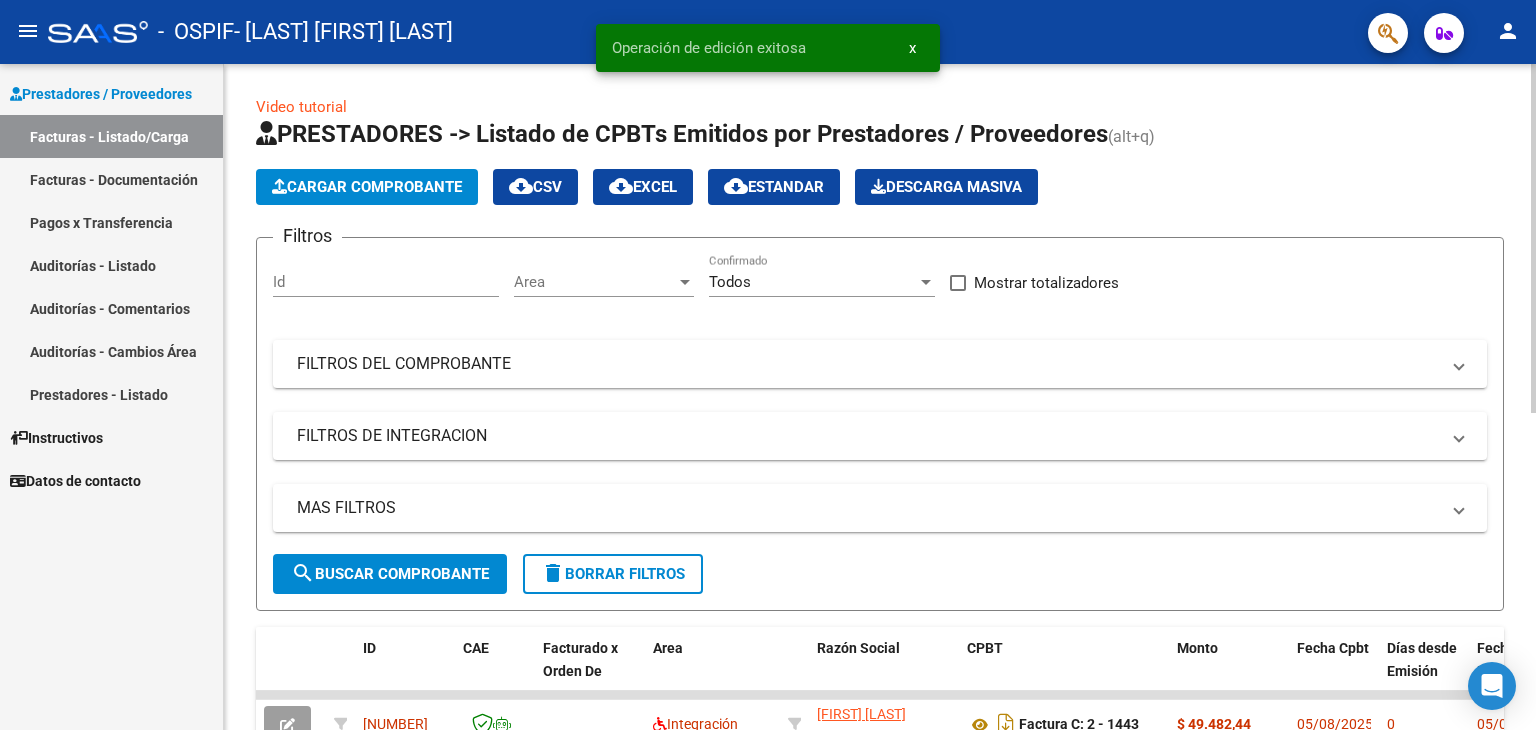 click on "Cargar Comprobante" 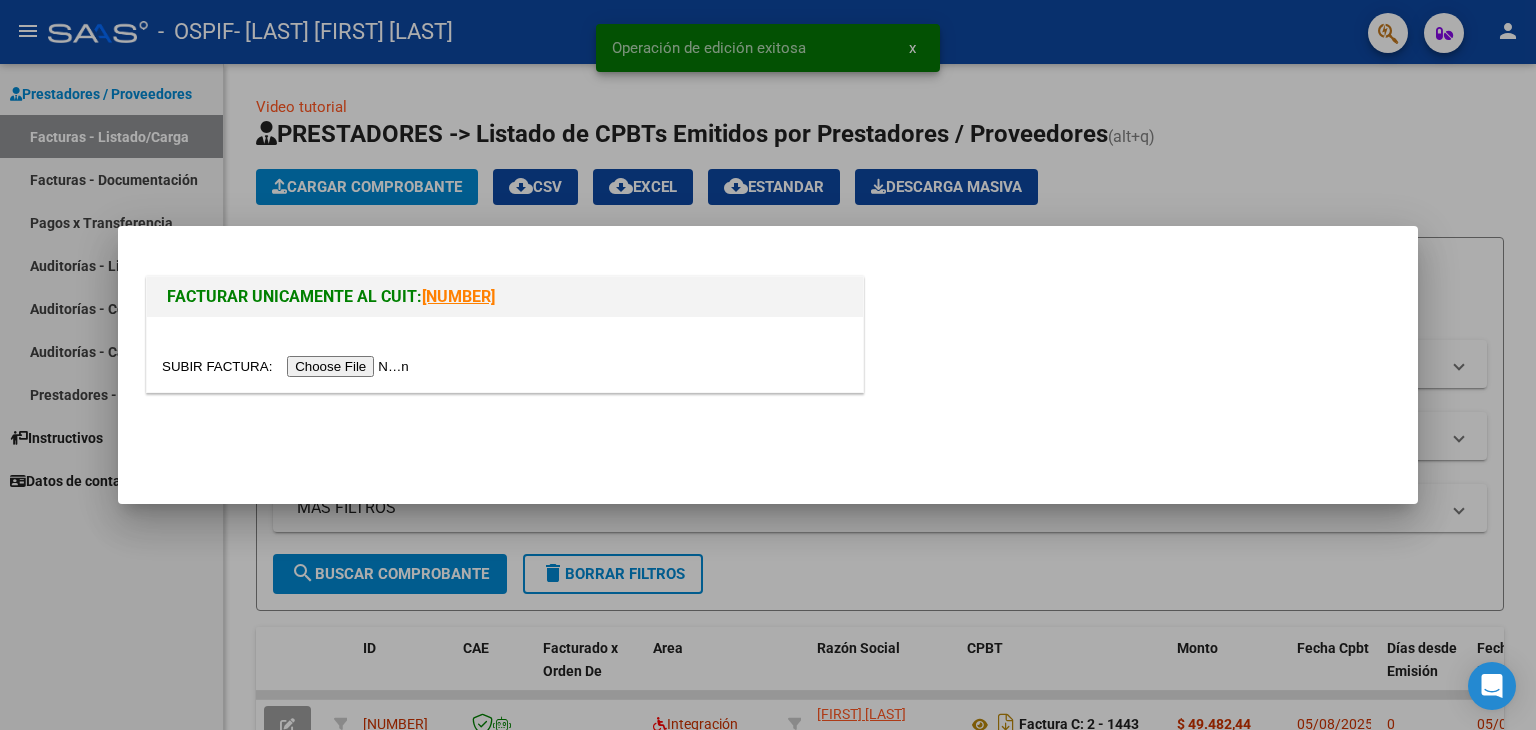 click at bounding box center [288, 366] 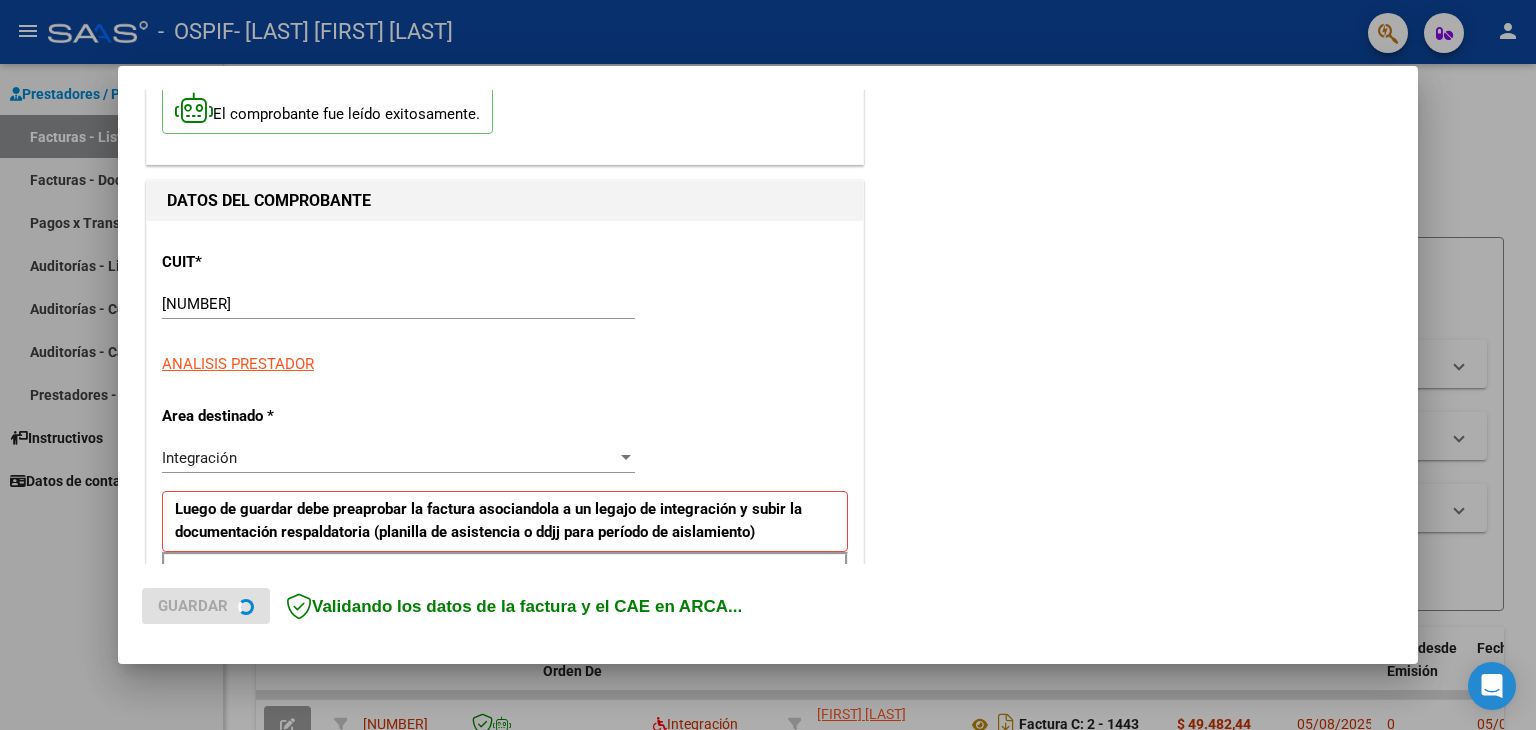 scroll, scrollTop: 300, scrollLeft: 0, axis: vertical 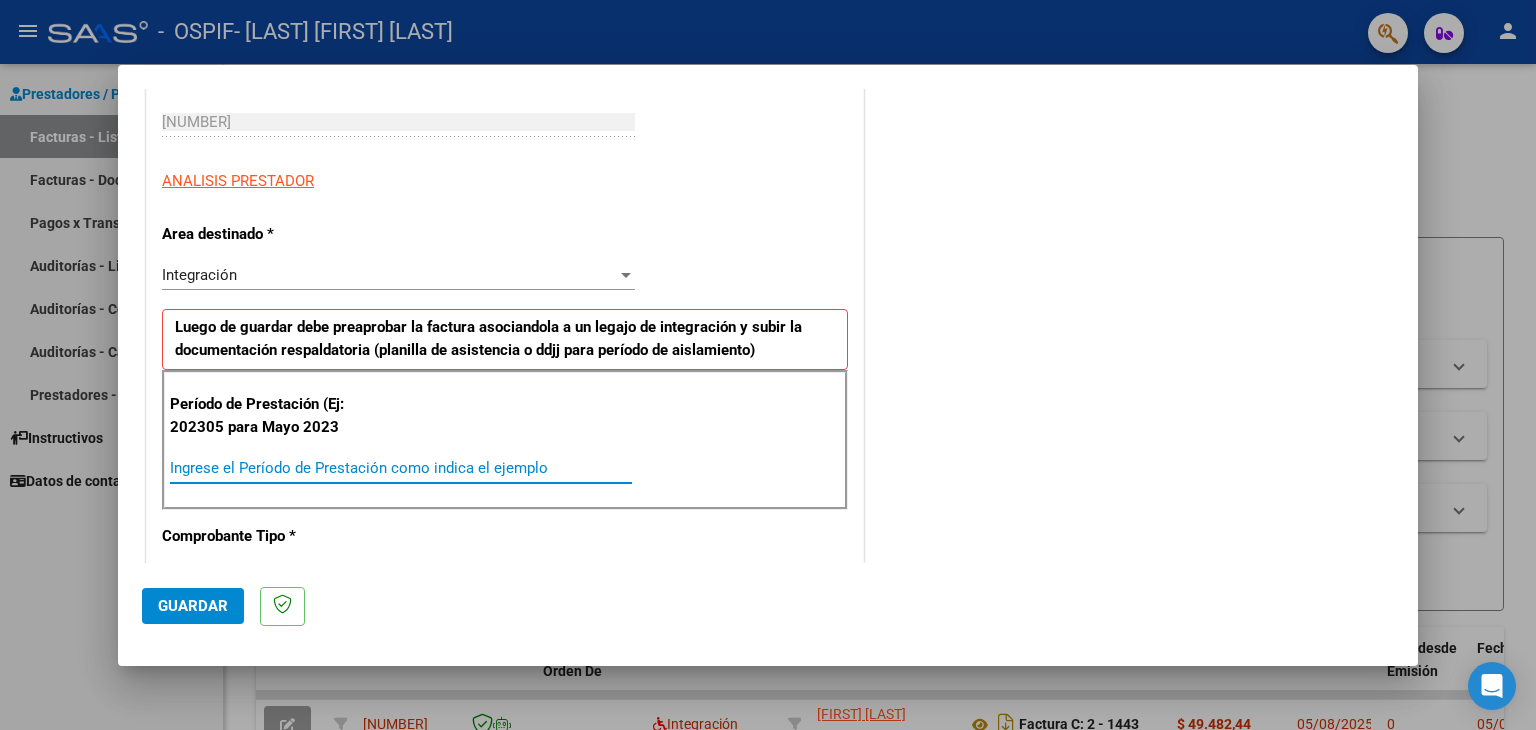 click on "Ingrese el Período de Prestación como indica el ejemplo" at bounding box center (401, 468) 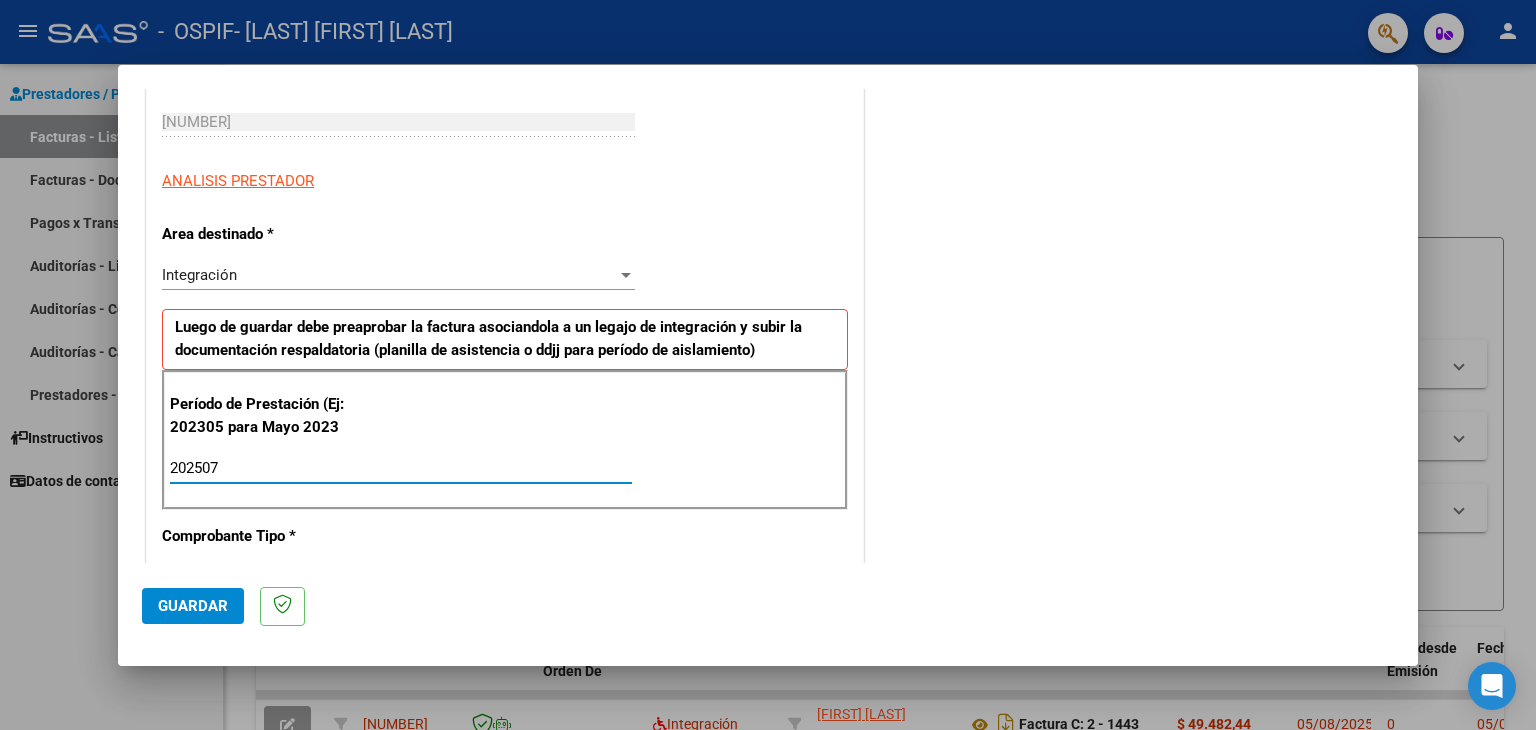type on "202507" 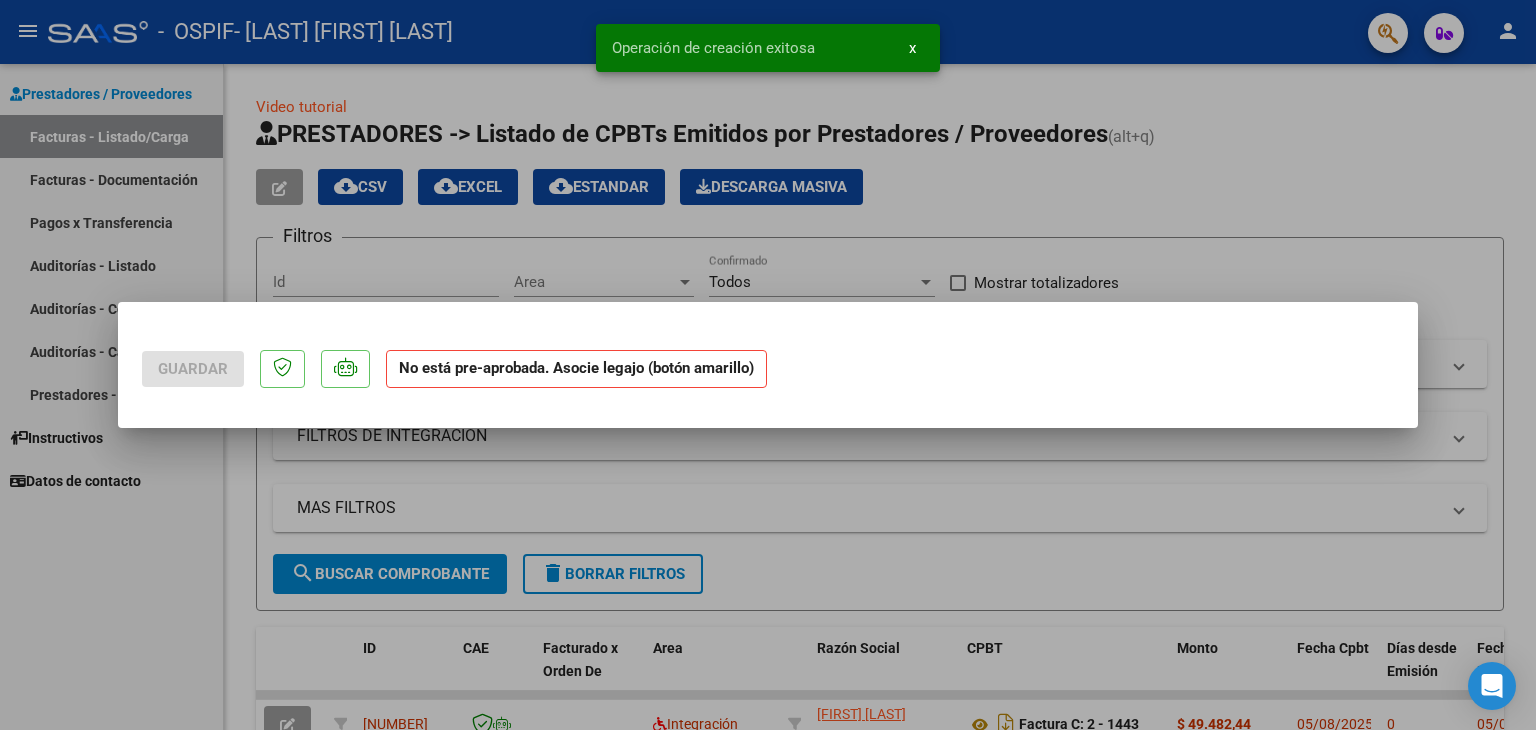 scroll, scrollTop: 0, scrollLeft: 0, axis: both 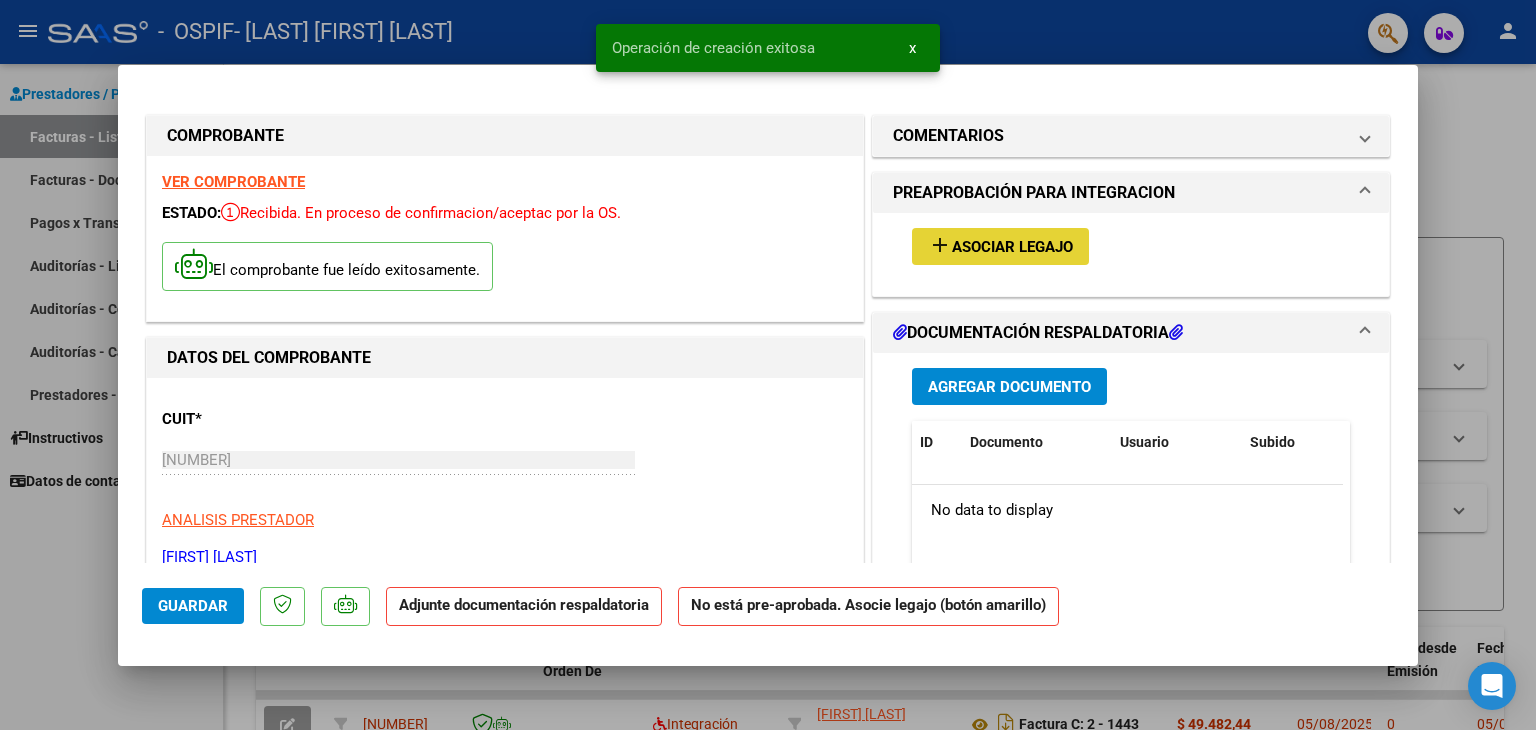 click on "Asociar Legajo" at bounding box center (1012, 247) 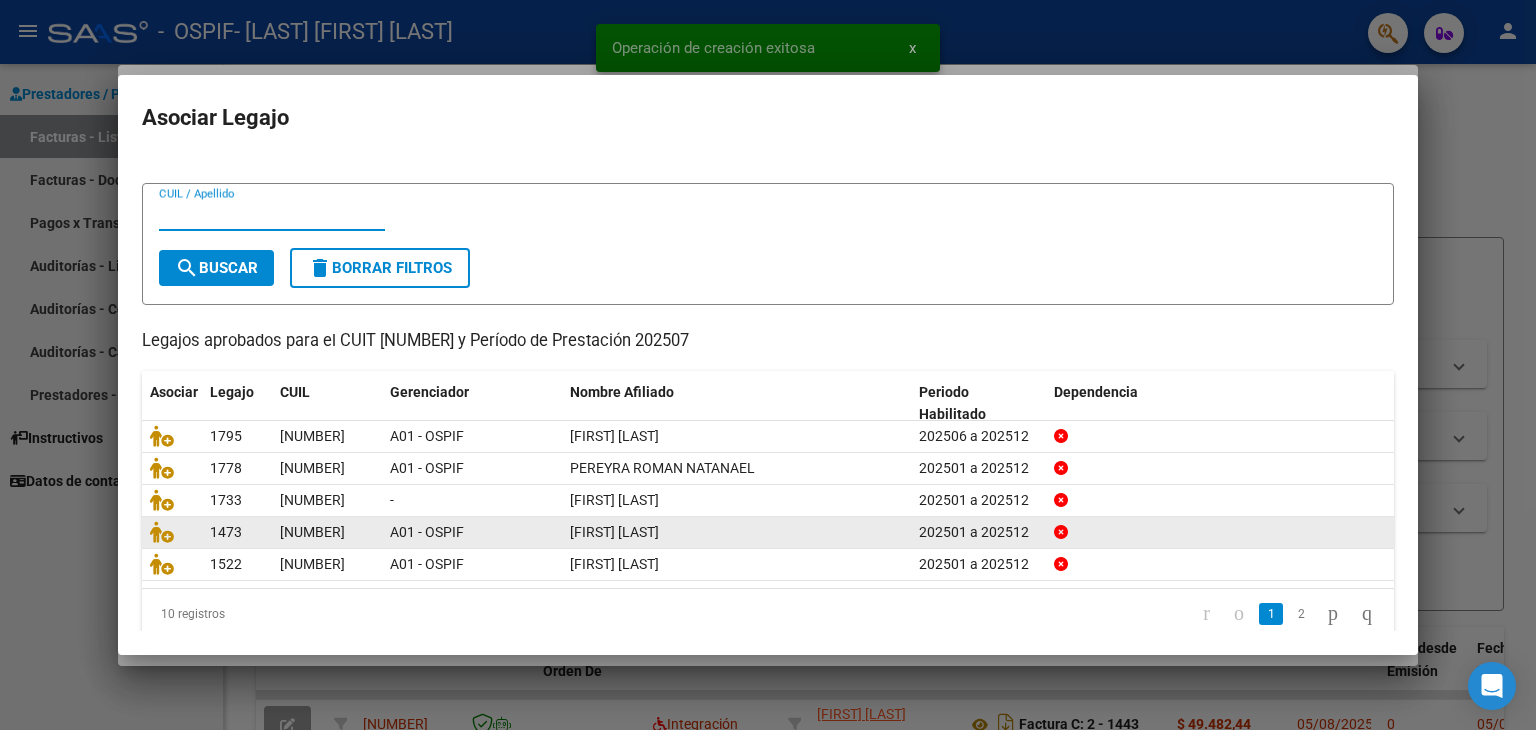 scroll, scrollTop: 44, scrollLeft: 0, axis: vertical 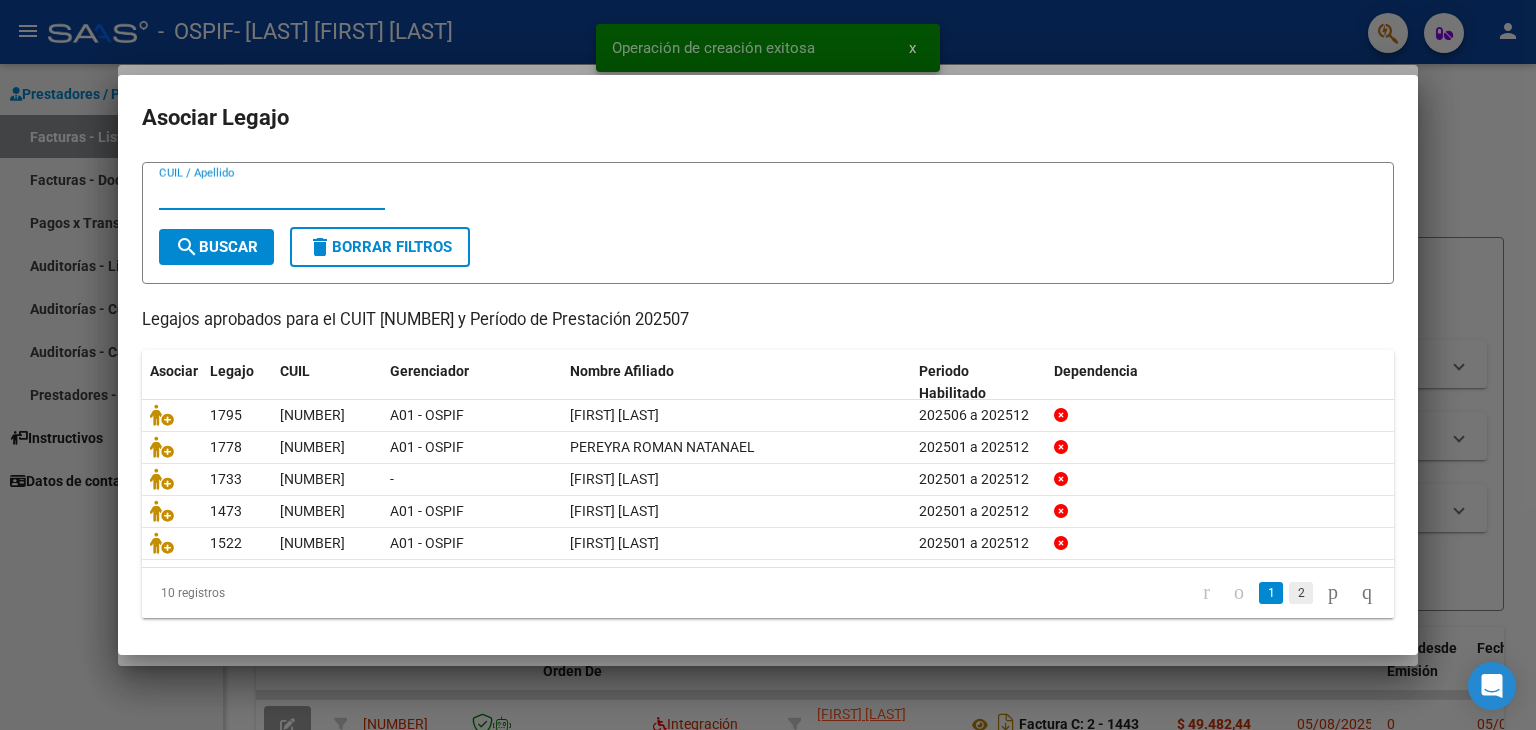 click on "2" 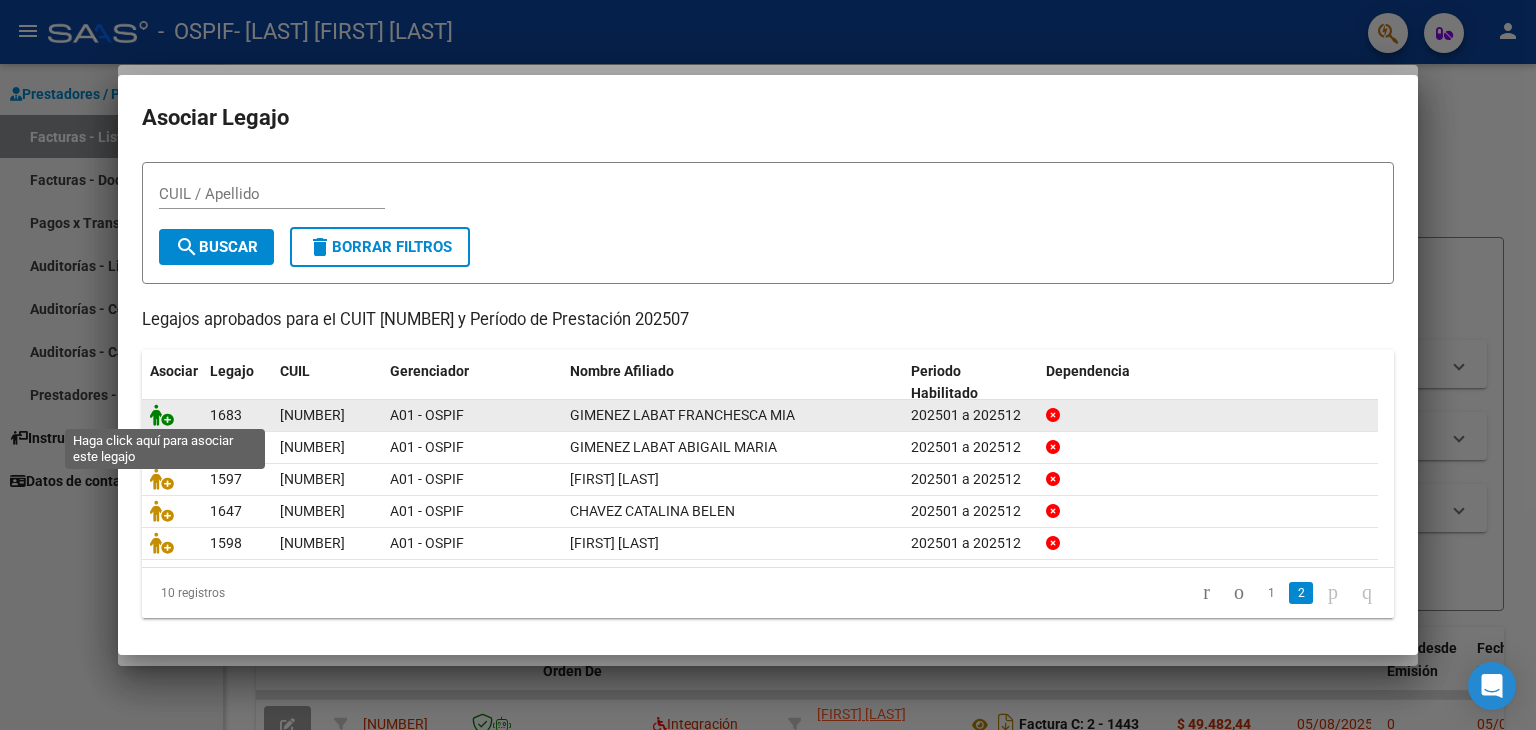 click 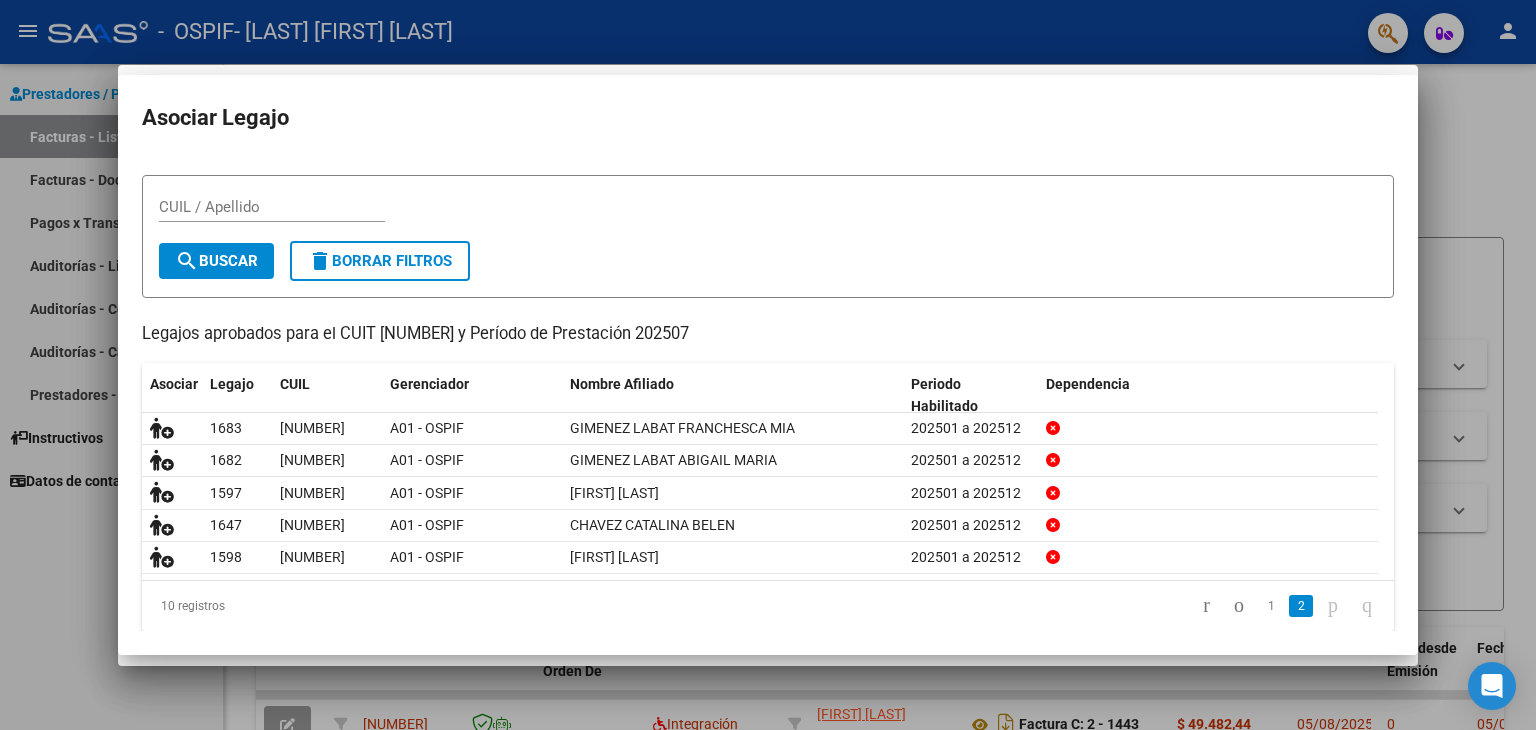 scroll, scrollTop: 58, scrollLeft: 0, axis: vertical 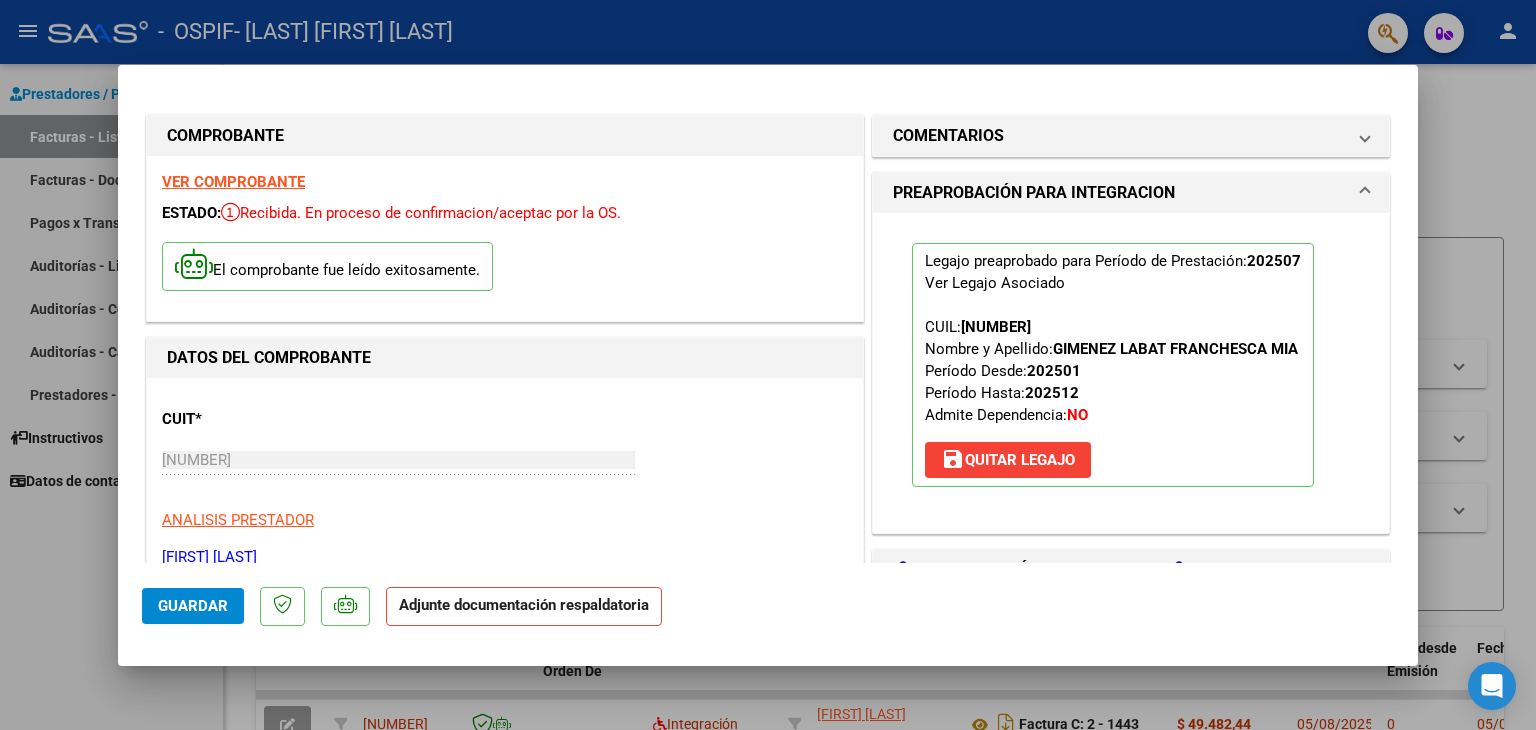 click on "Guardar" 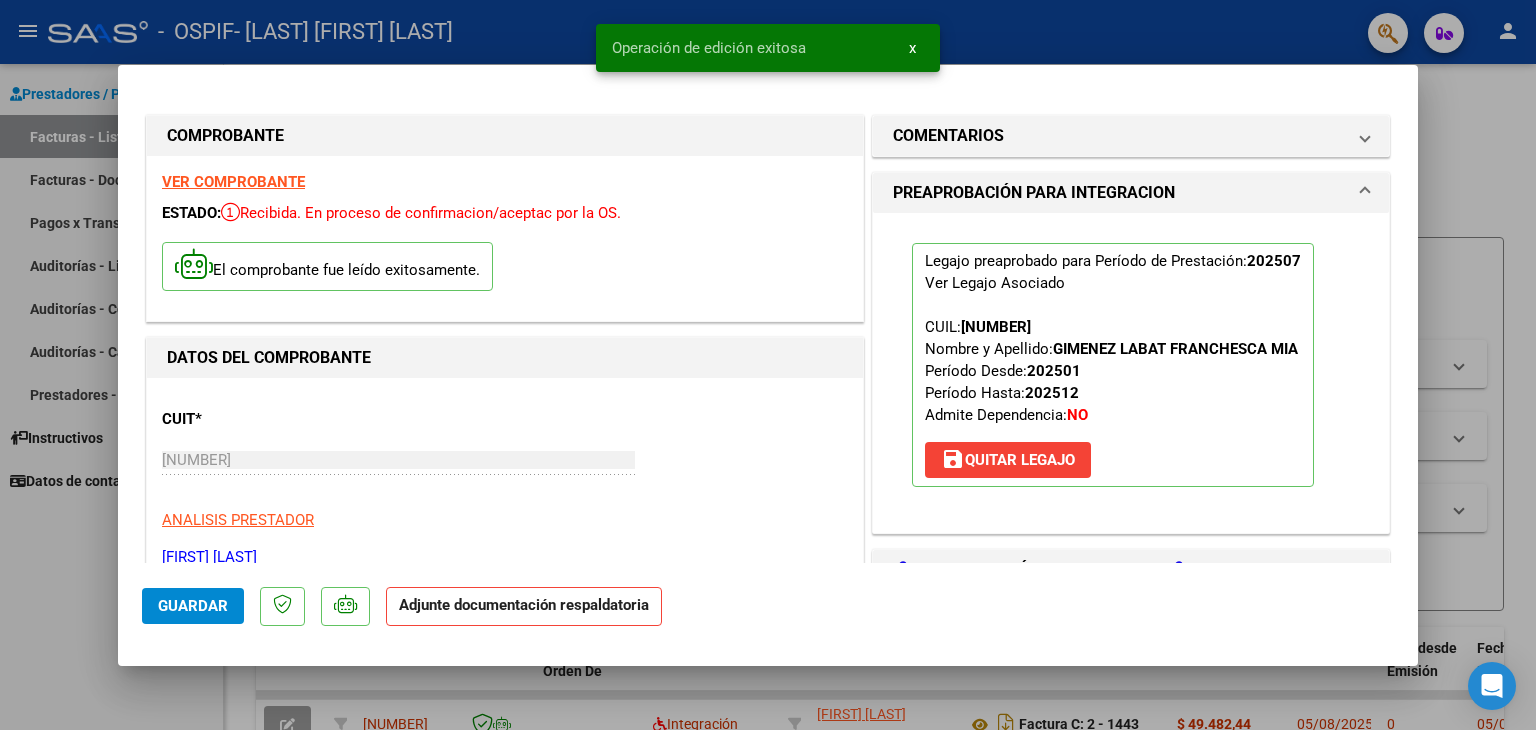 click at bounding box center (768, 365) 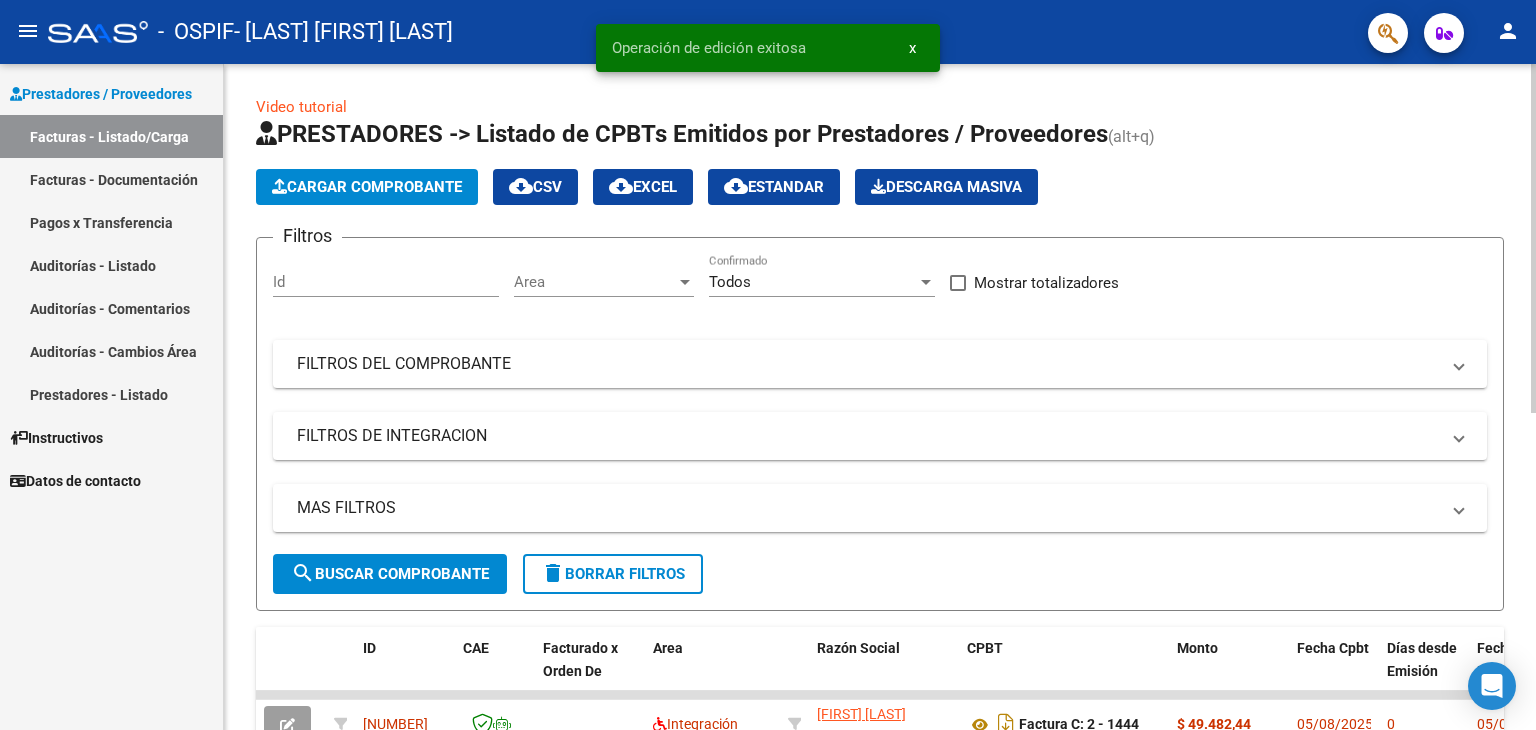 click on "Cargar Comprobante" 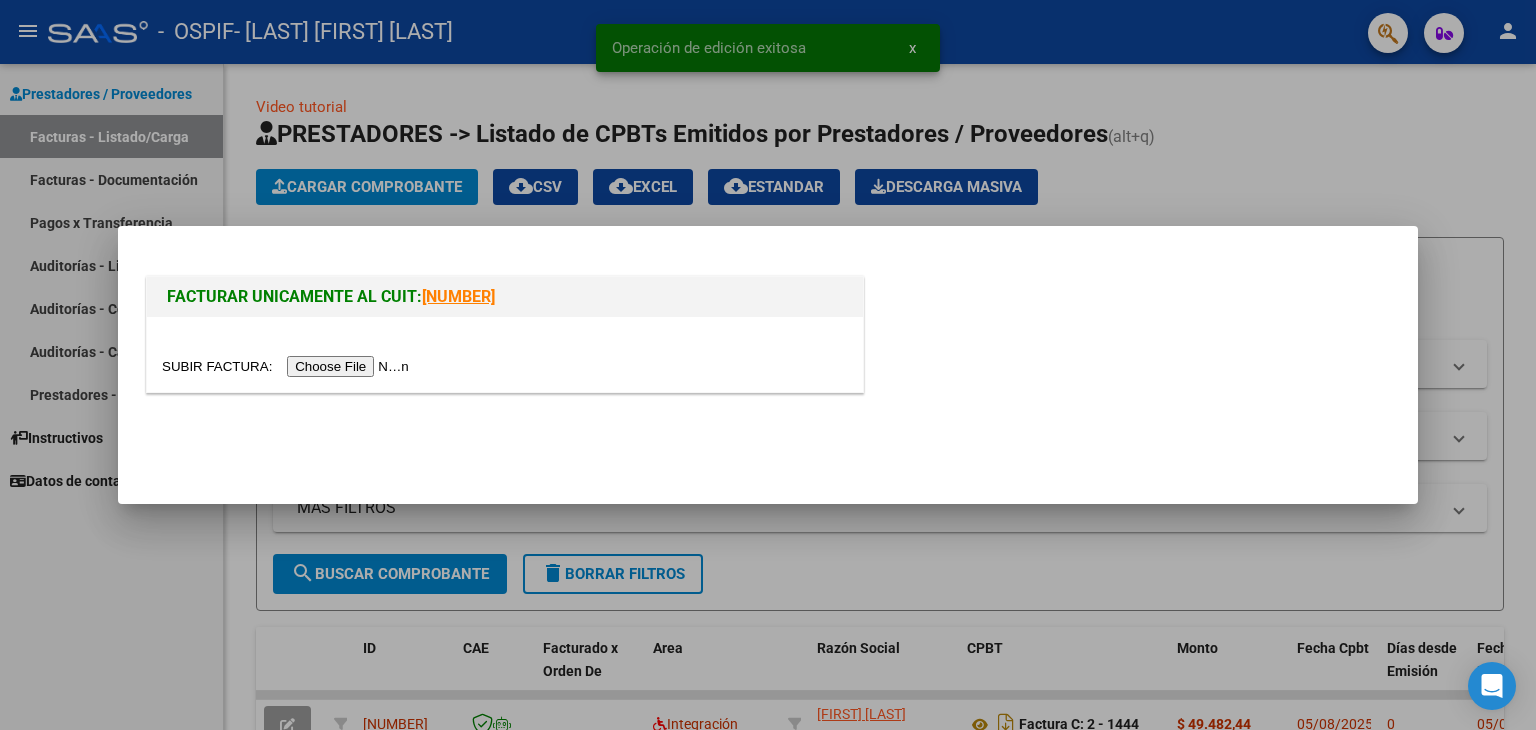 click at bounding box center [288, 366] 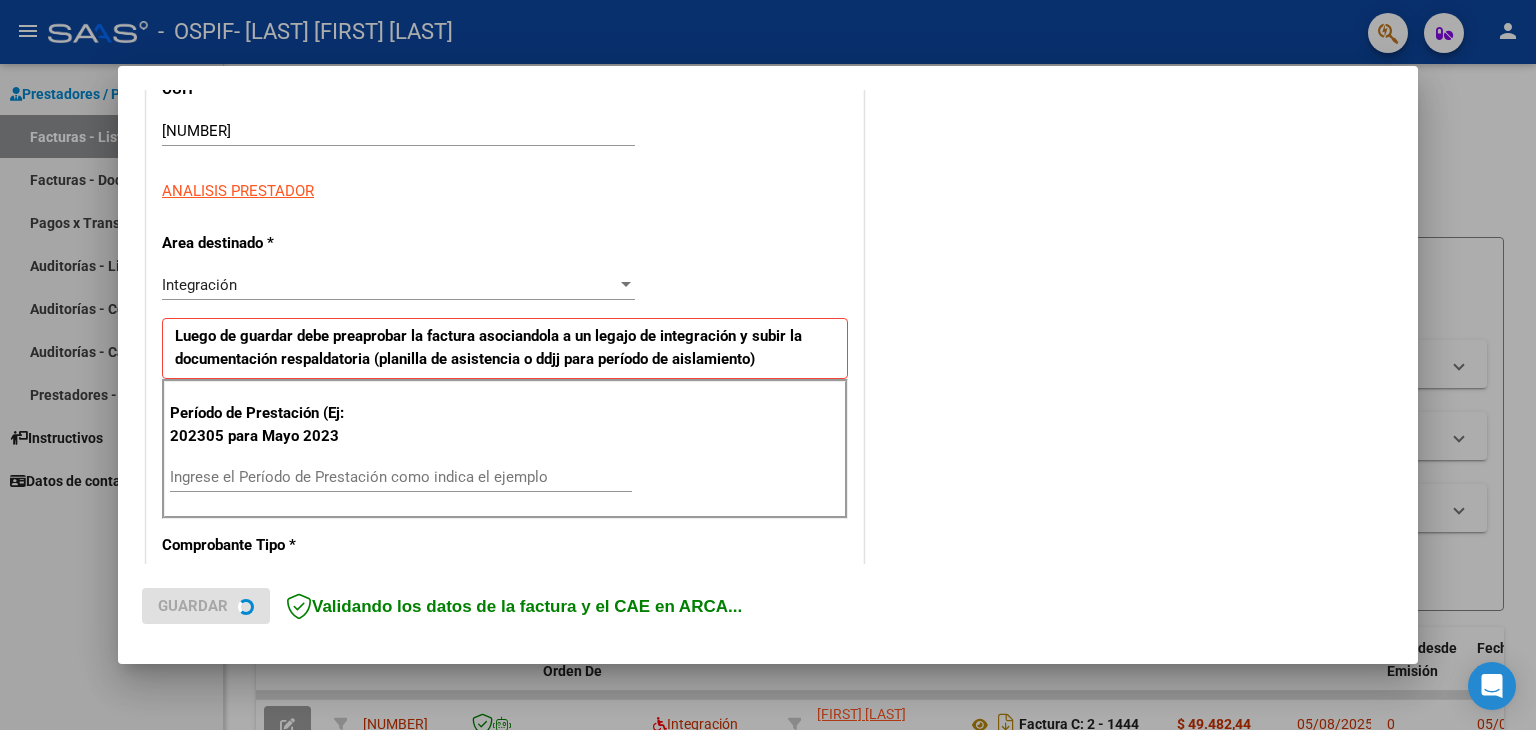 scroll, scrollTop: 300, scrollLeft: 0, axis: vertical 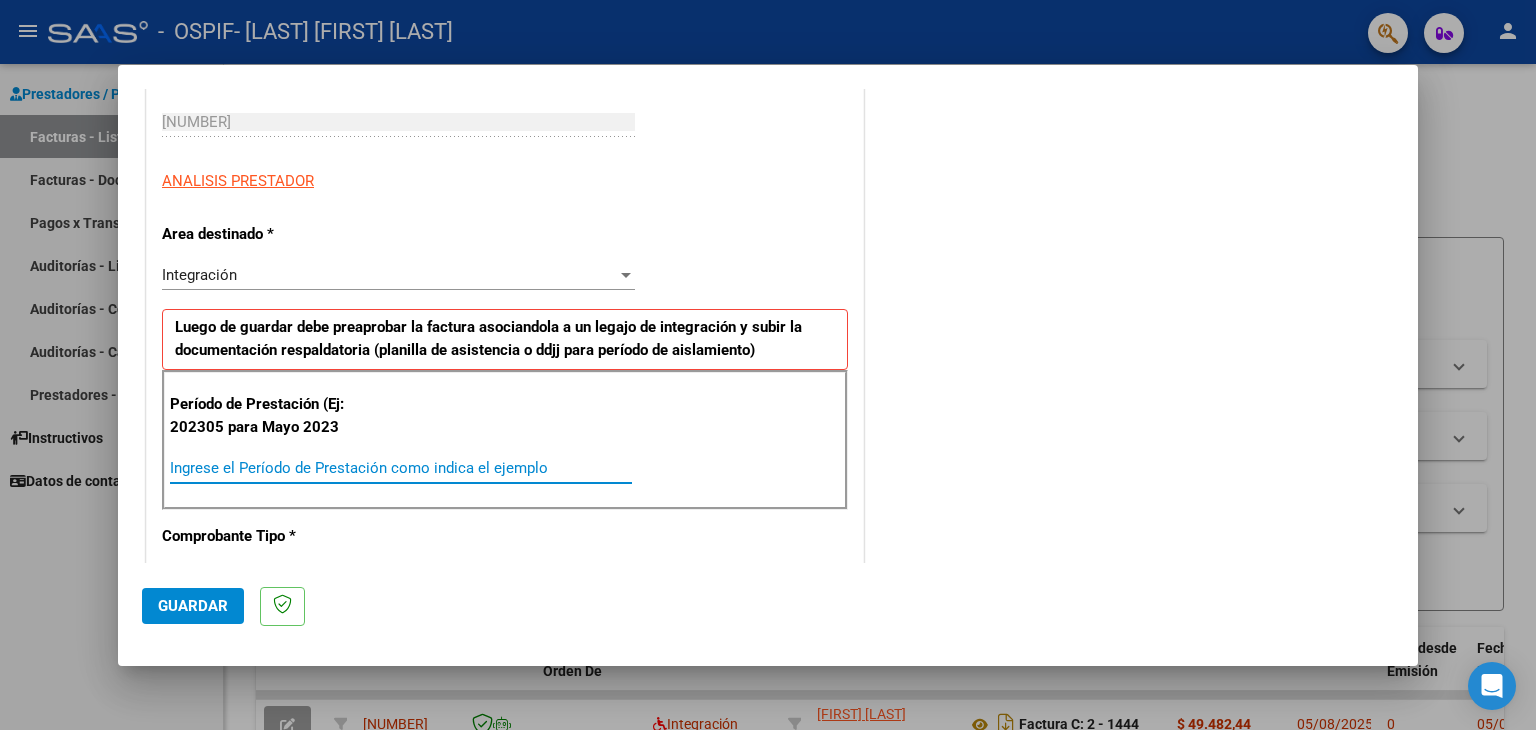 click on "Ingrese el Período de Prestación como indica el ejemplo" at bounding box center [401, 468] 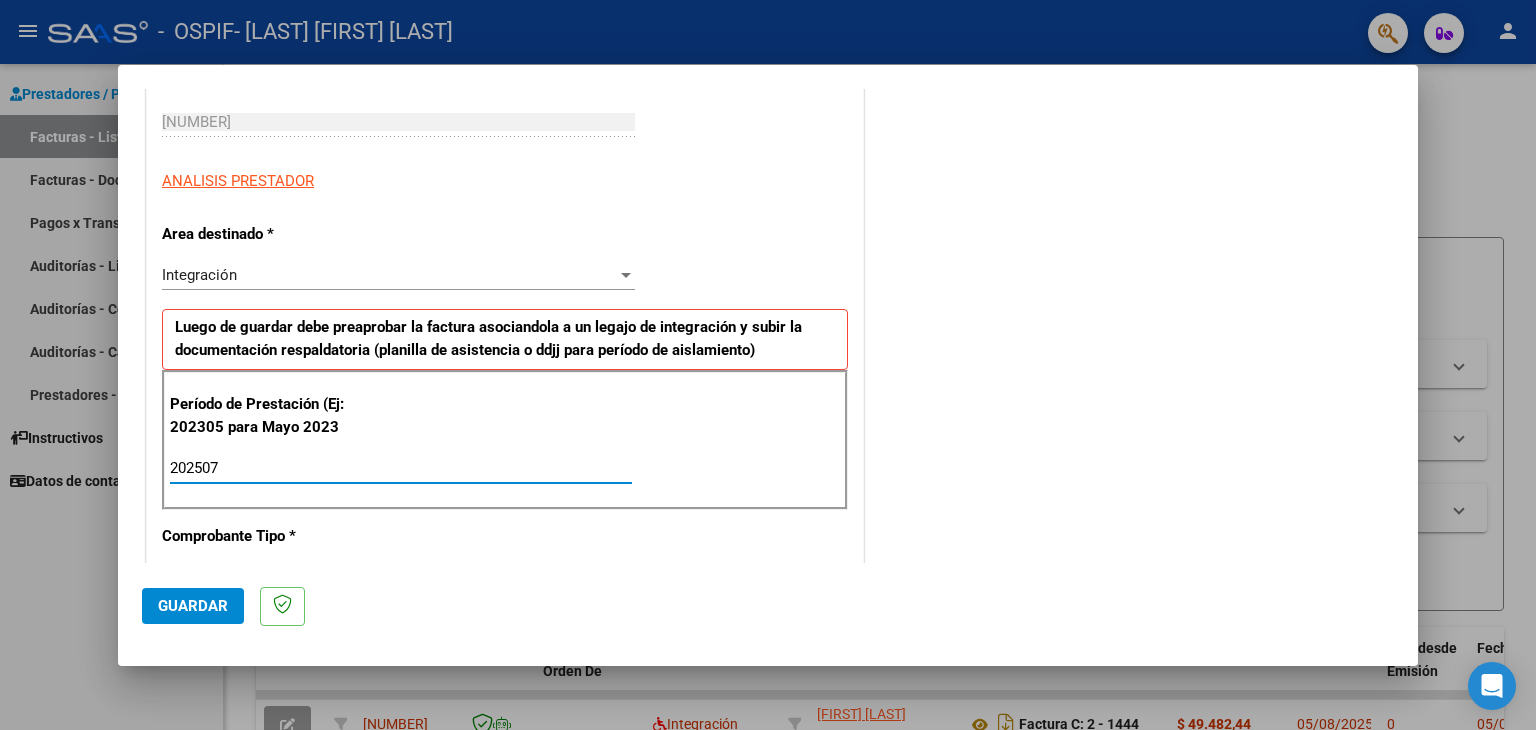 type on "202507" 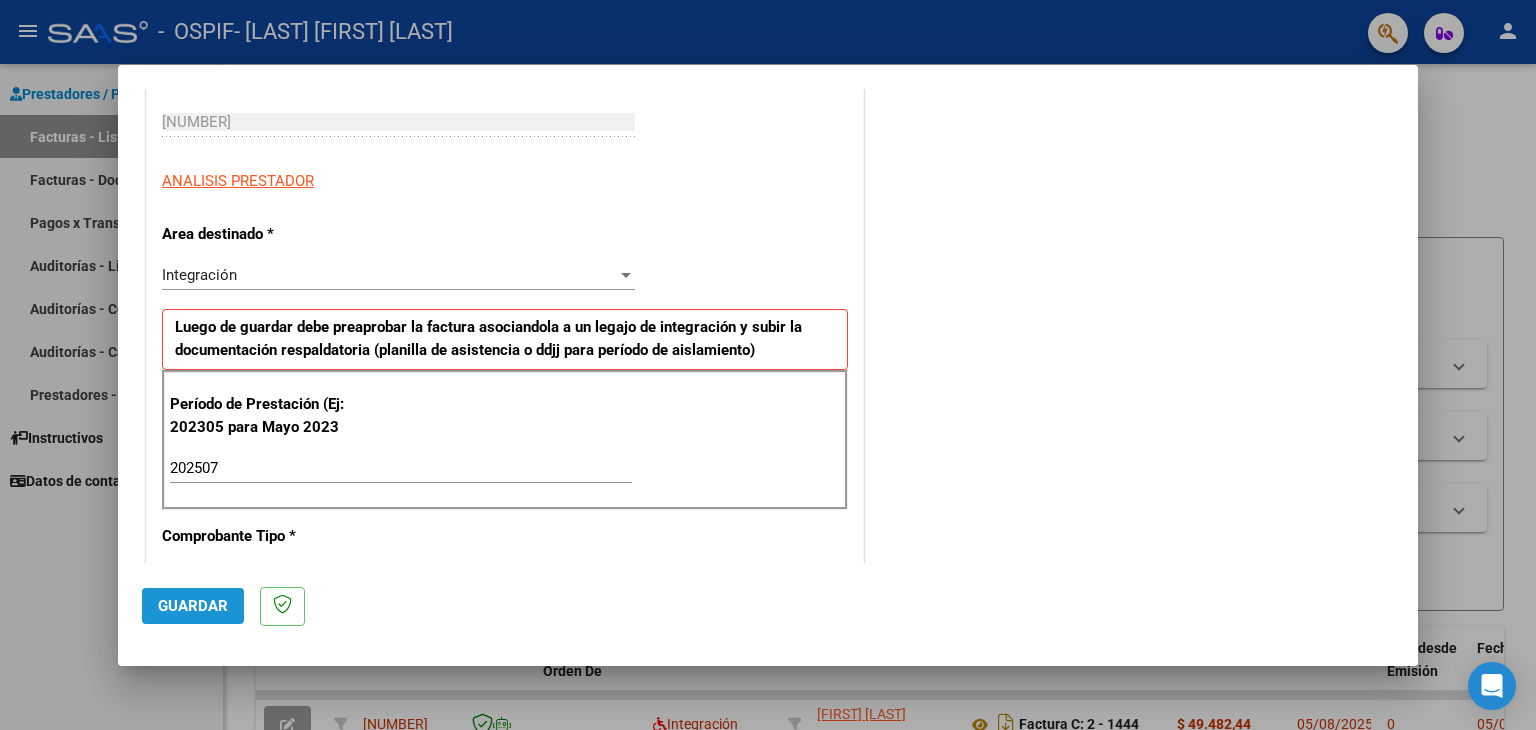 click on "Guardar" 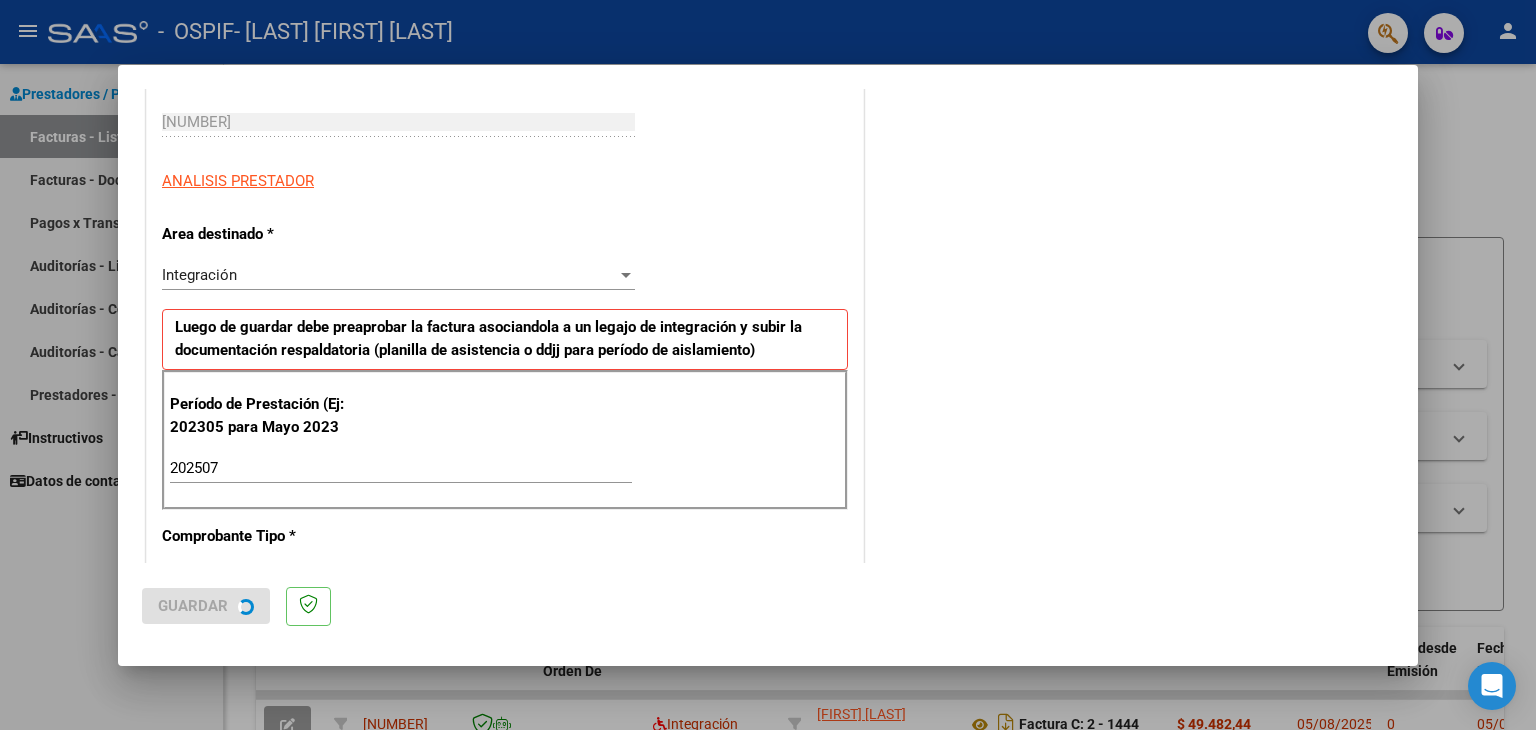 scroll, scrollTop: 0, scrollLeft: 0, axis: both 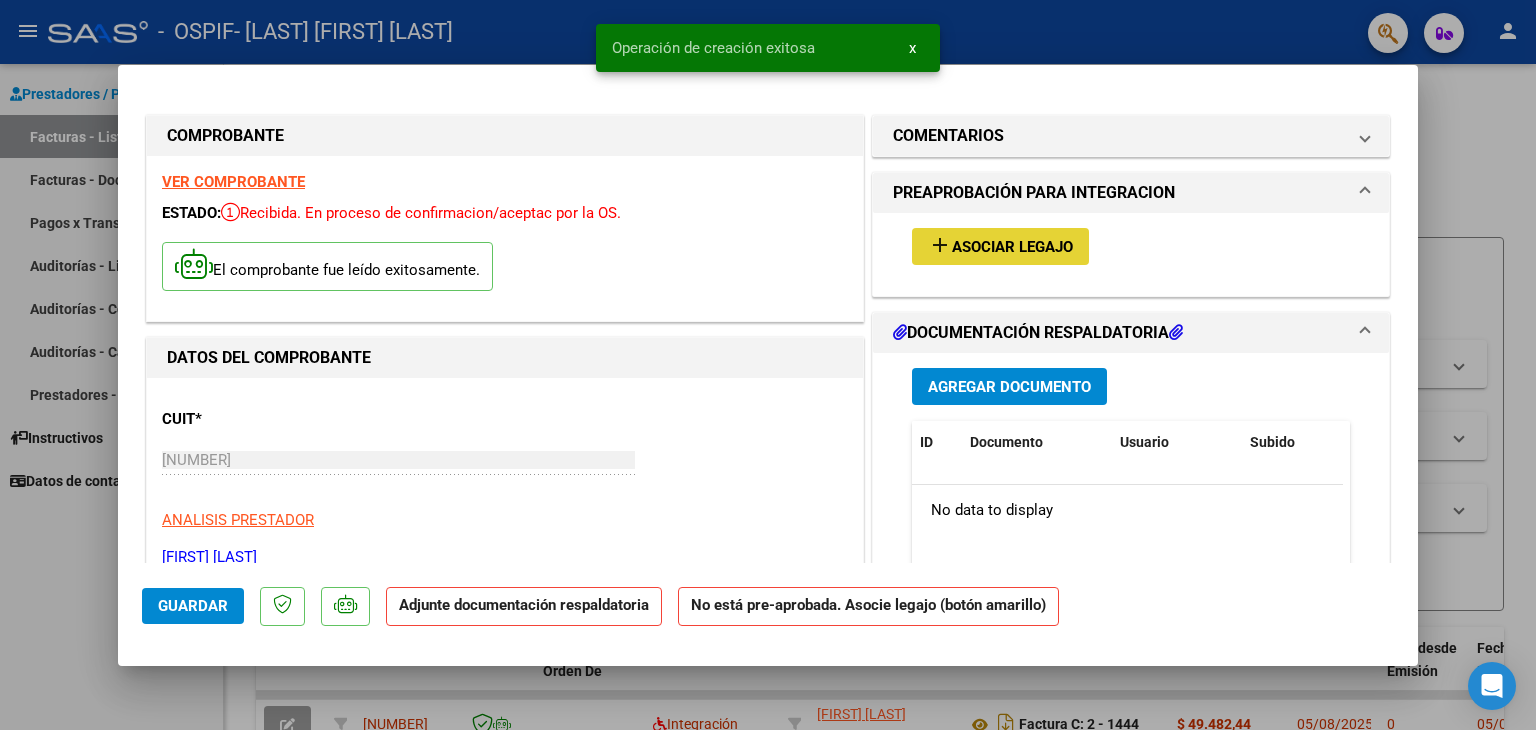 click on "Asociar Legajo" at bounding box center [1012, 247] 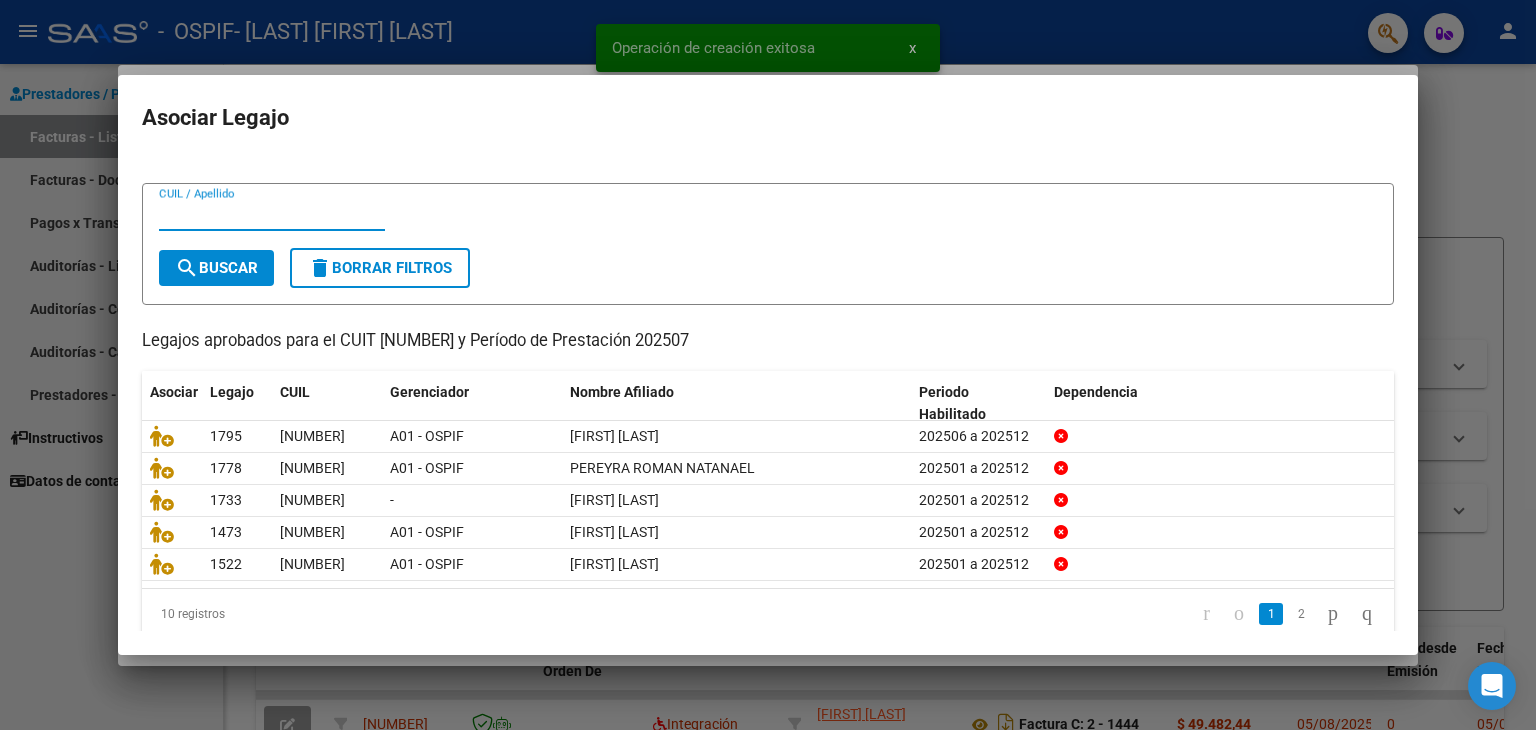 scroll, scrollTop: 44, scrollLeft: 0, axis: vertical 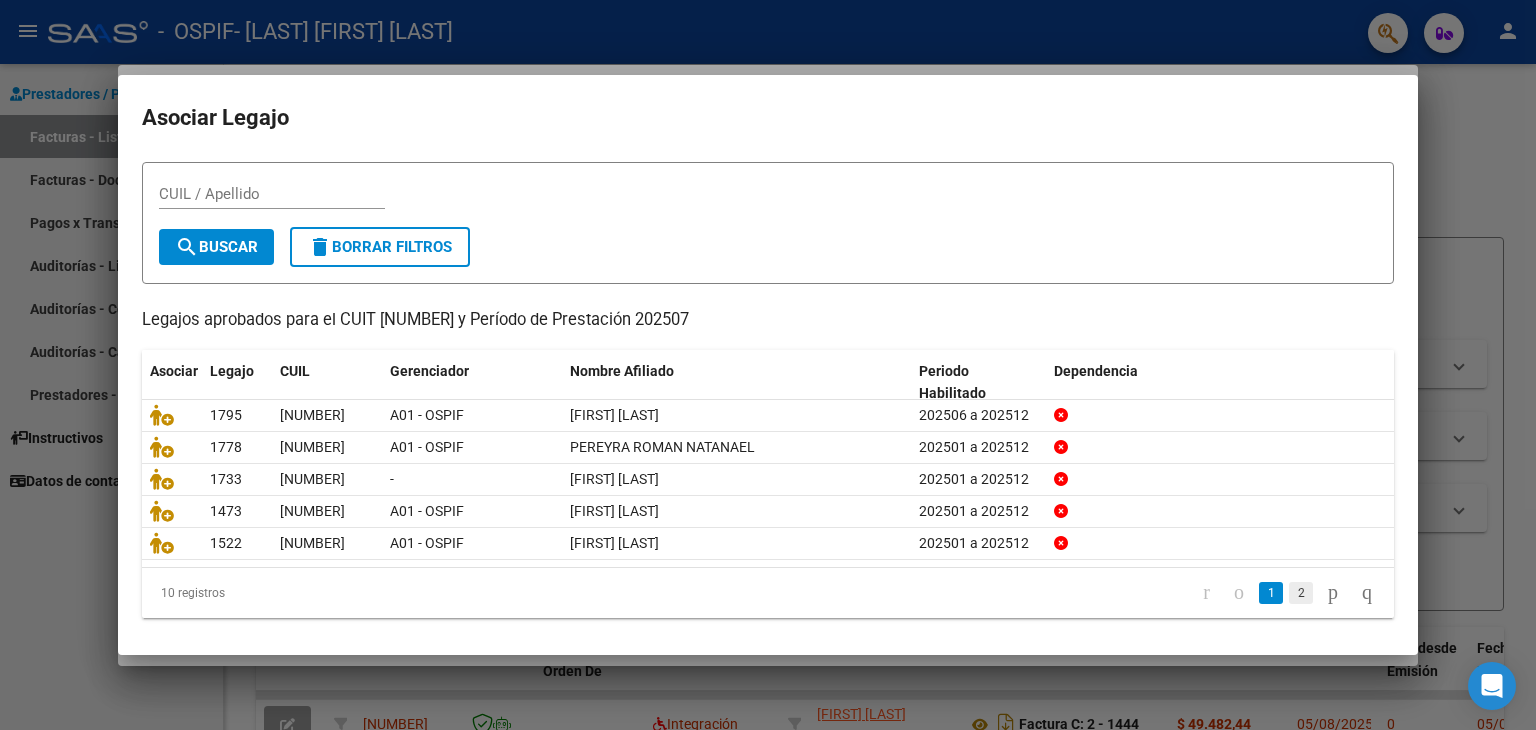 click on "2" 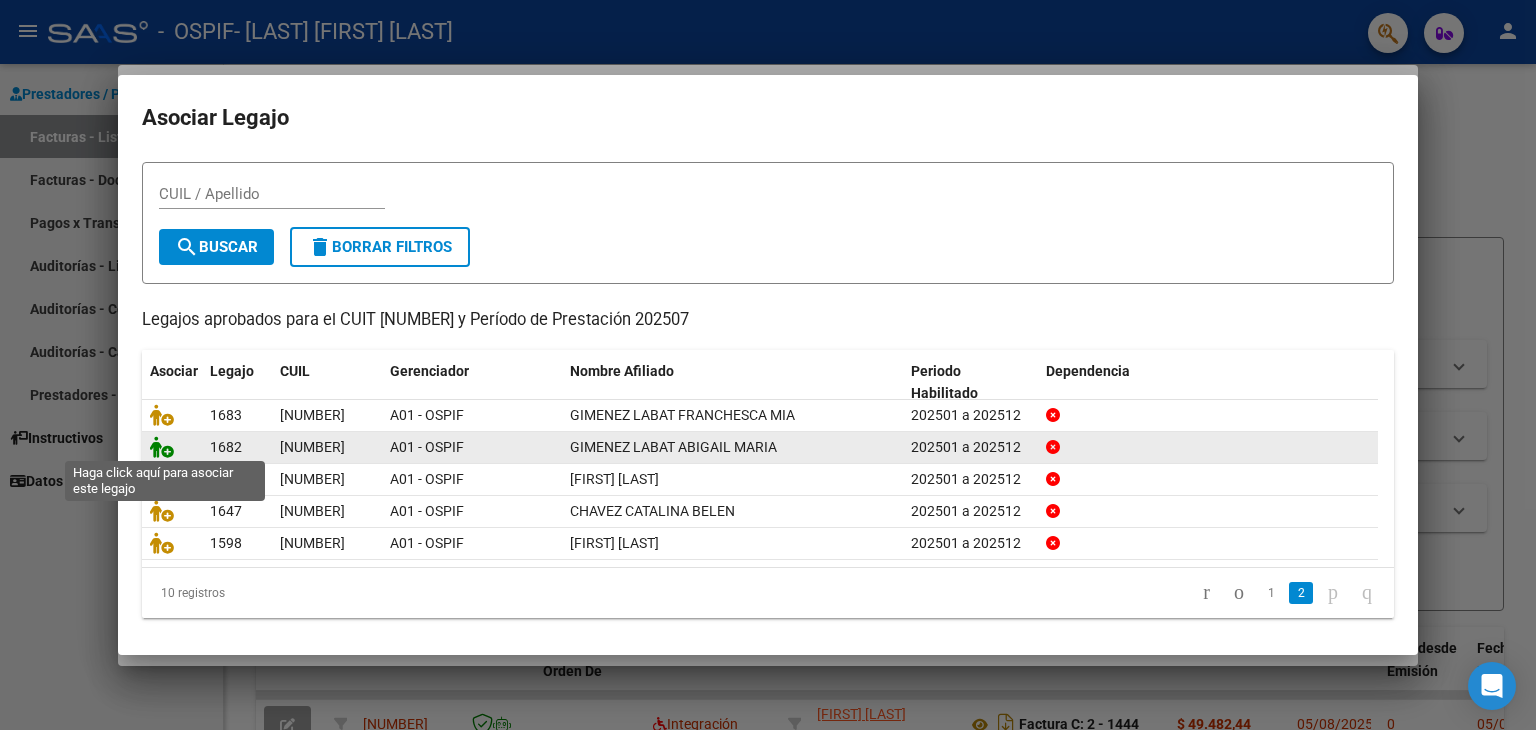 click 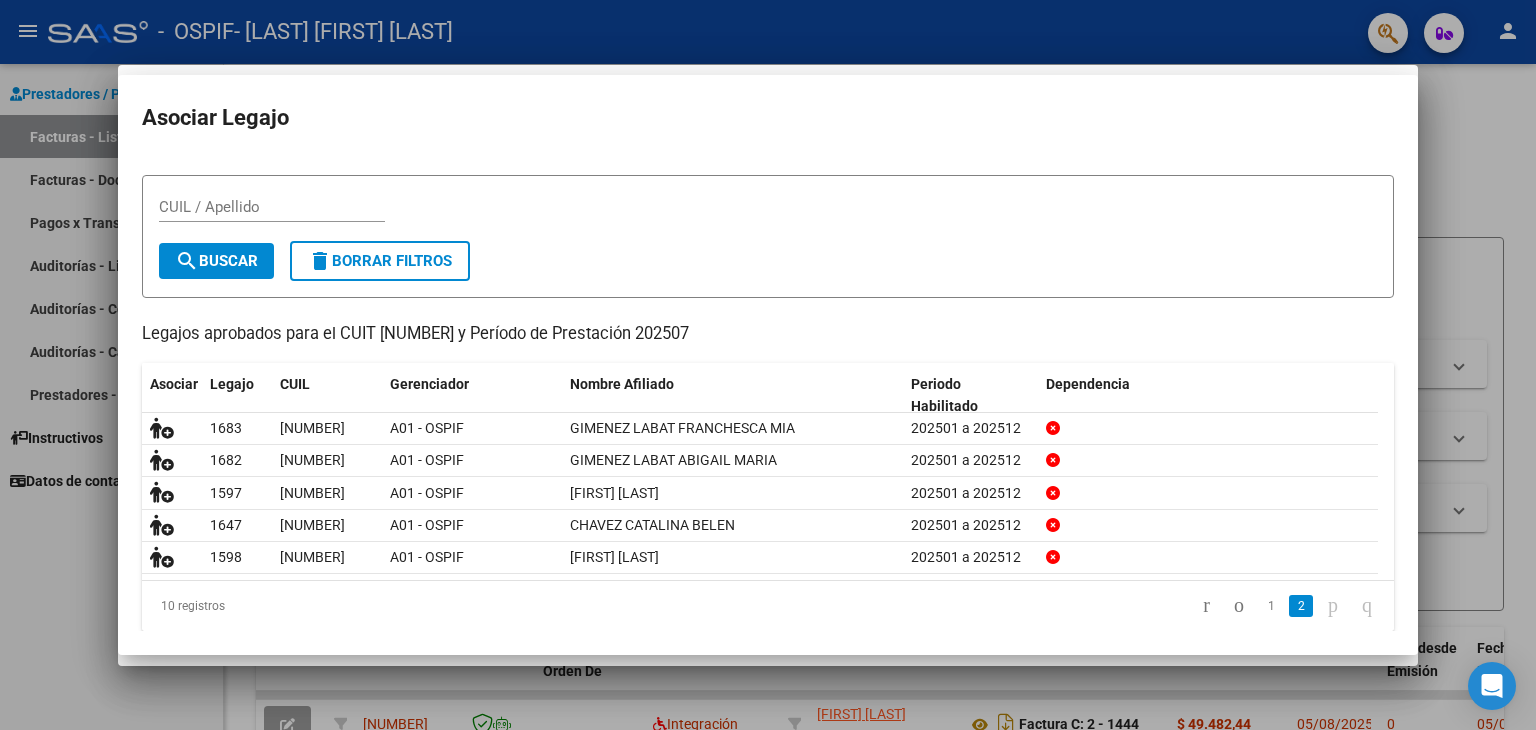 scroll, scrollTop: 58, scrollLeft: 0, axis: vertical 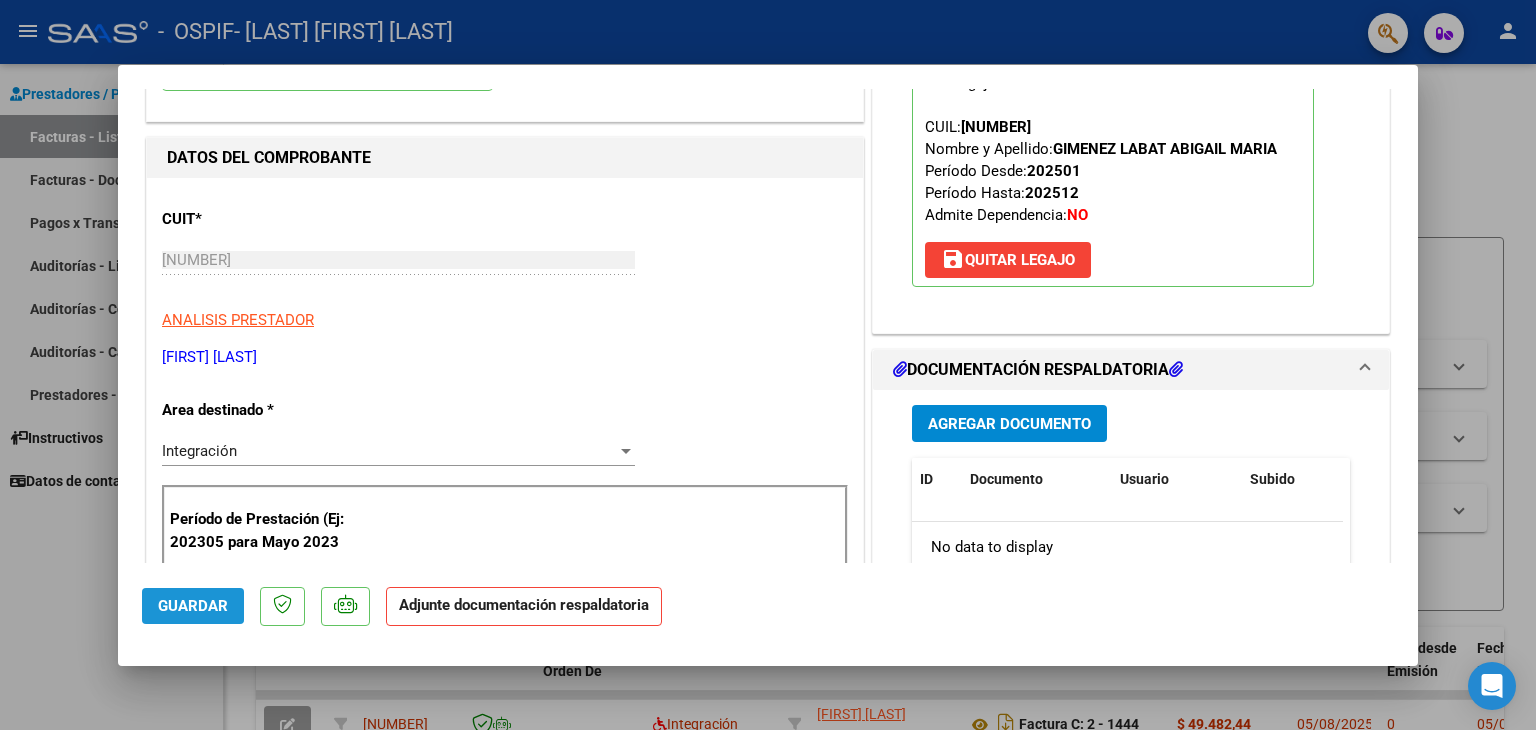 click on "Guardar" 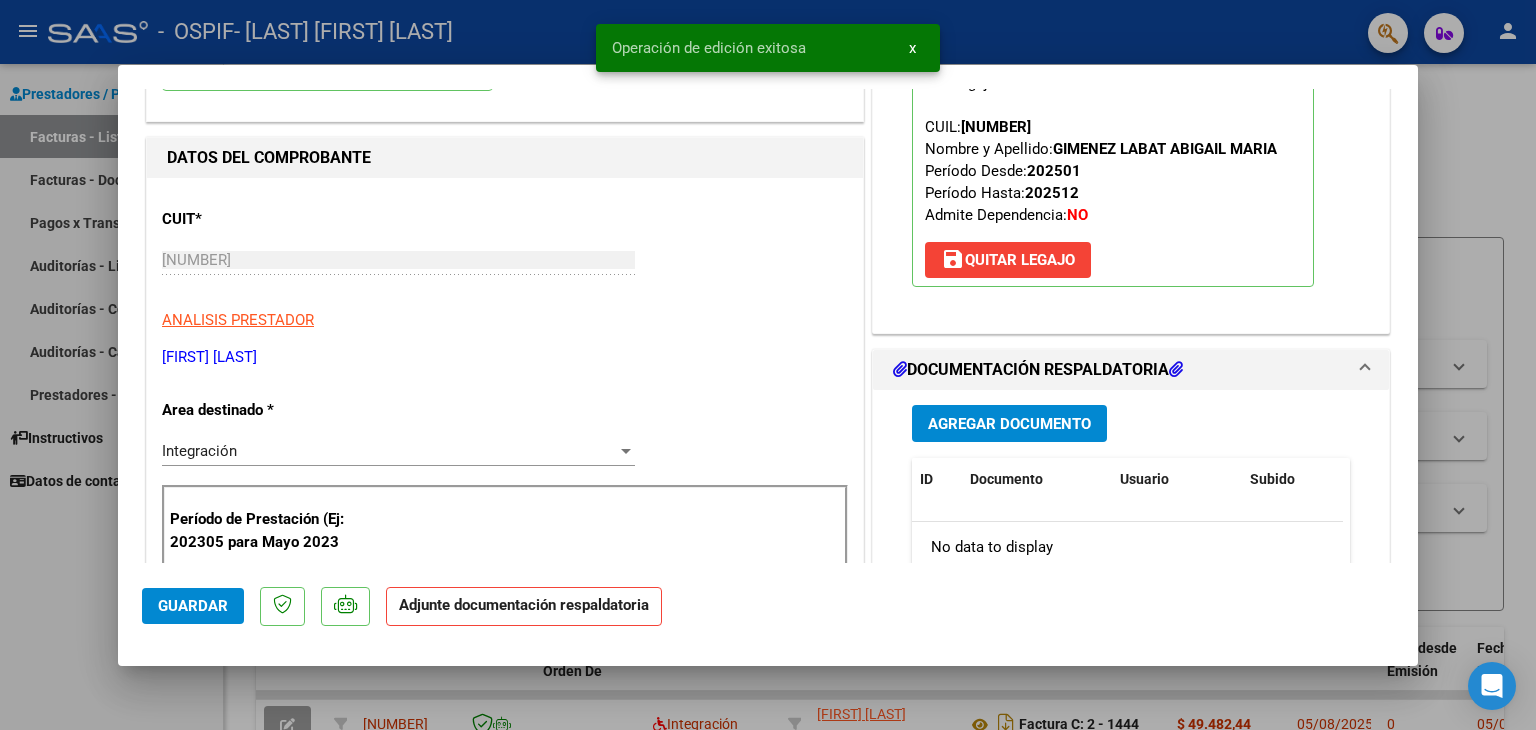 click at bounding box center (768, 365) 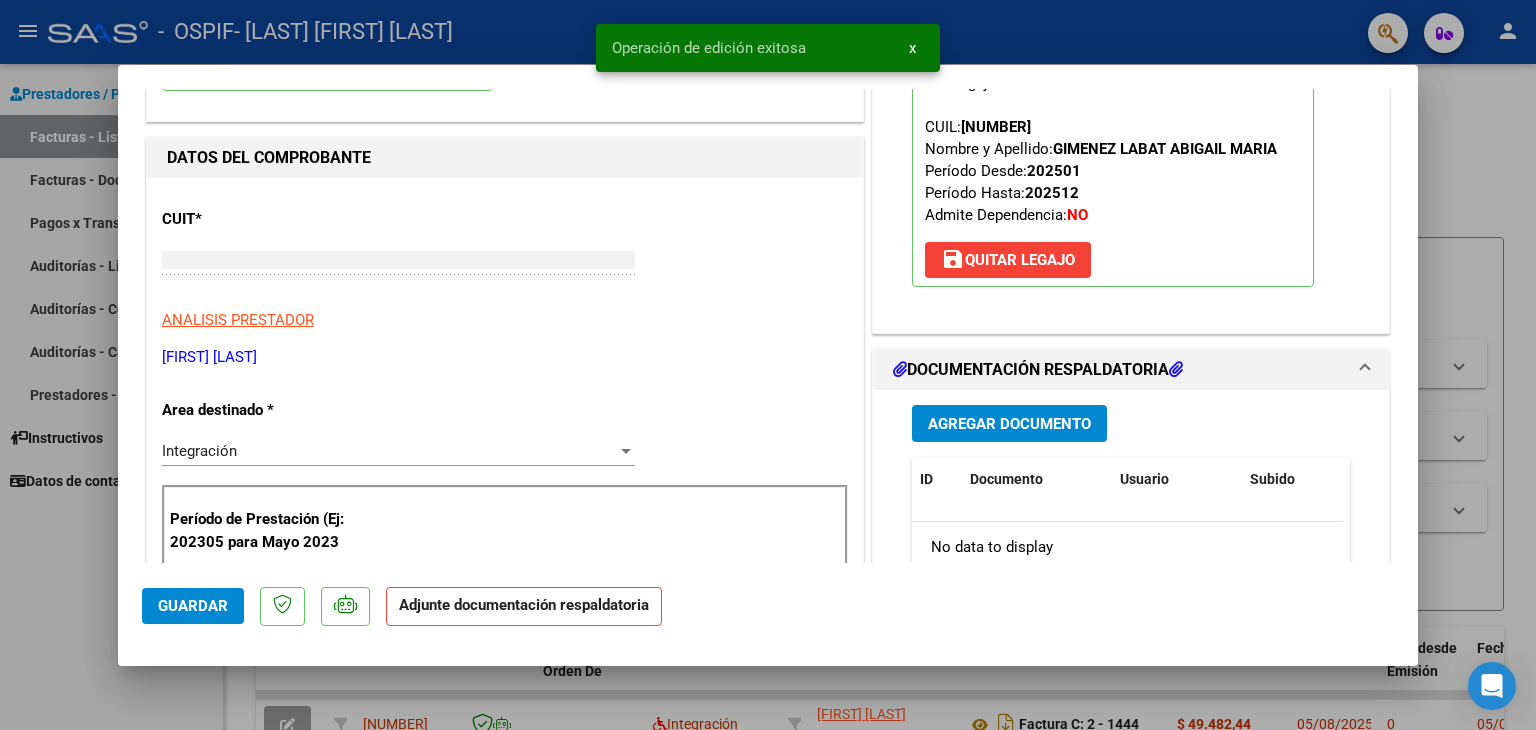 scroll, scrollTop: 0, scrollLeft: 0, axis: both 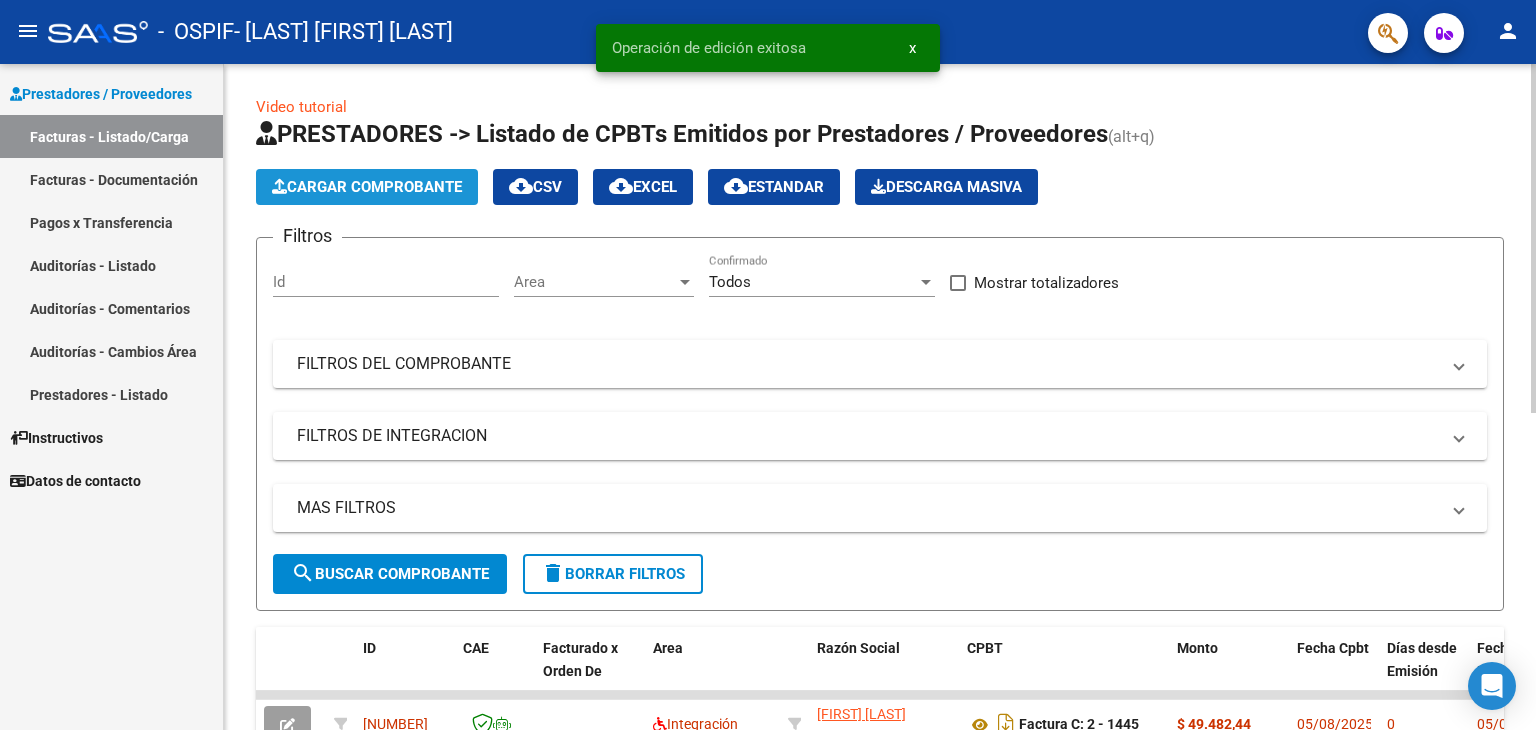 click on "Cargar Comprobante" 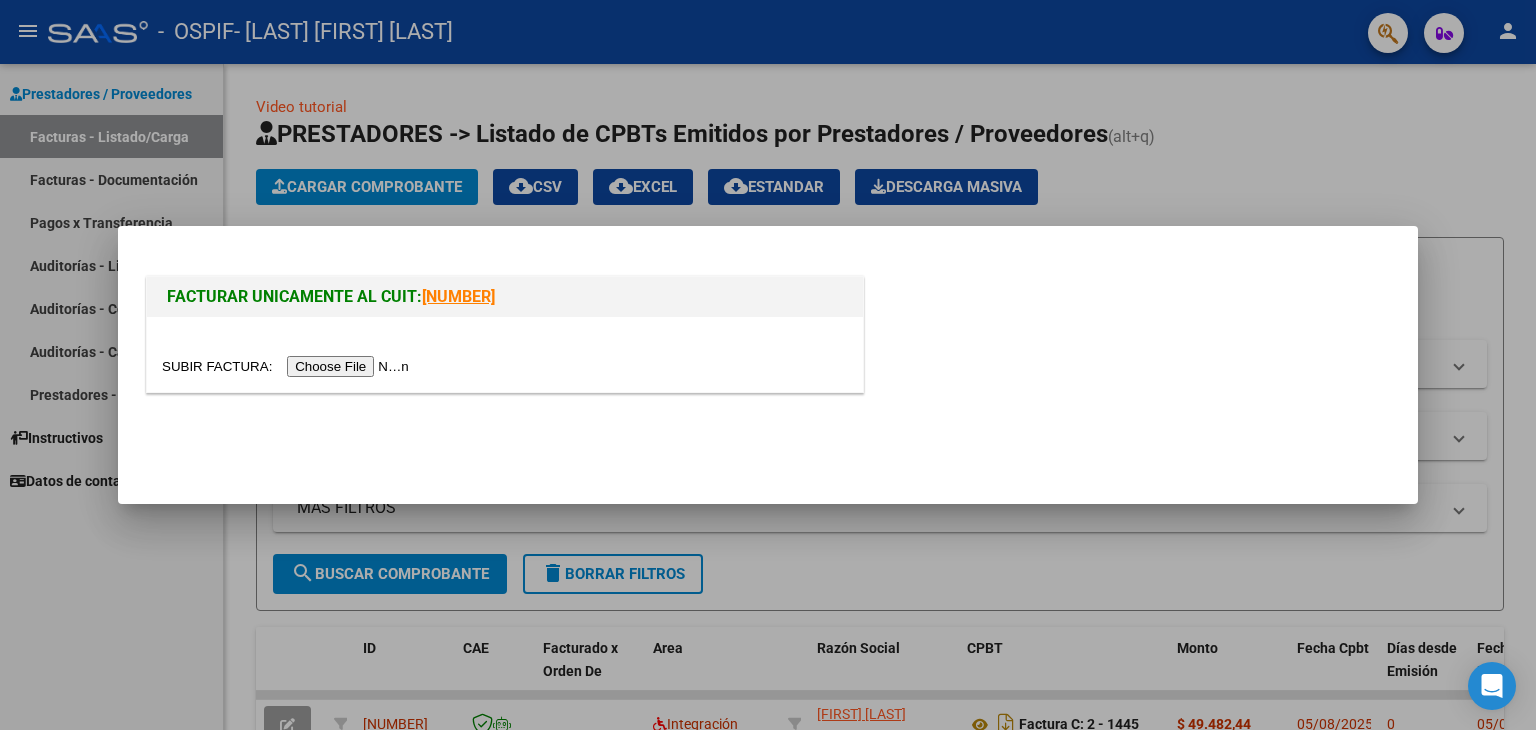 click at bounding box center (288, 366) 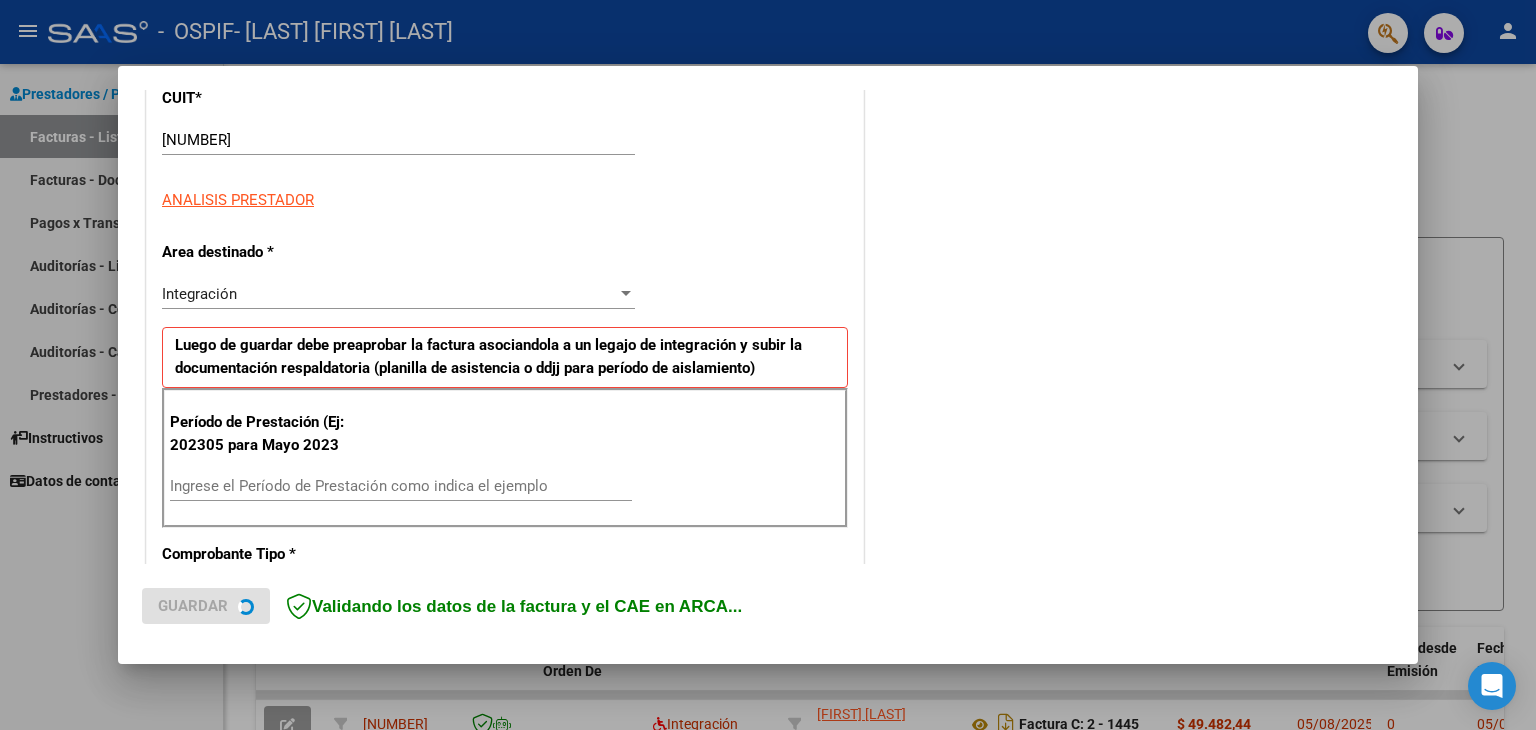 scroll, scrollTop: 300, scrollLeft: 0, axis: vertical 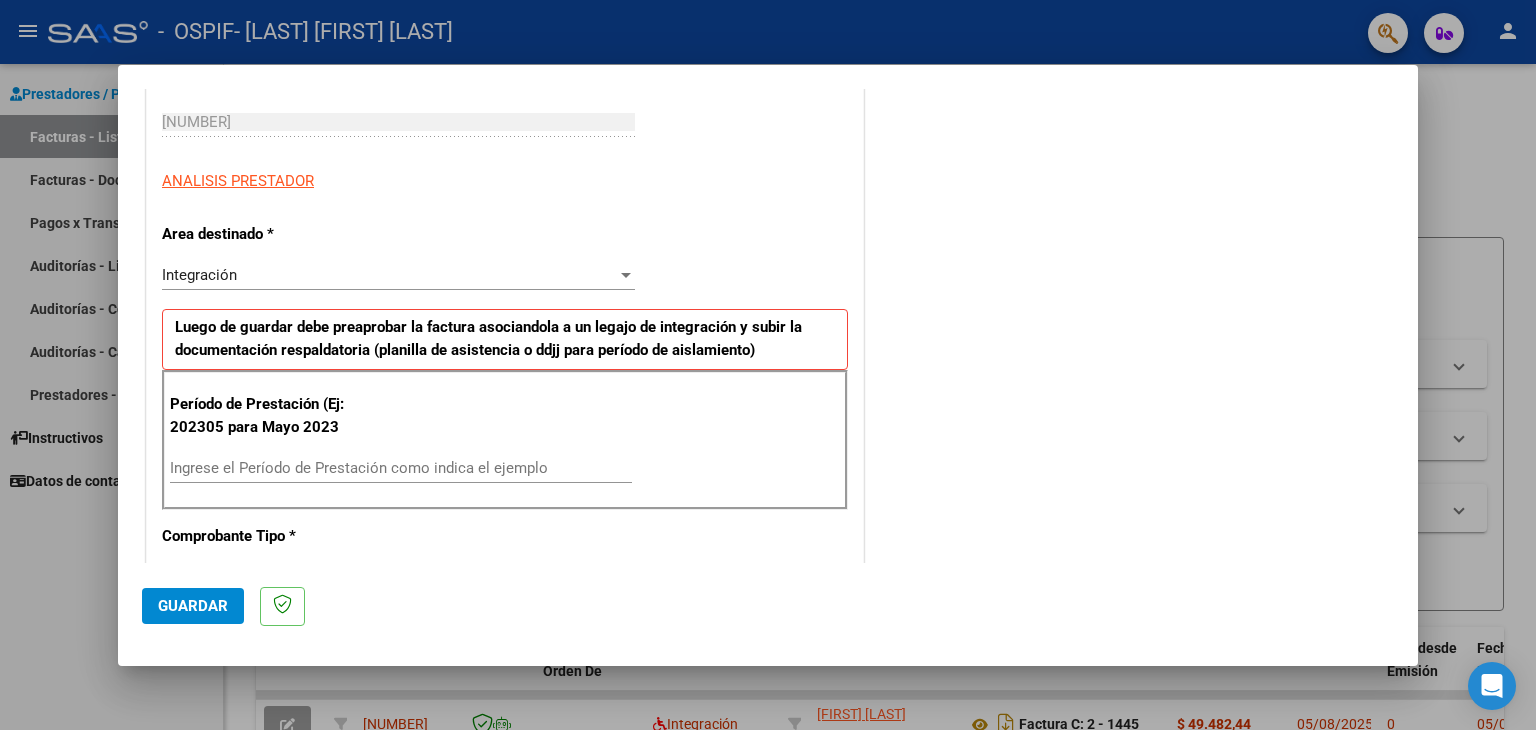 click on "Ingrese el Período de Prestación como indica el ejemplo" at bounding box center [401, 468] 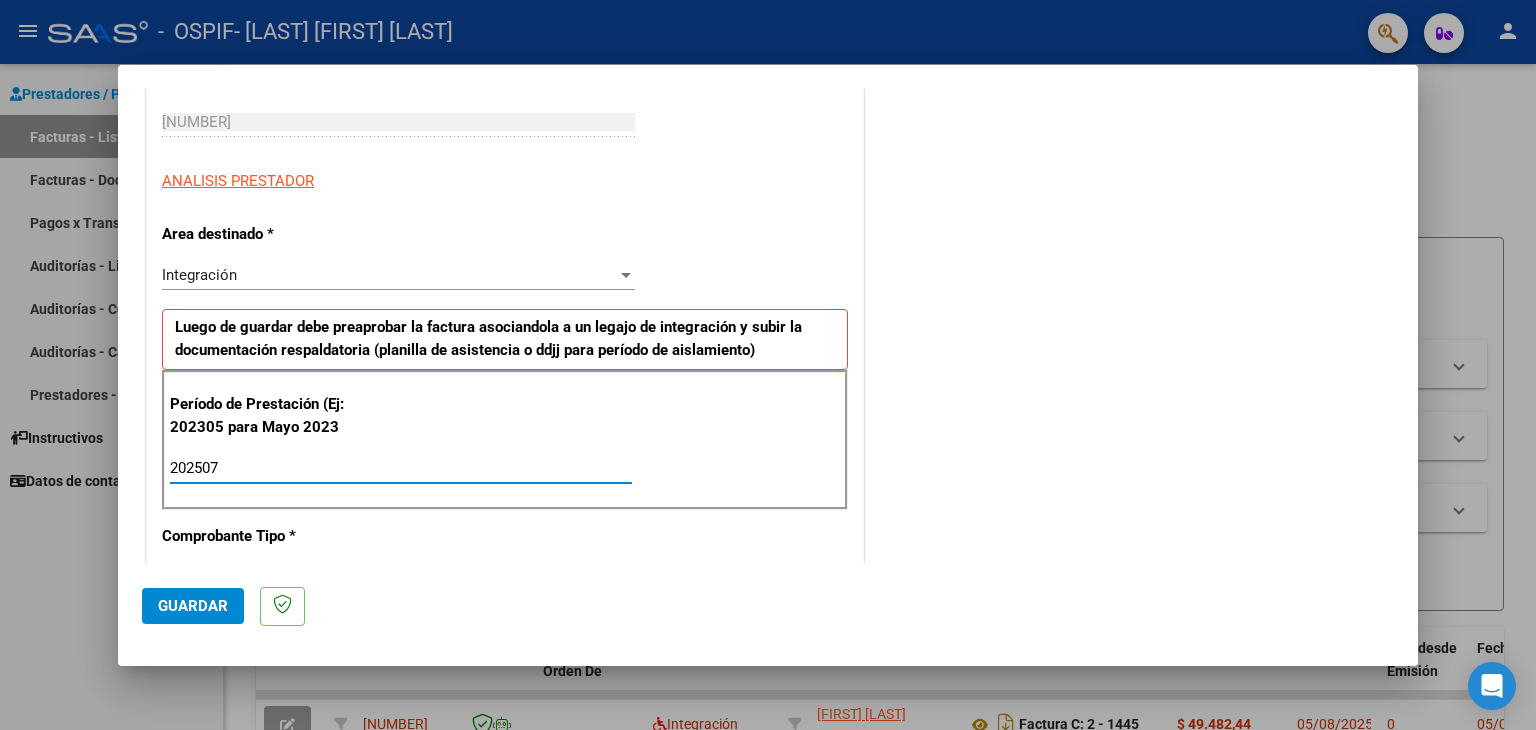 type on "202507" 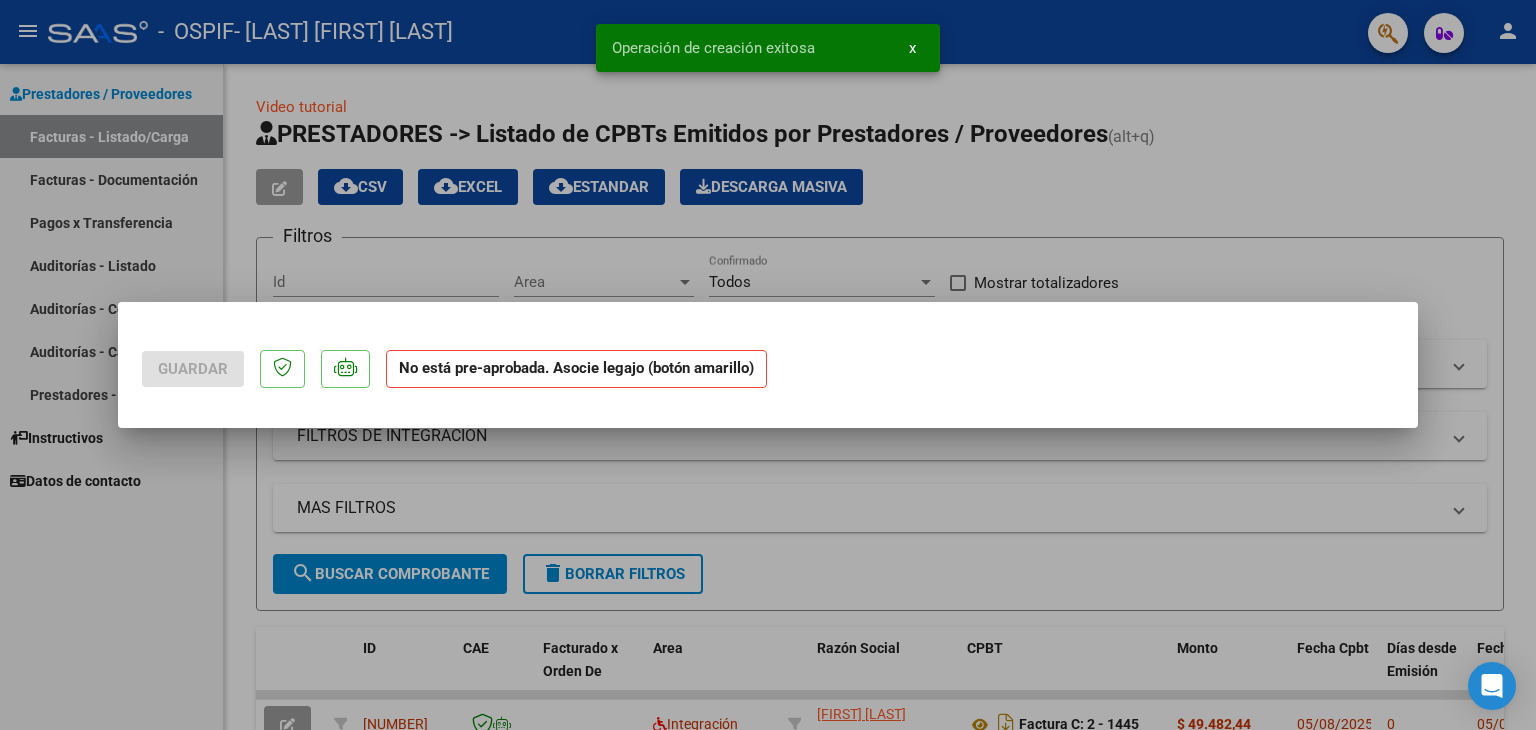 scroll, scrollTop: 0, scrollLeft: 0, axis: both 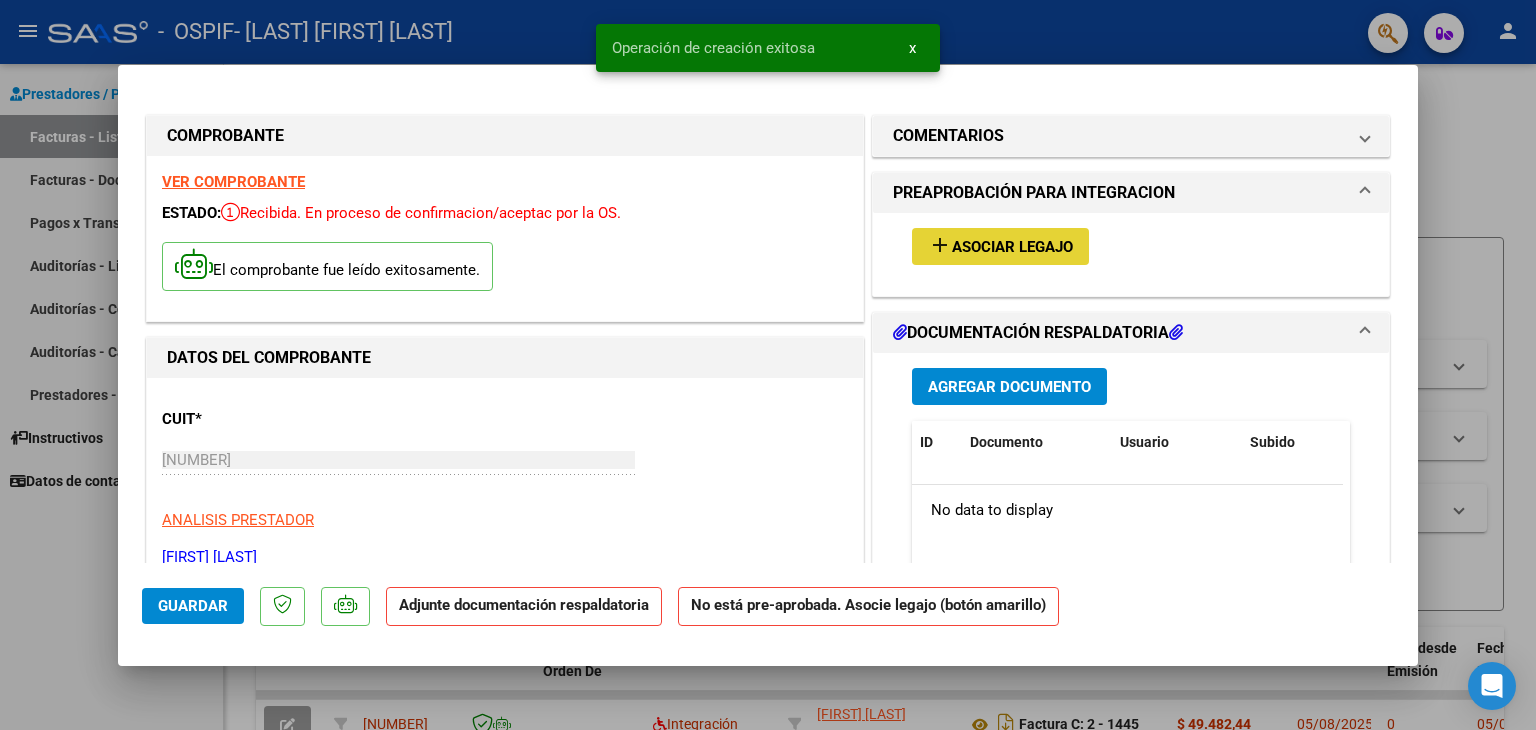 click on "Asociar Legajo" at bounding box center [1012, 247] 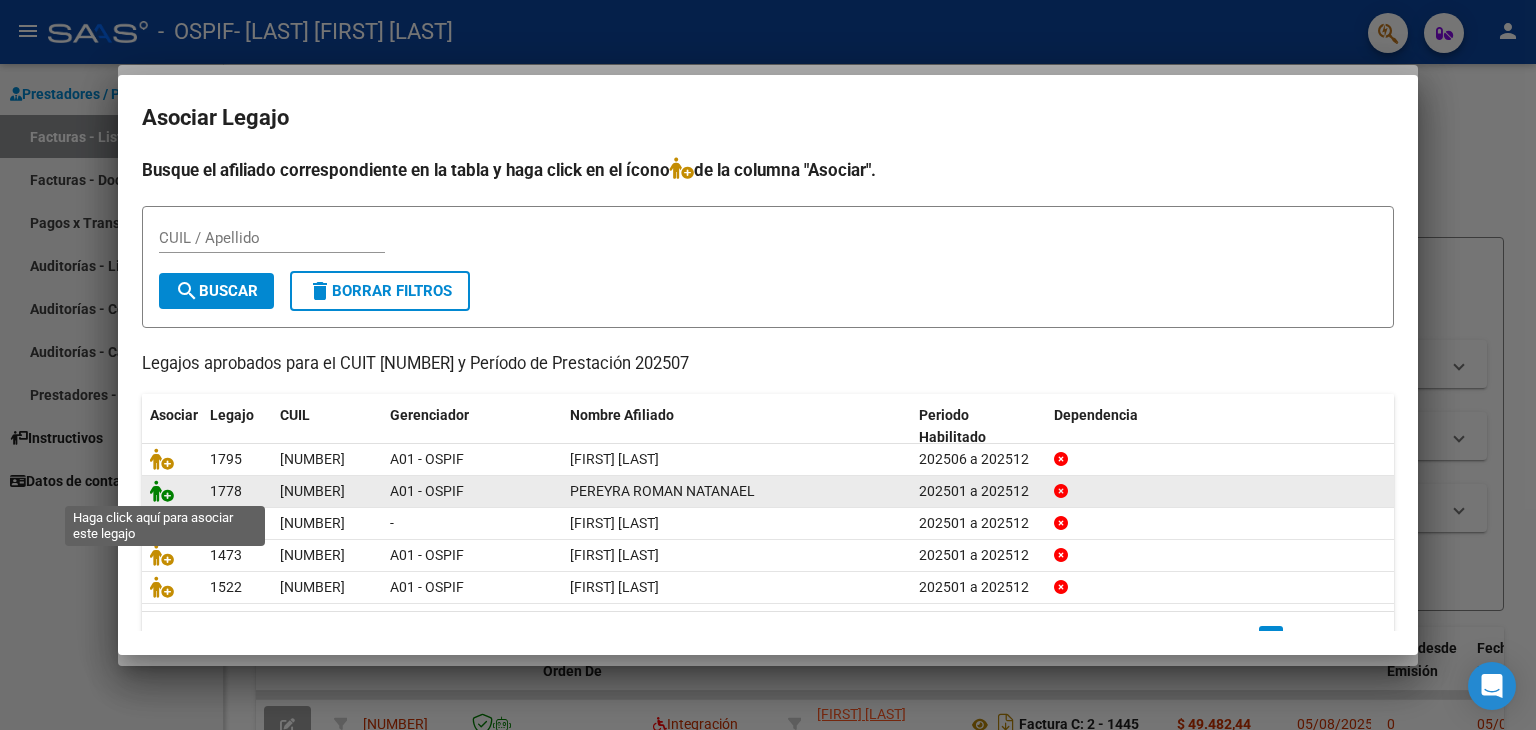 click 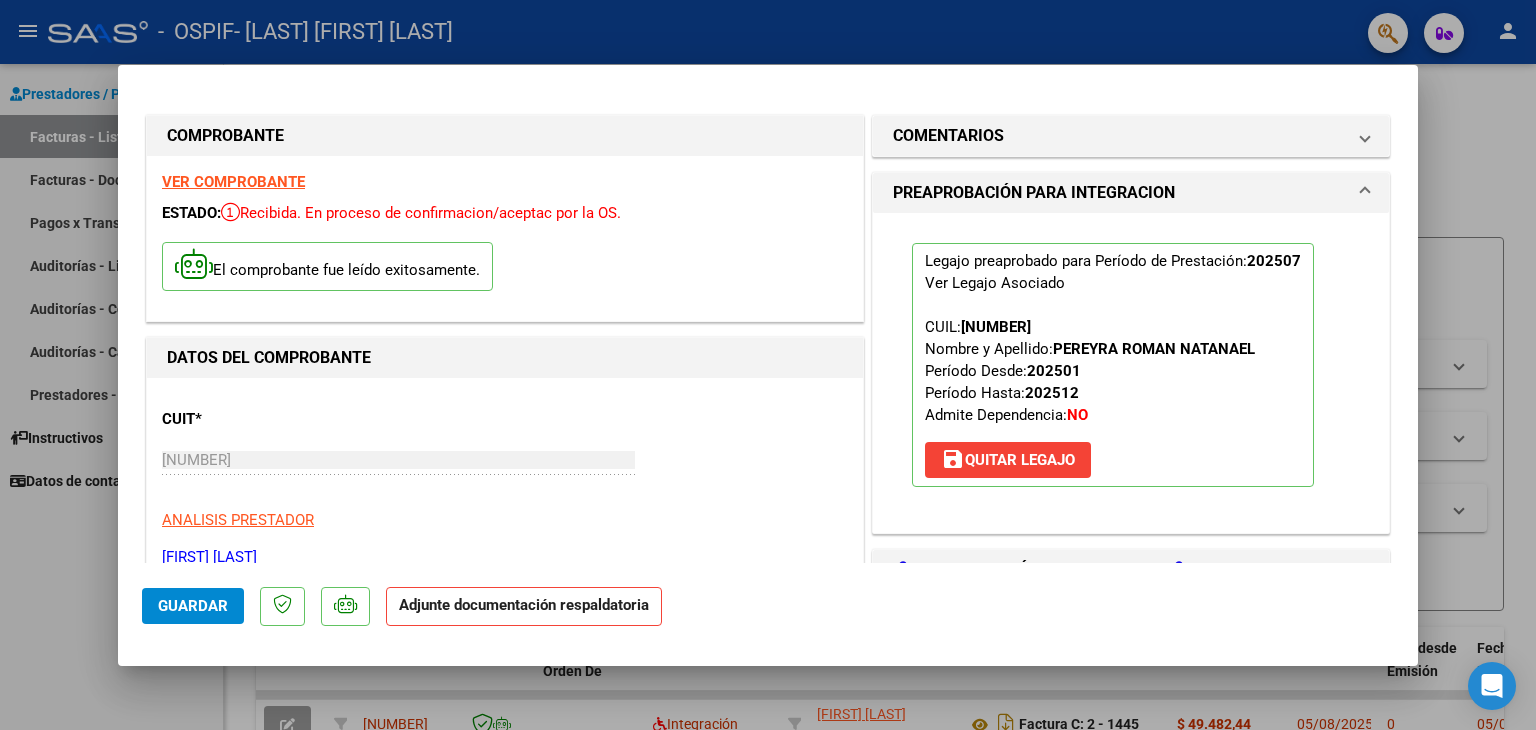 click on "Guardar" 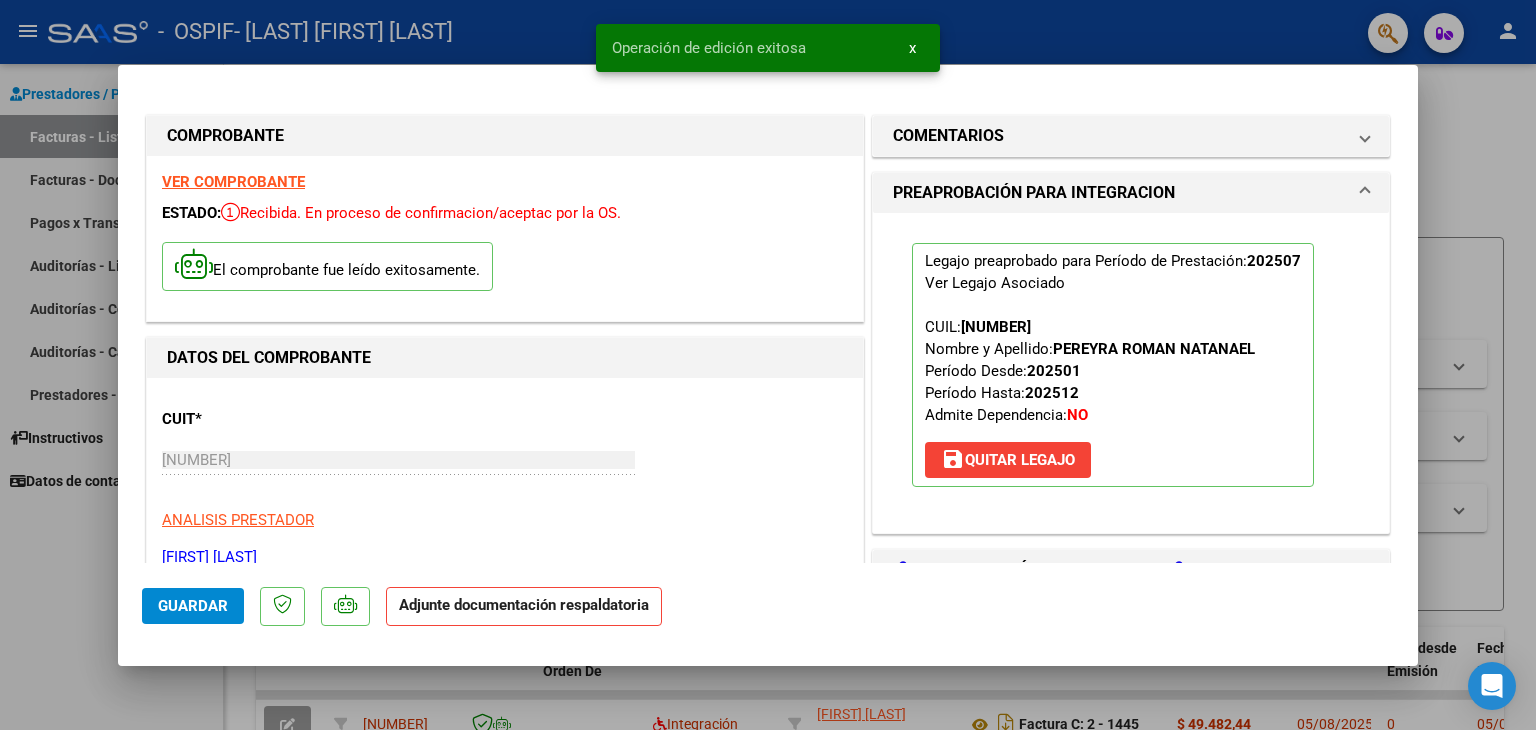 click at bounding box center (768, 365) 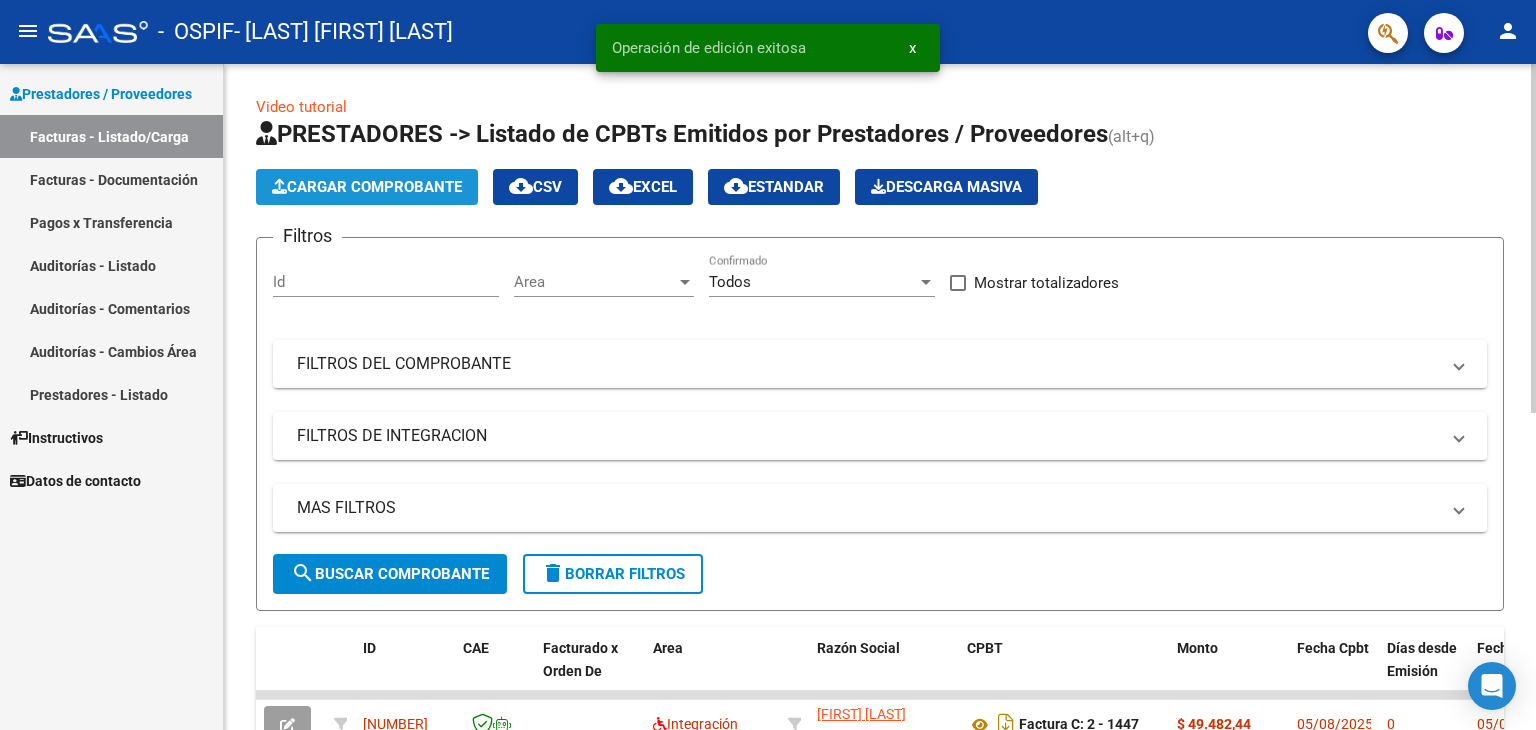 click on "Cargar Comprobante" 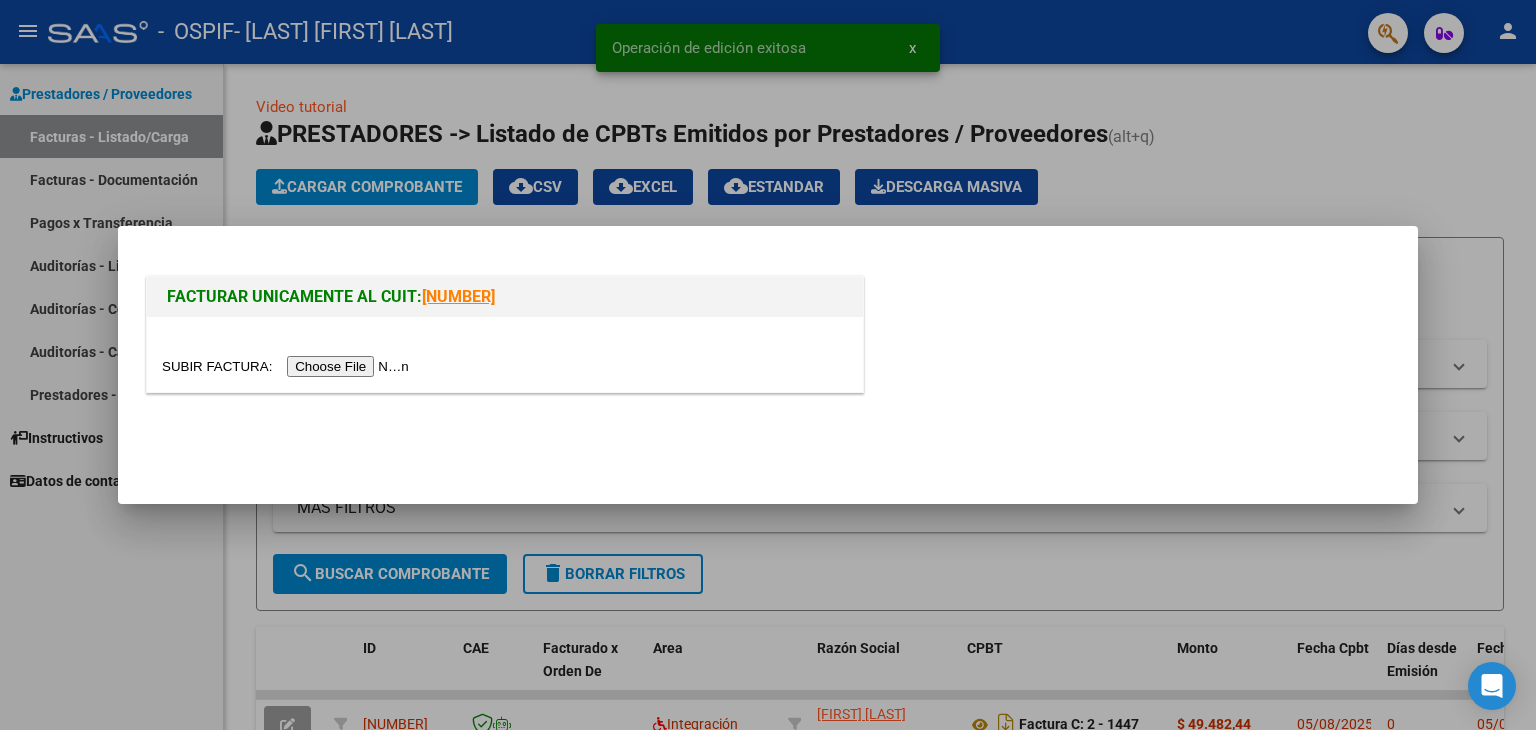 click at bounding box center (288, 366) 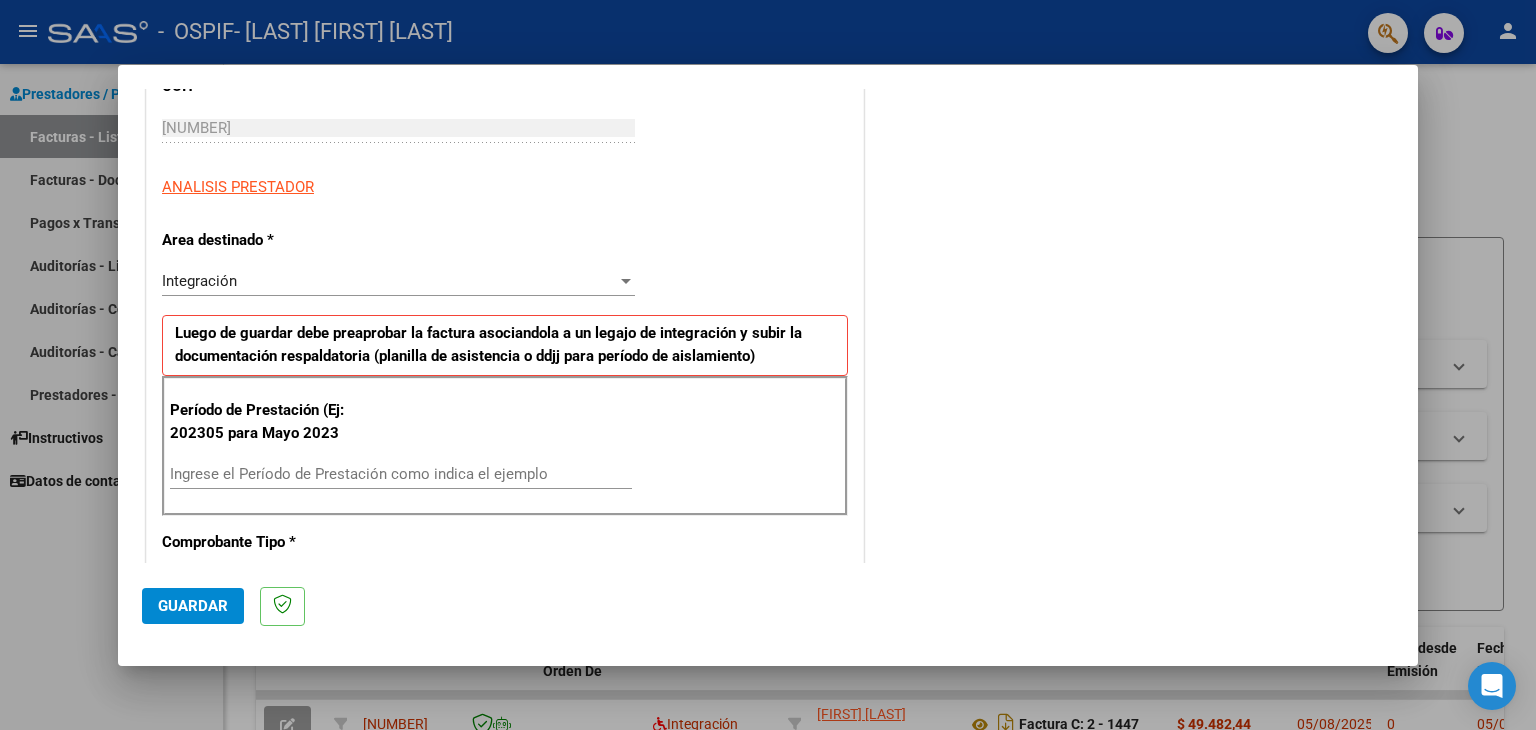 scroll, scrollTop: 400, scrollLeft: 0, axis: vertical 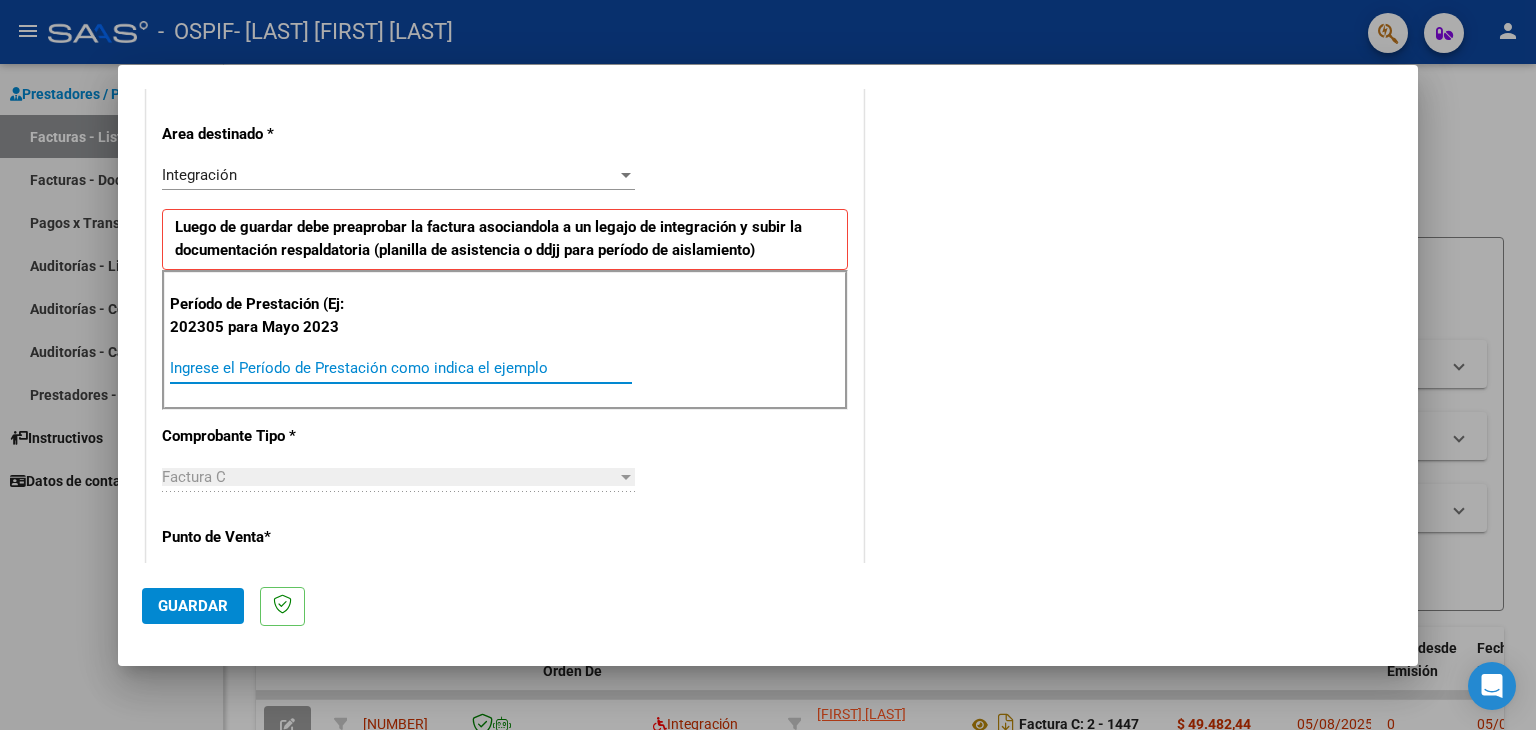 click on "Ingrese el Período de Prestación como indica el ejemplo" at bounding box center (401, 368) 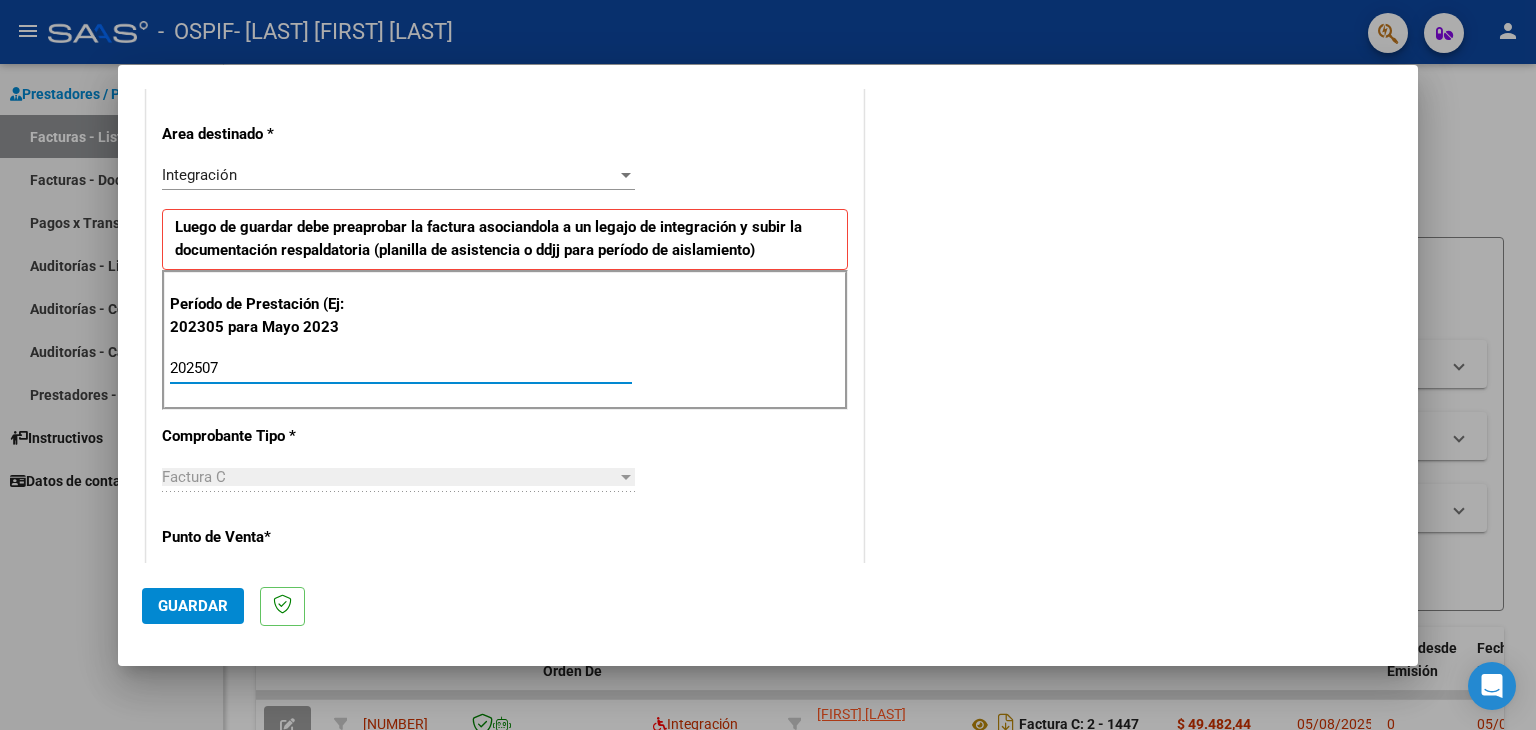 type on "202507" 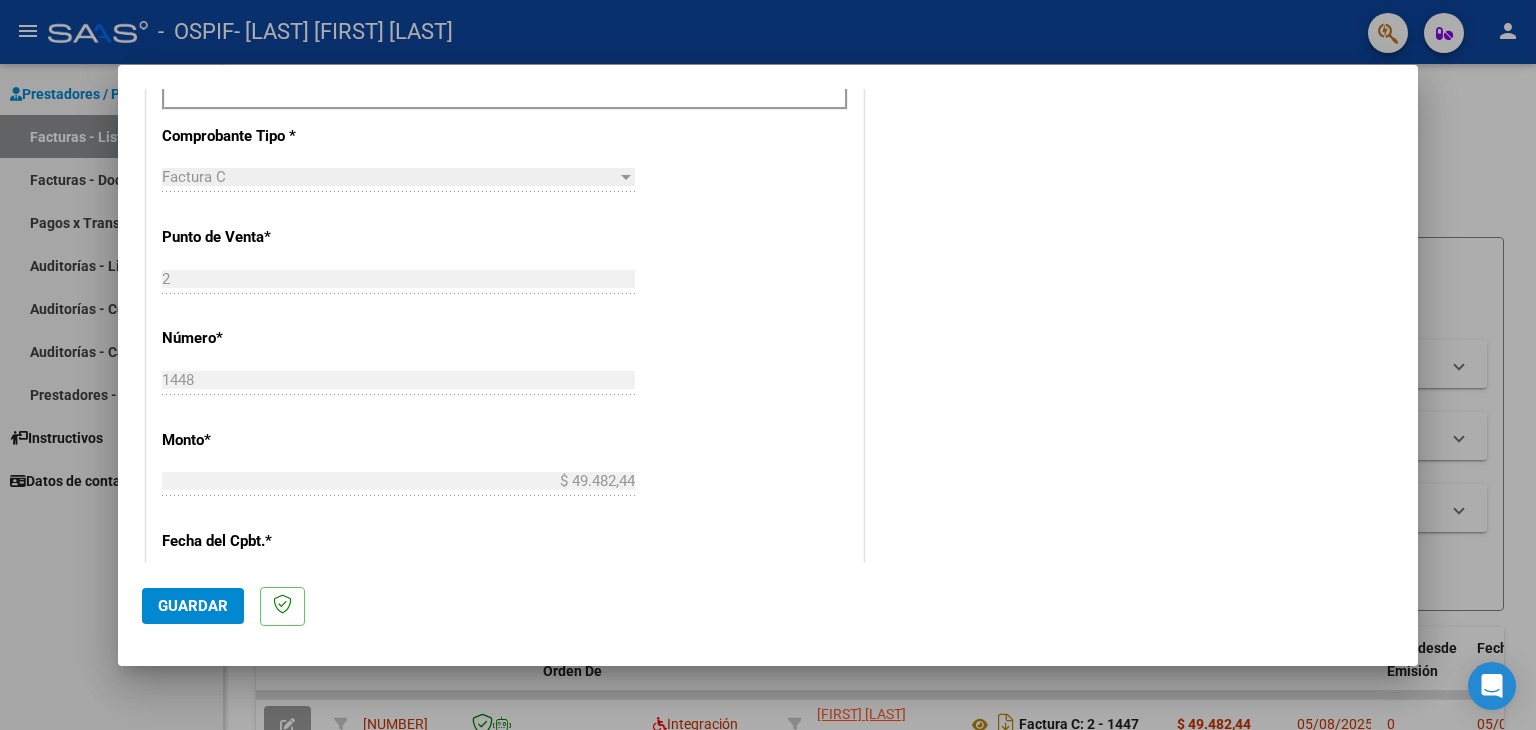 scroll, scrollTop: 800, scrollLeft: 0, axis: vertical 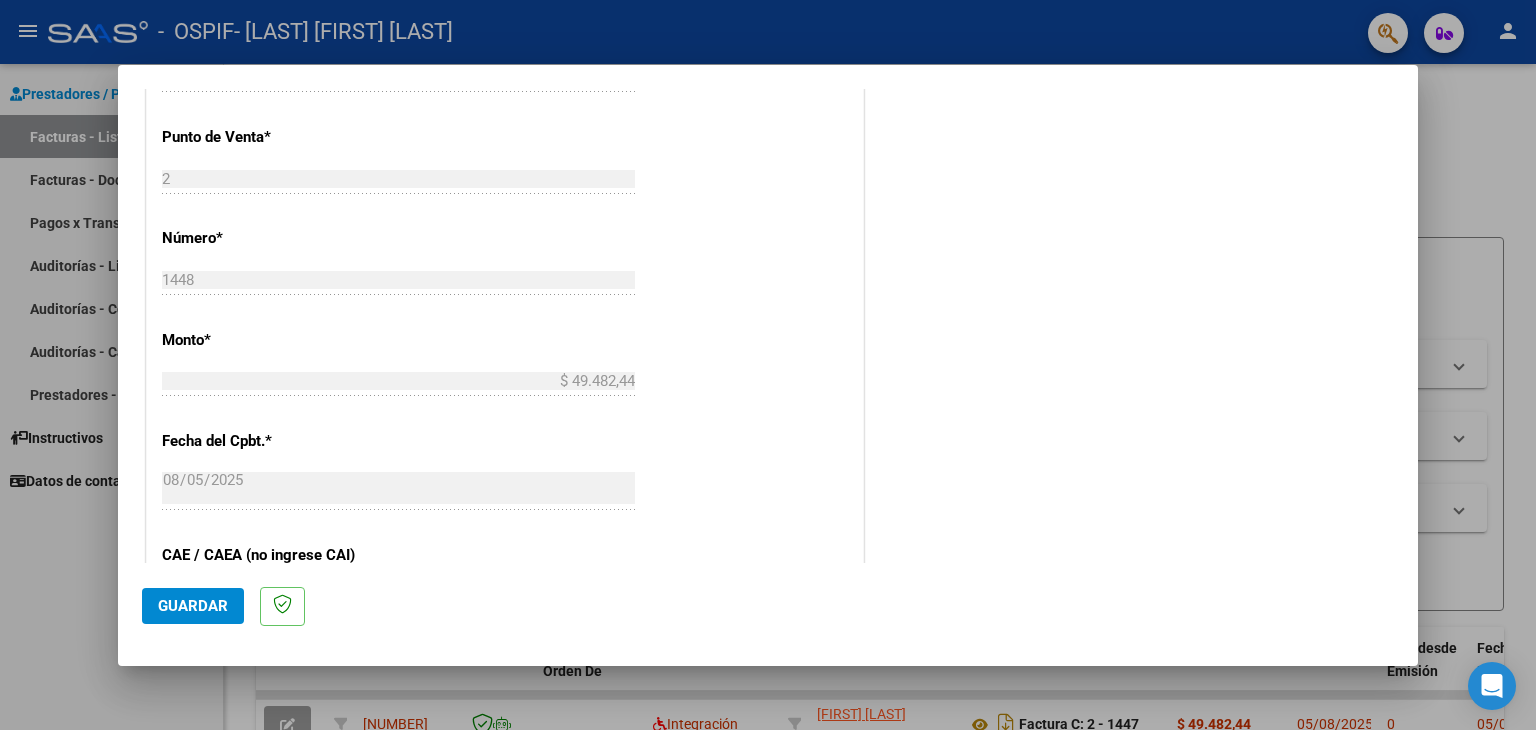 click on "Guardar" 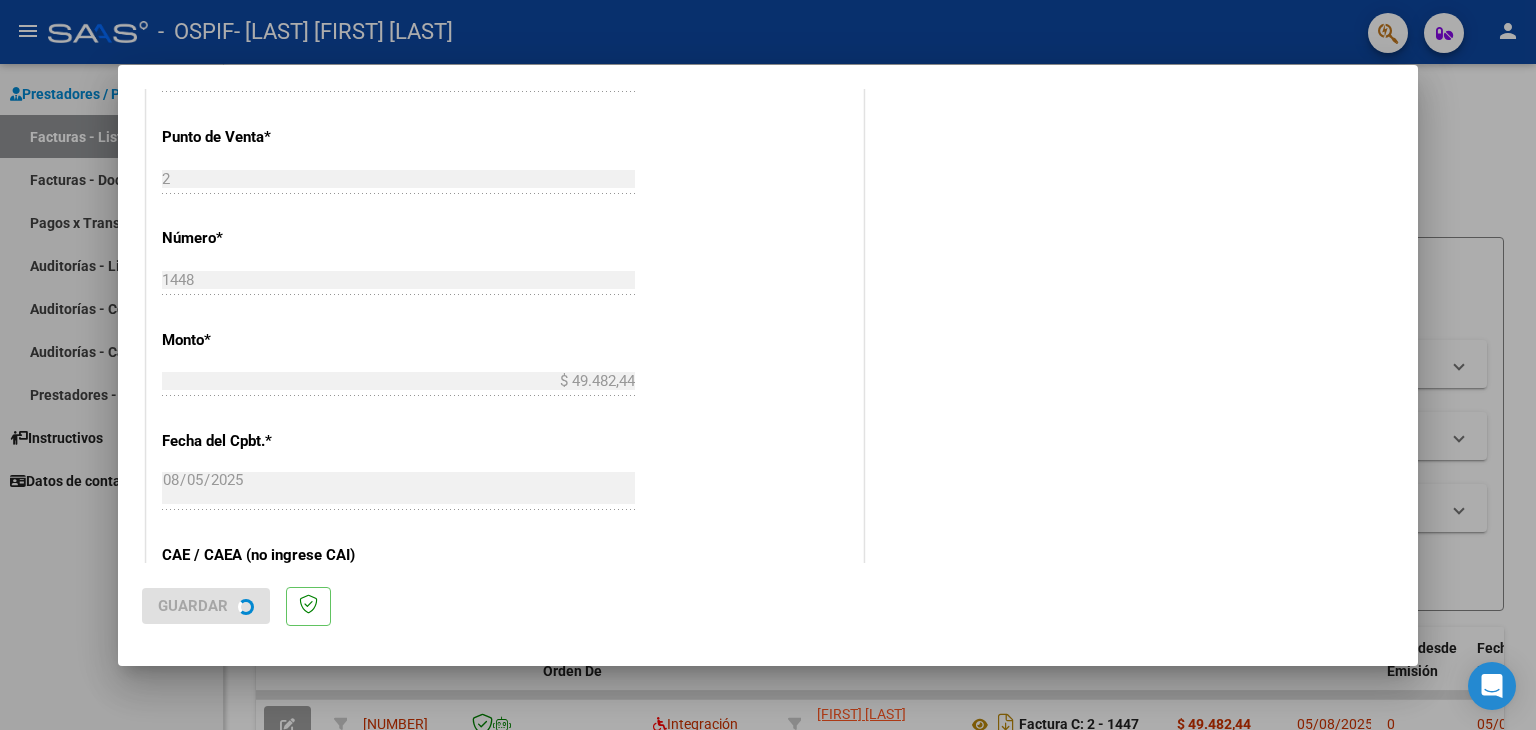 scroll, scrollTop: 0, scrollLeft: 0, axis: both 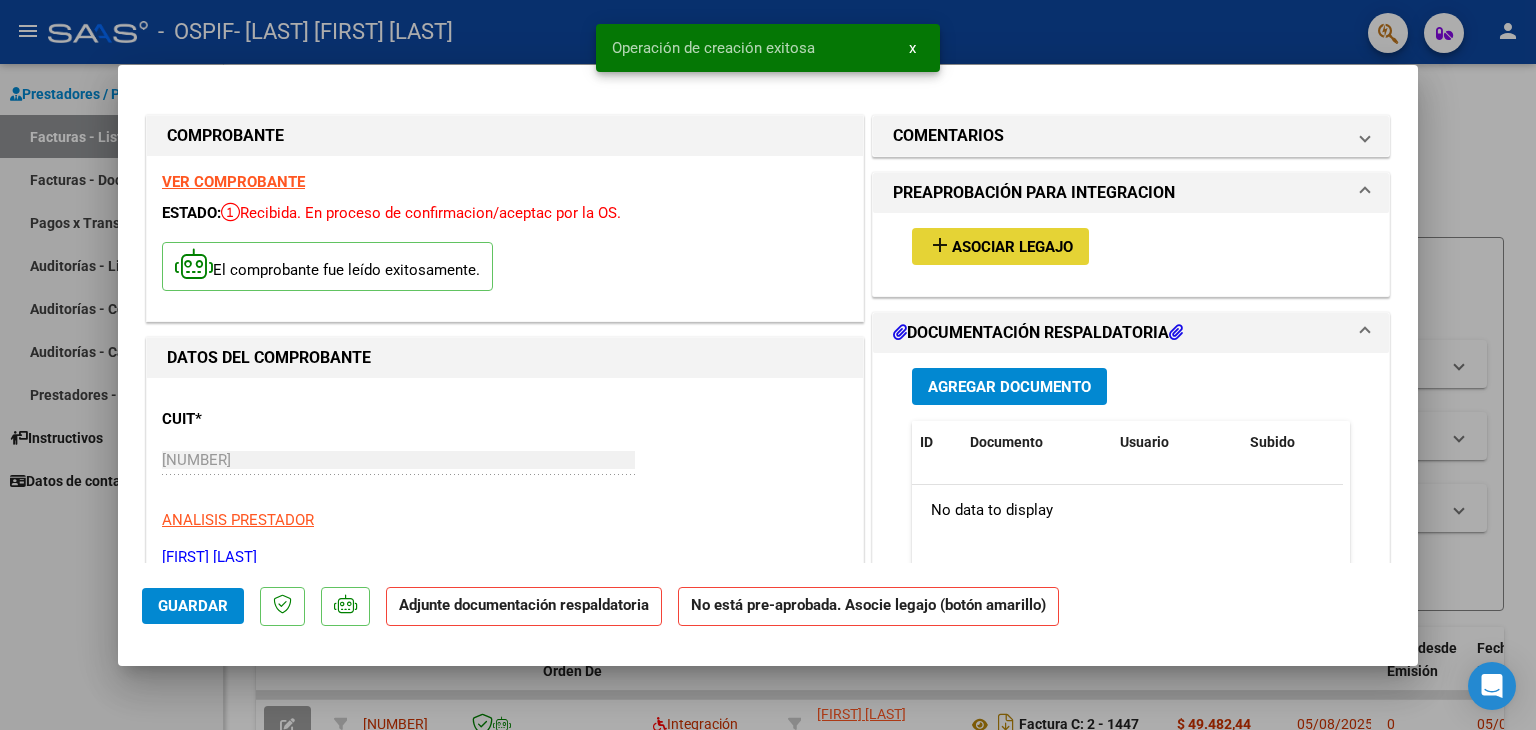click on "Asociar Legajo" at bounding box center [1012, 247] 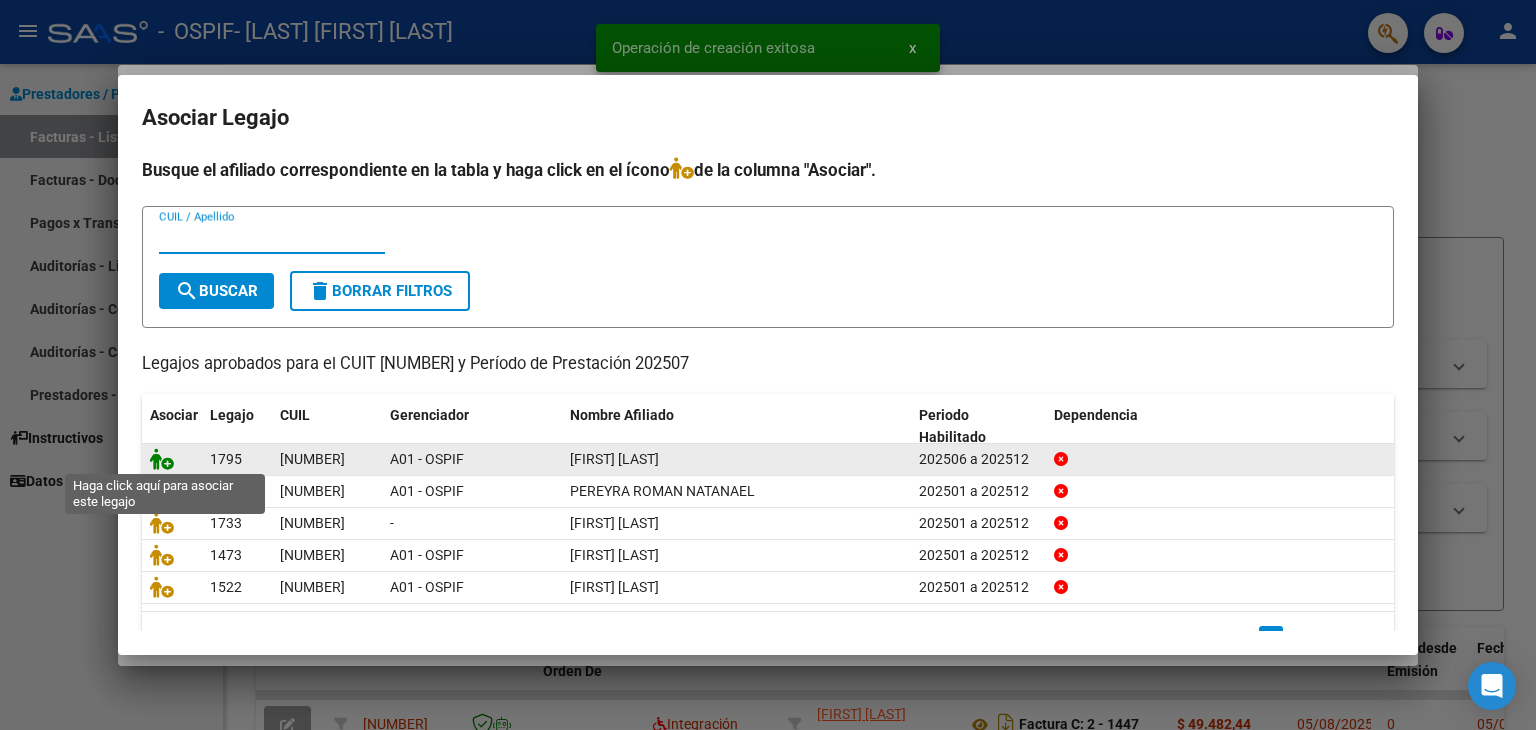 click 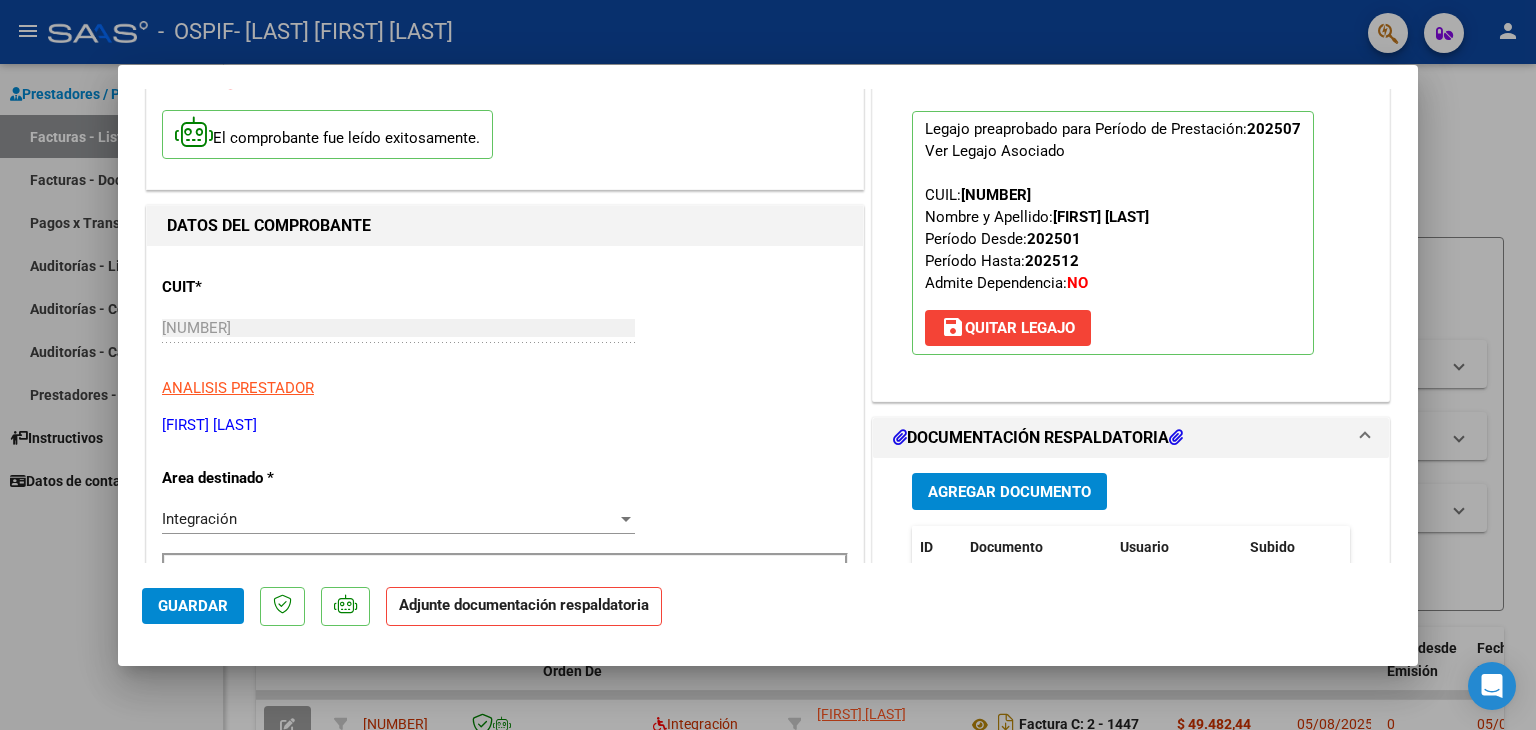 scroll, scrollTop: 300, scrollLeft: 0, axis: vertical 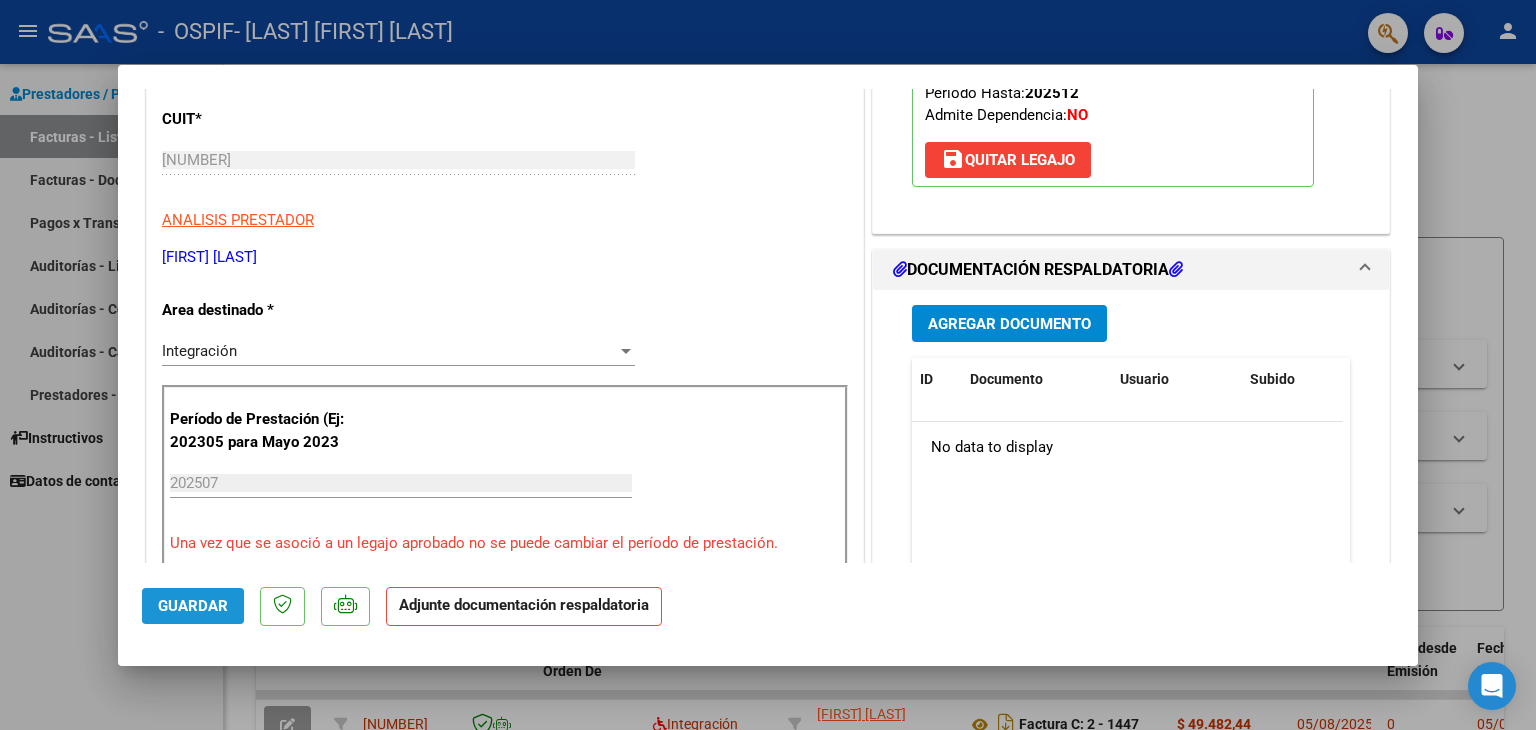 click on "Guardar" 